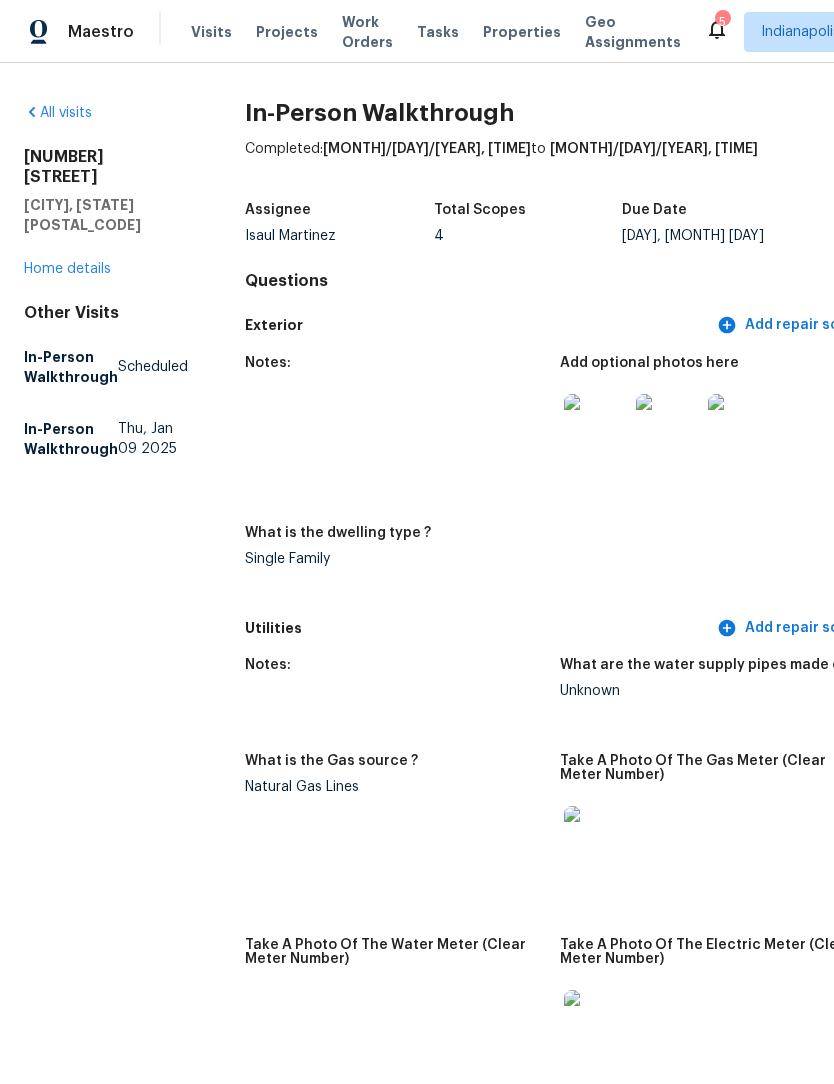 scroll, scrollTop: 0, scrollLeft: 0, axis: both 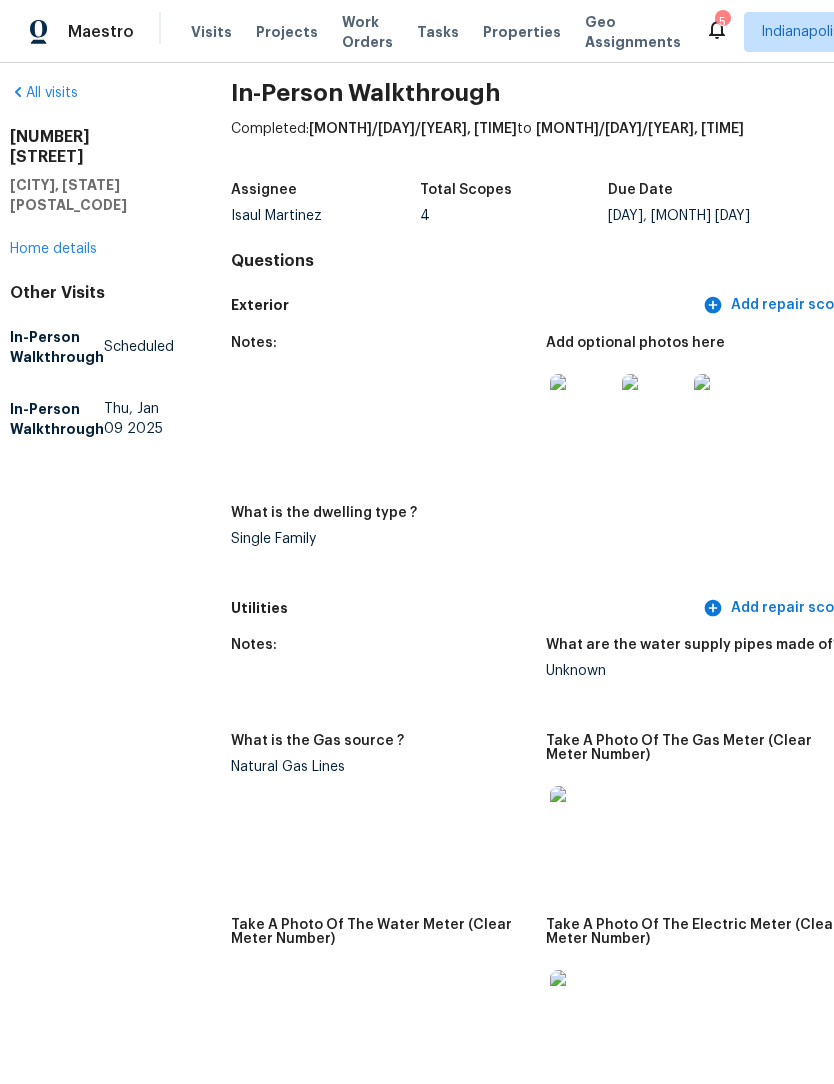click on "Home details" at bounding box center (53, 249) 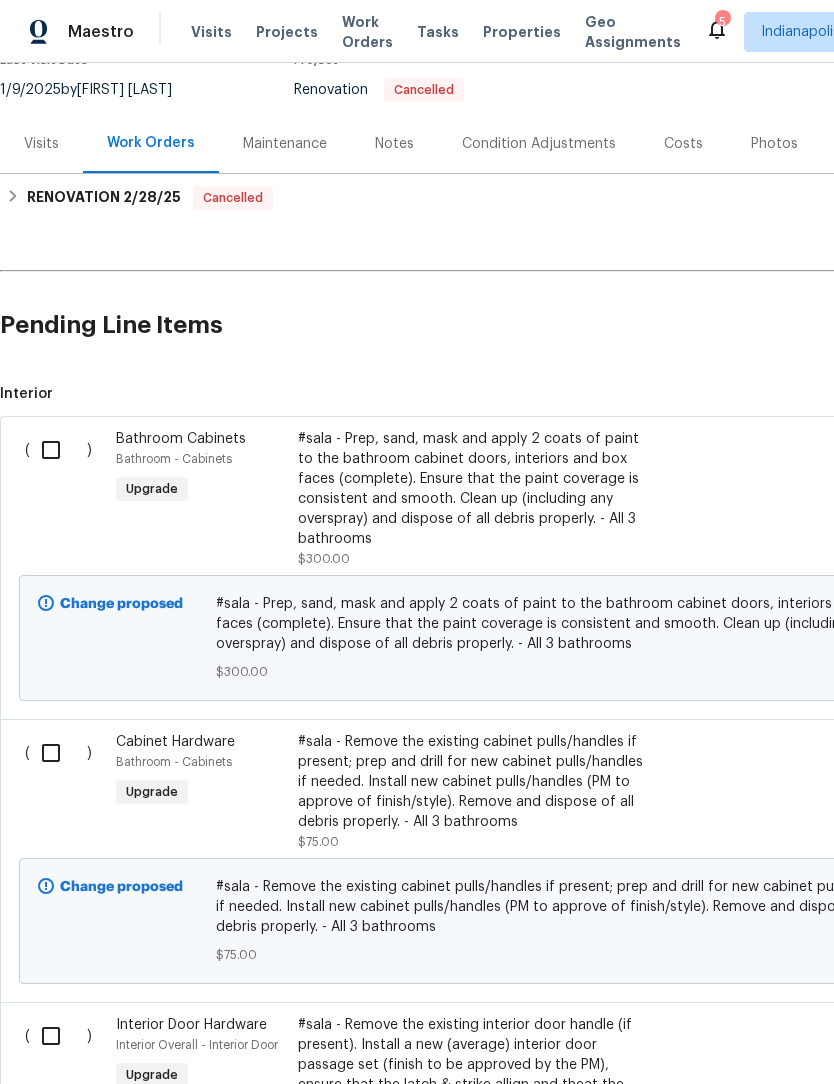 scroll, scrollTop: 229, scrollLeft: 0, axis: vertical 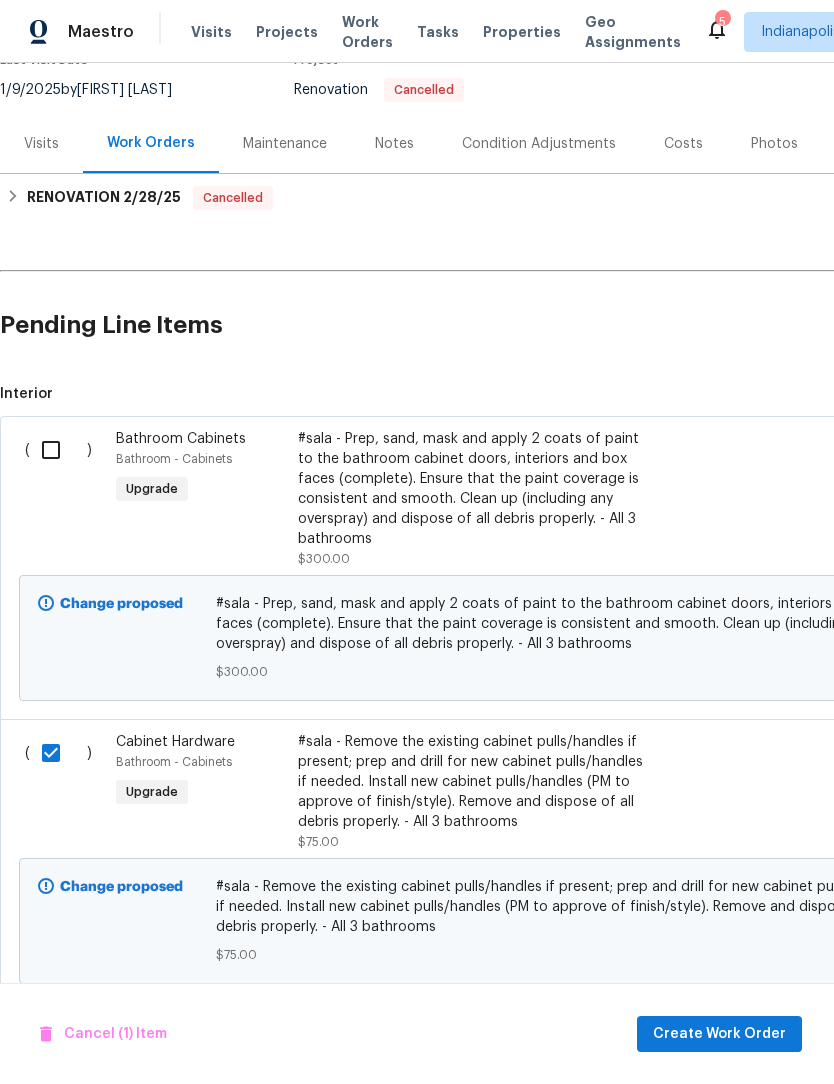 click at bounding box center (58, 450) 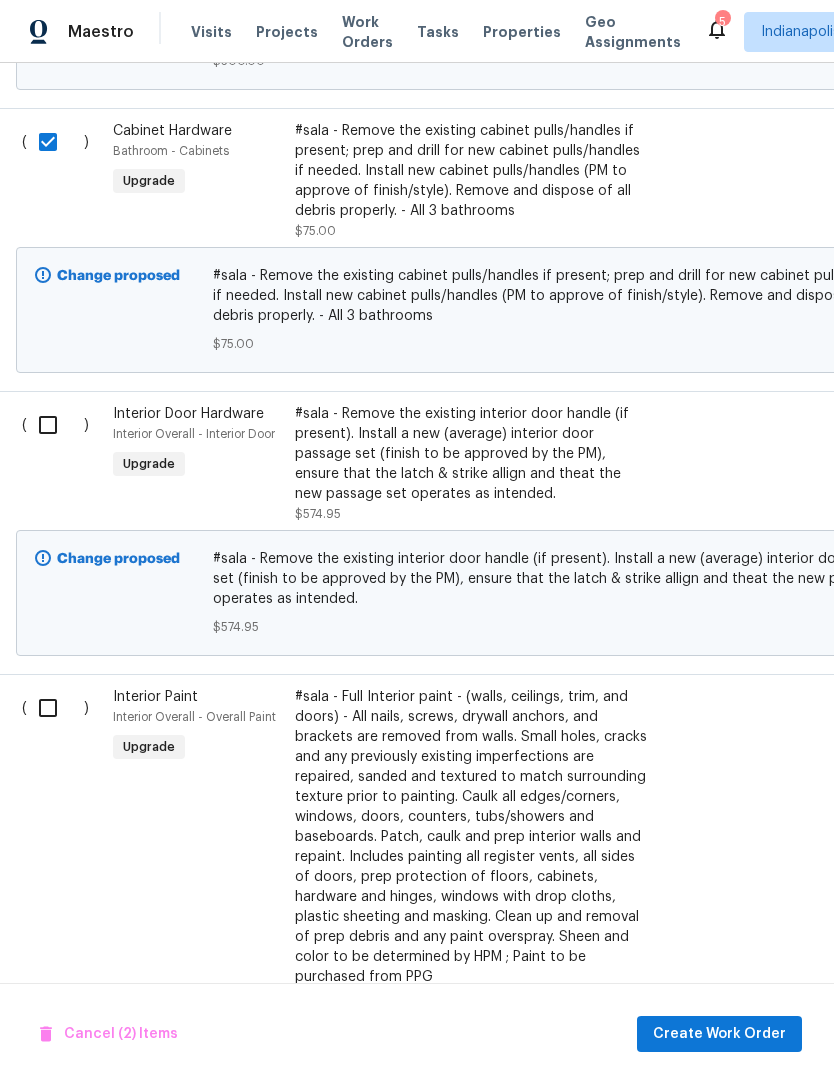scroll, scrollTop: 838, scrollLeft: 3, axis: both 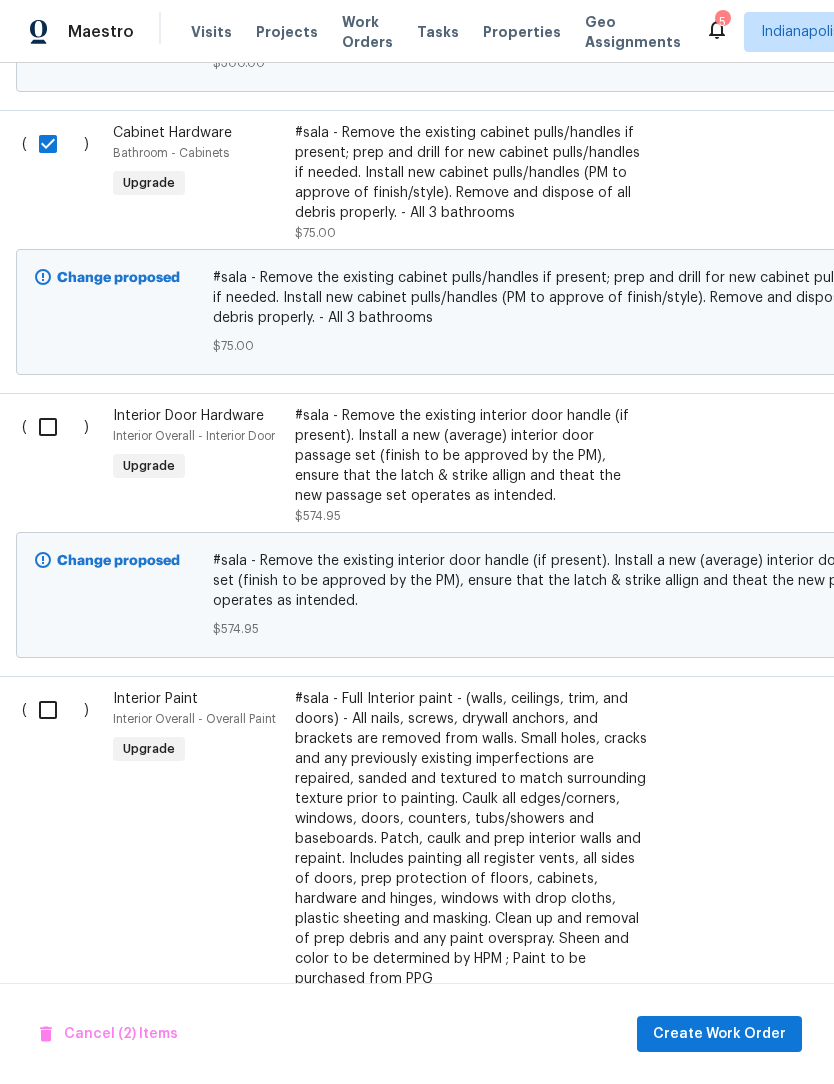 click at bounding box center (55, 427) 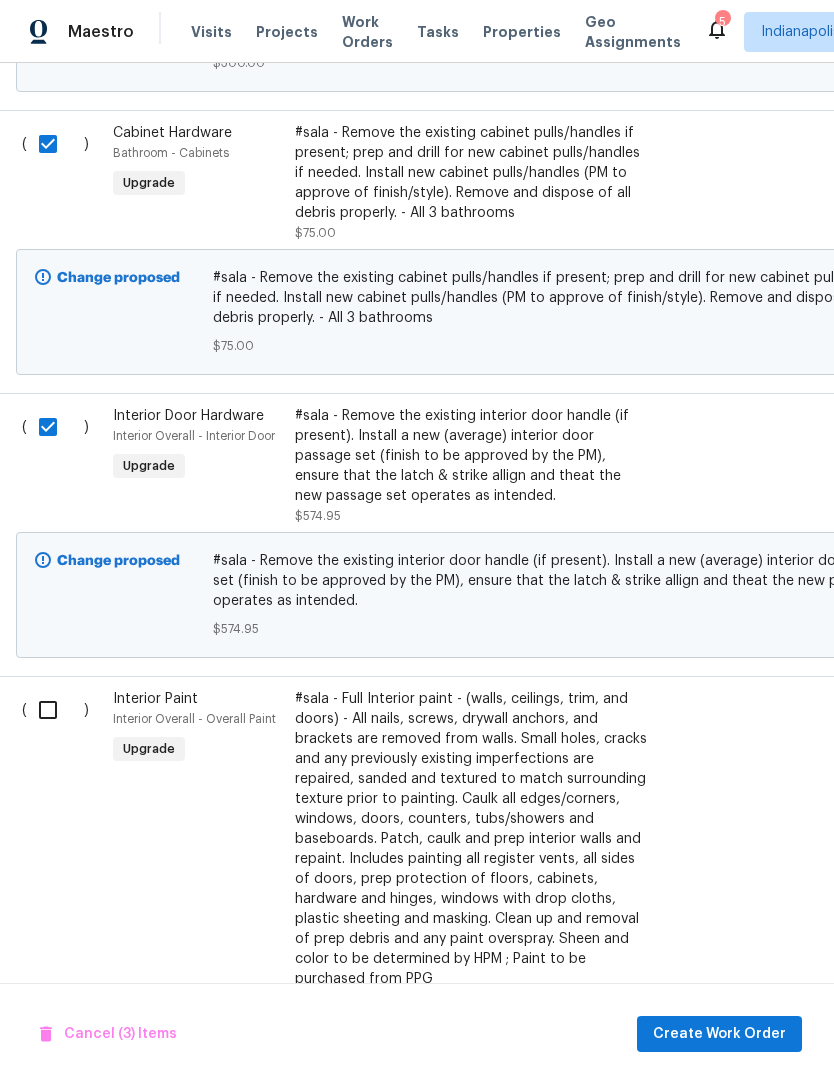click at bounding box center (55, 710) 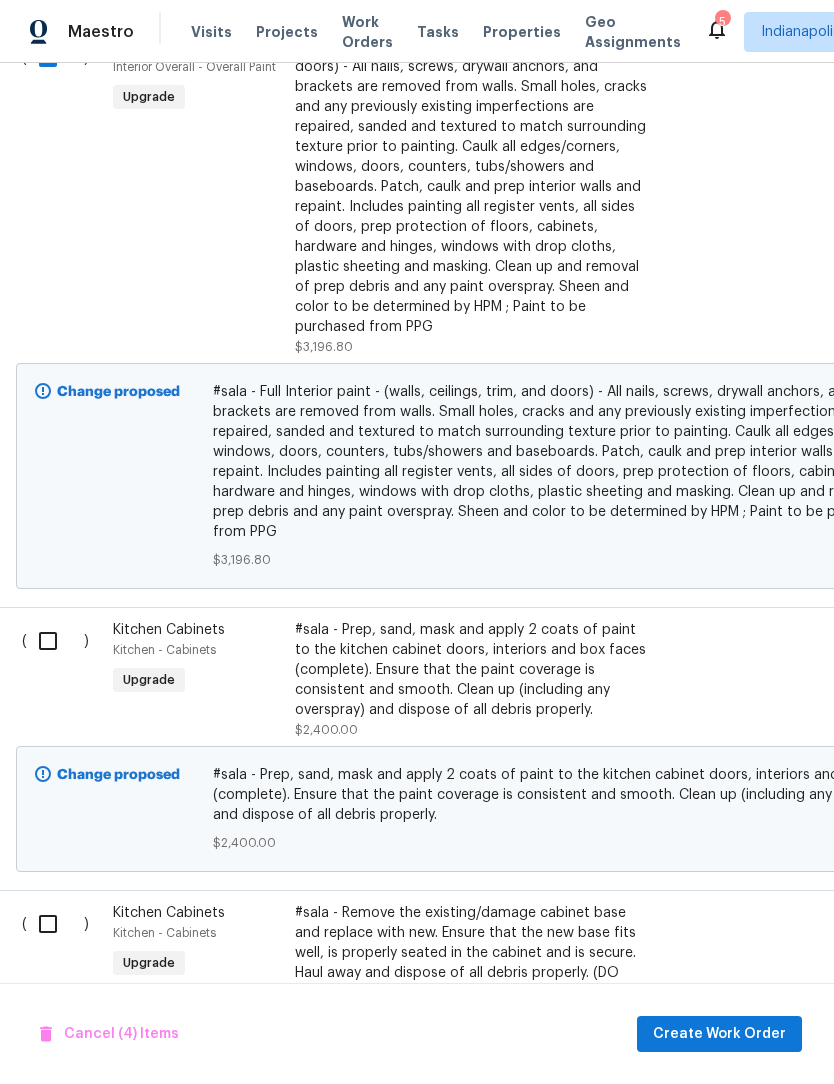 scroll, scrollTop: 1491, scrollLeft: 3, axis: both 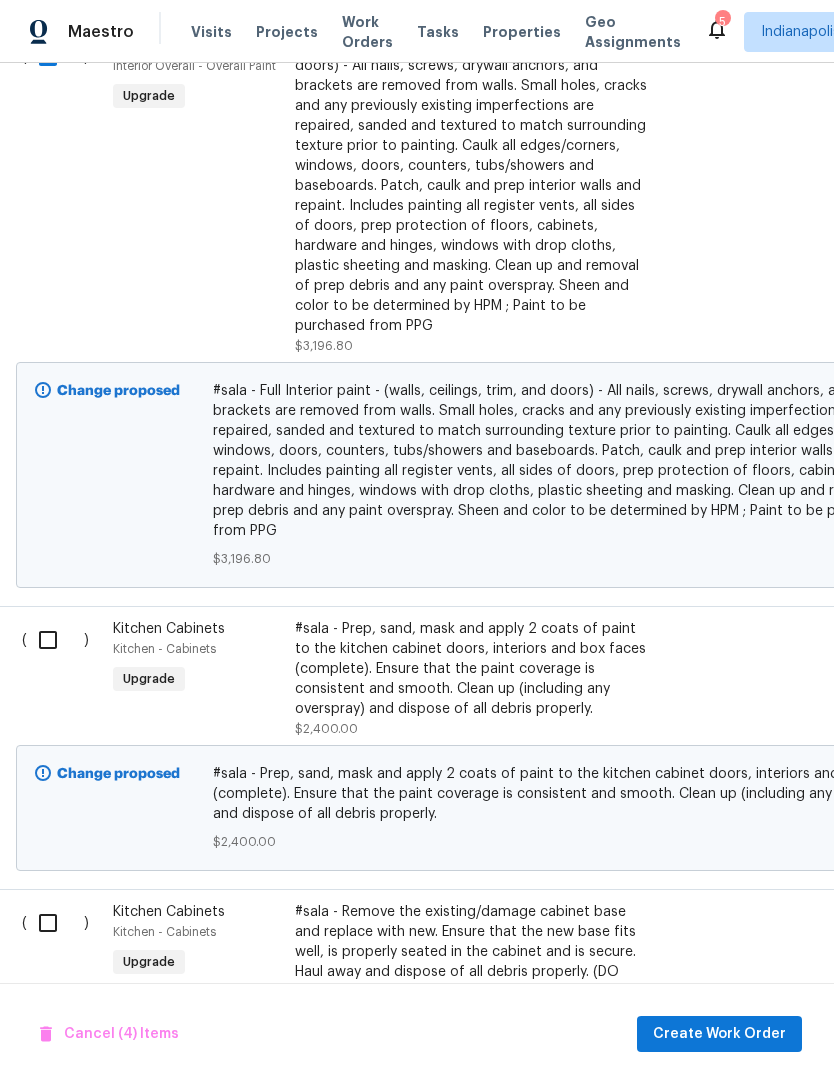 click at bounding box center [55, 640] 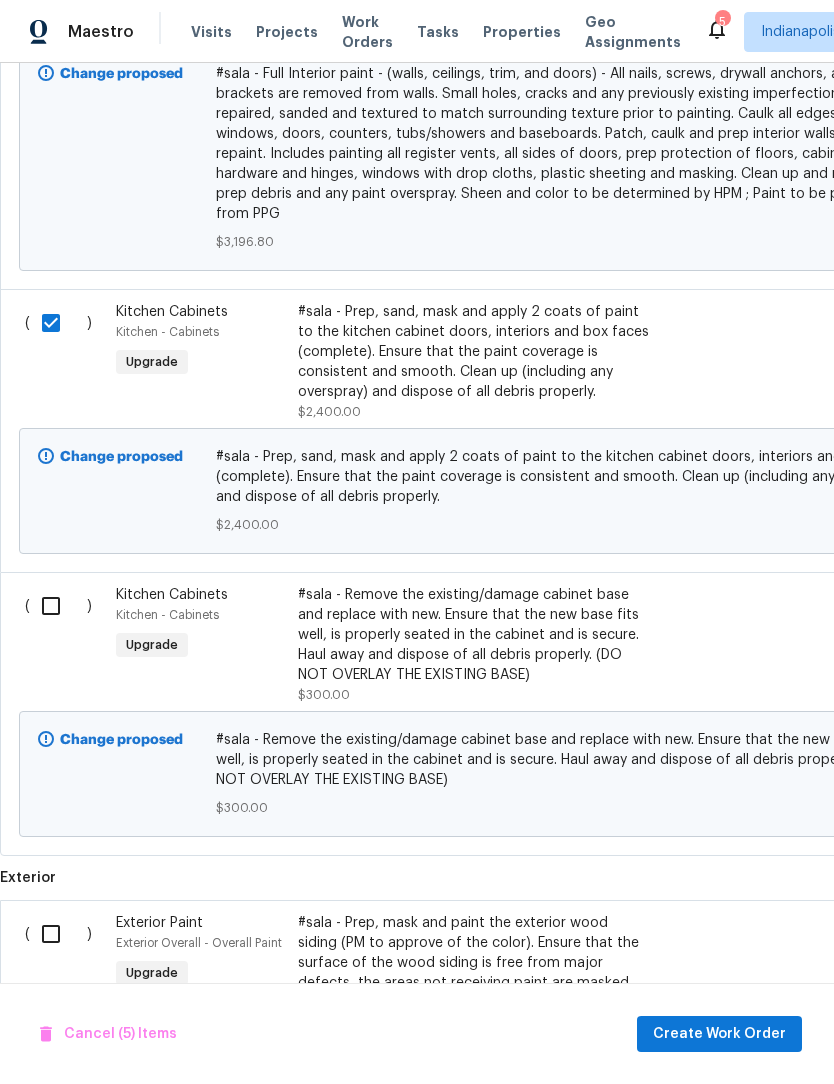 scroll, scrollTop: 1807, scrollLeft: 0, axis: vertical 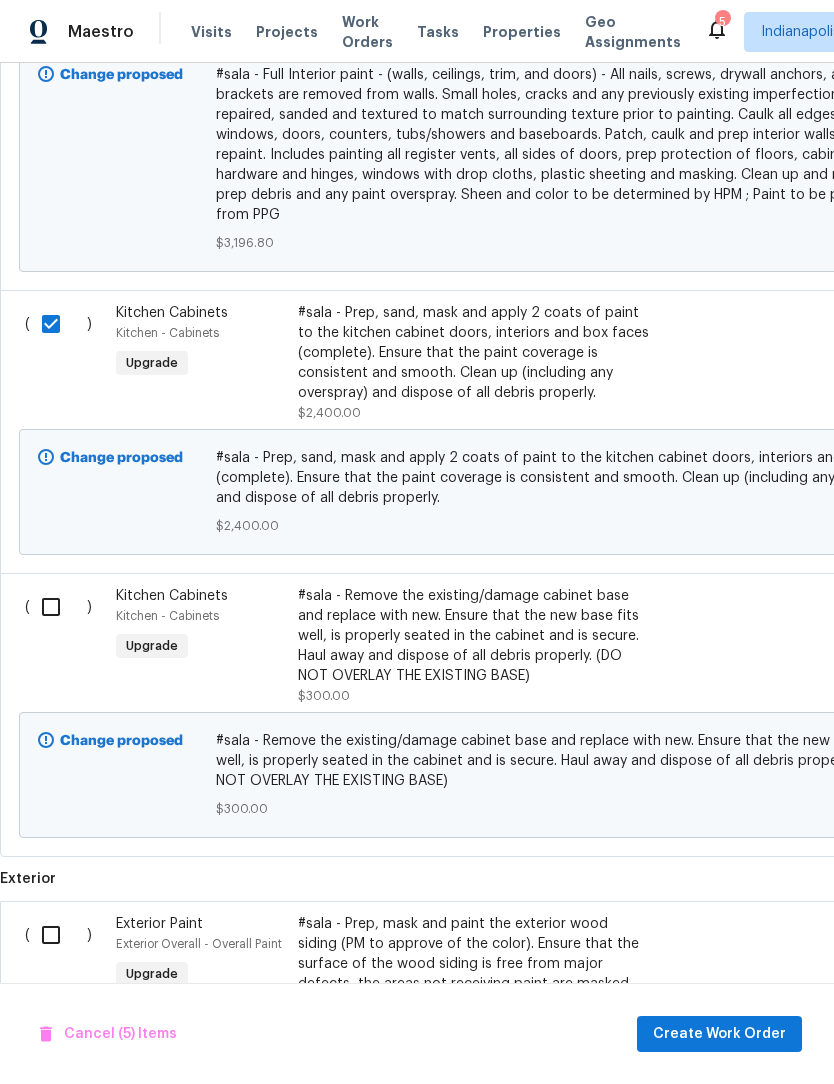 click at bounding box center [58, 607] 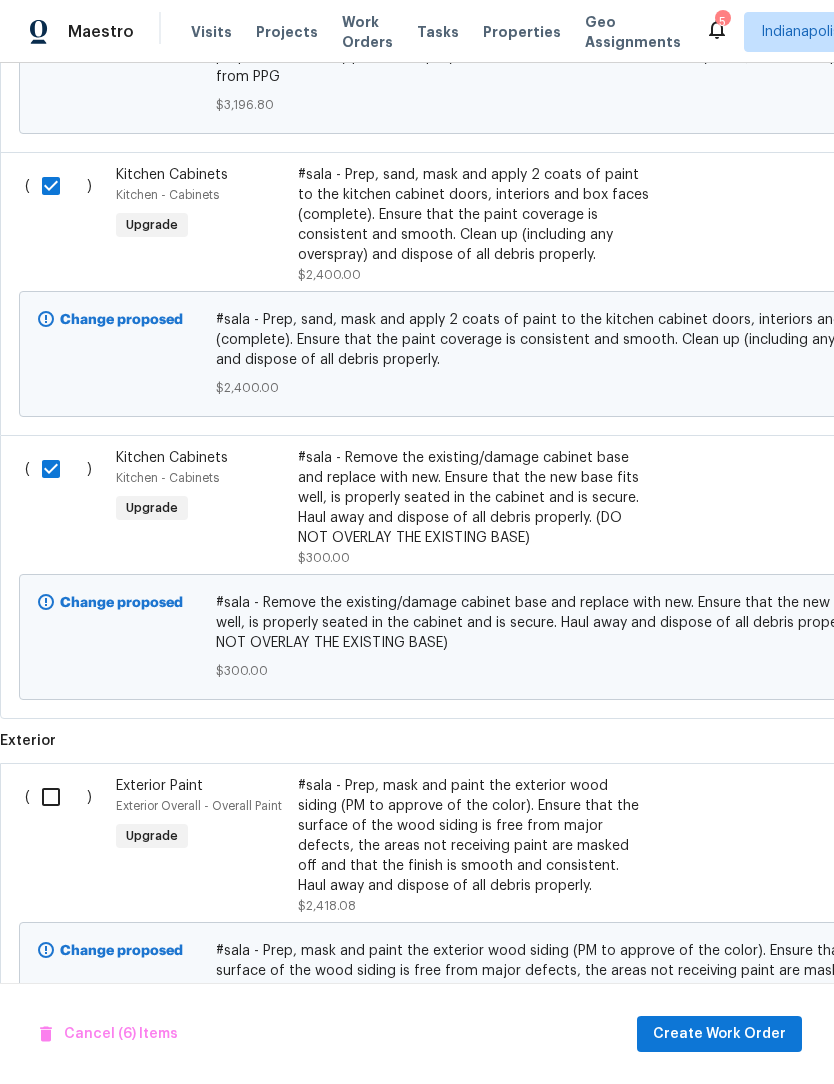 scroll, scrollTop: 1944, scrollLeft: 0, axis: vertical 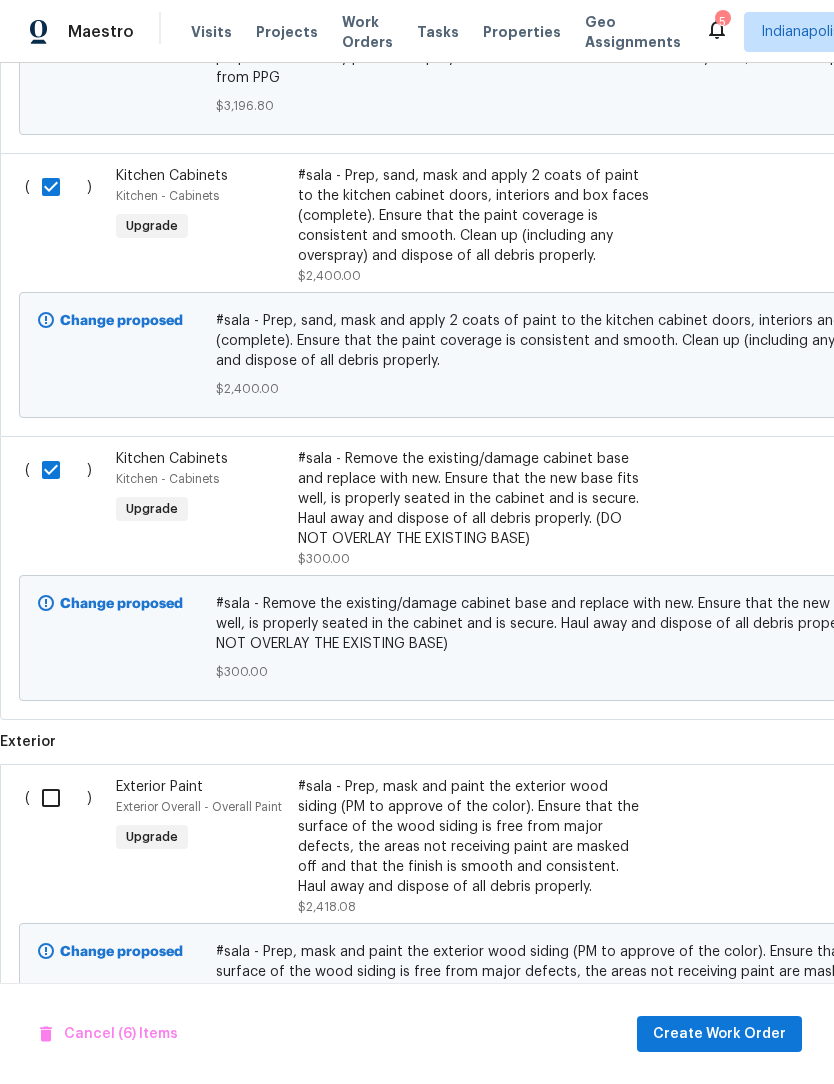 click at bounding box center [58, 798] 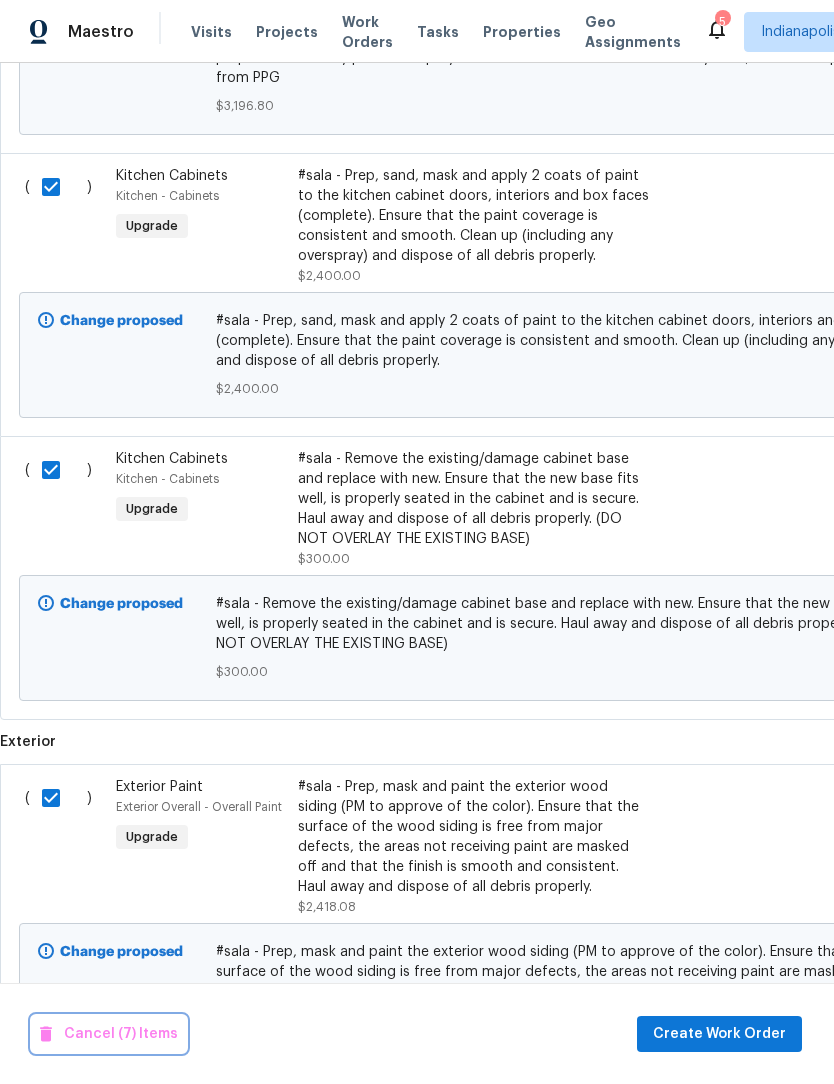 click on "Cancel (7) Items" at bounding box center (109, 1034) 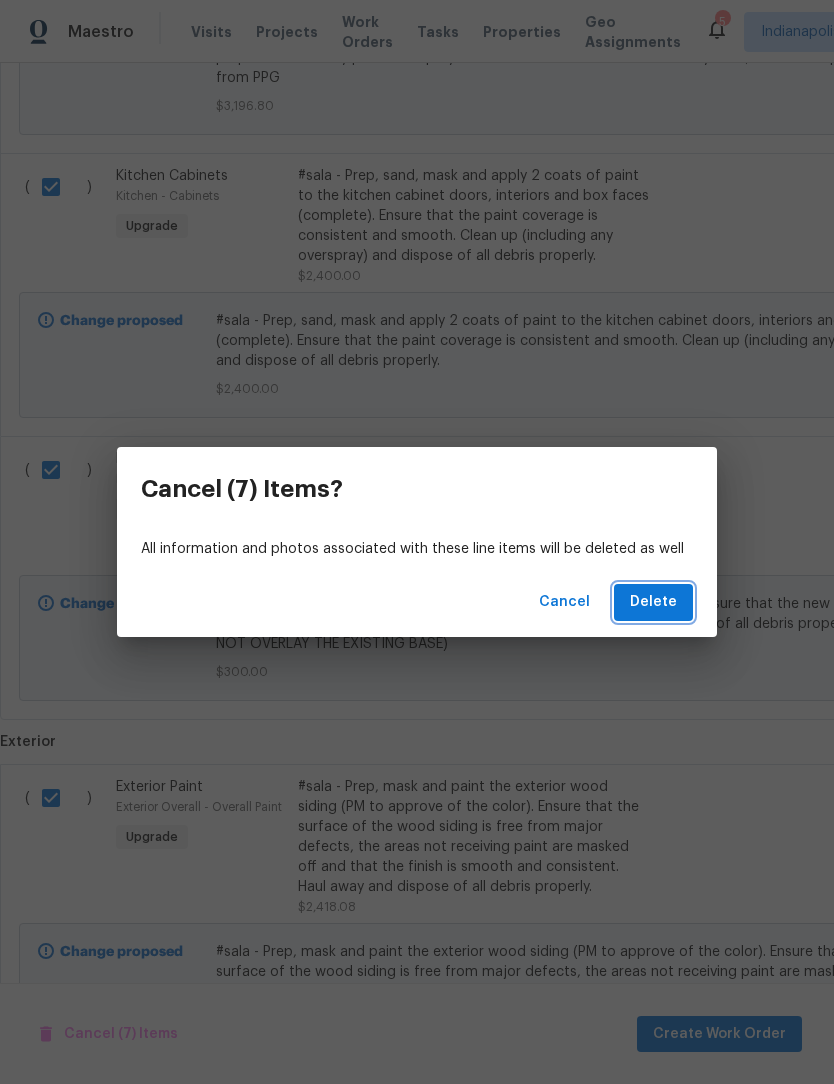 click on "Delete" at bounding box center (653, 602) 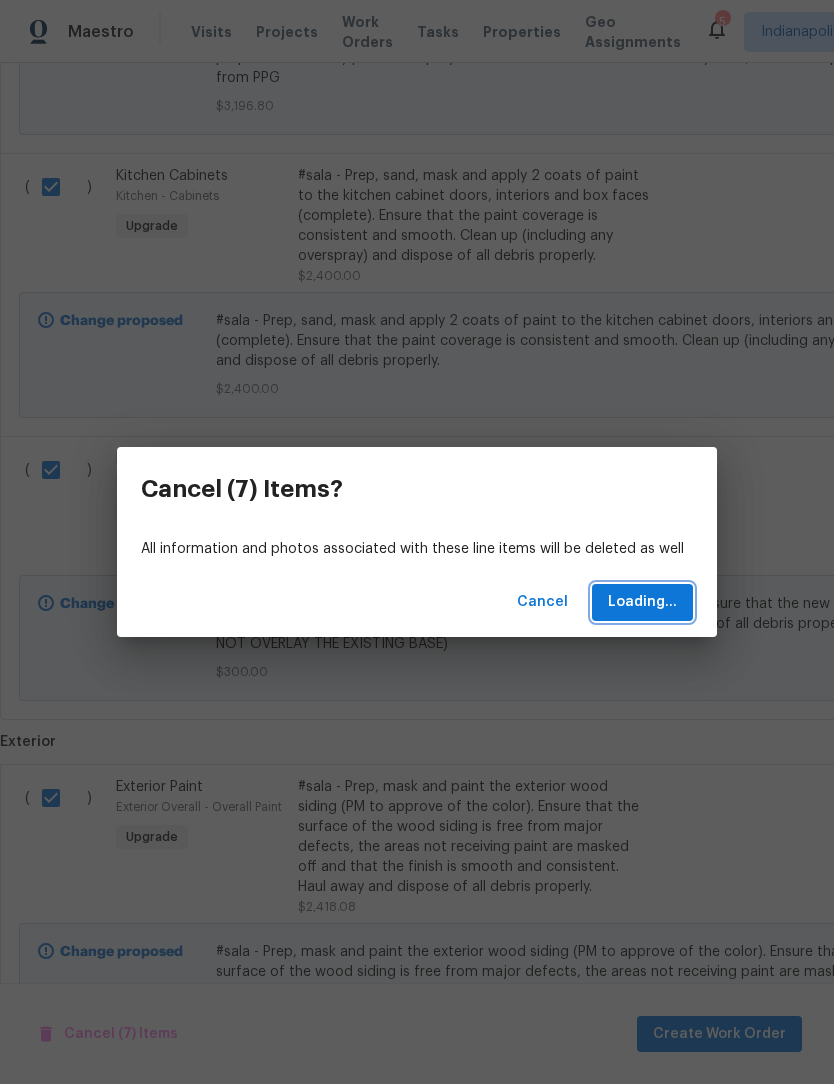 scroll, scrollTop: 0, scrollLeft: 0, axis: both 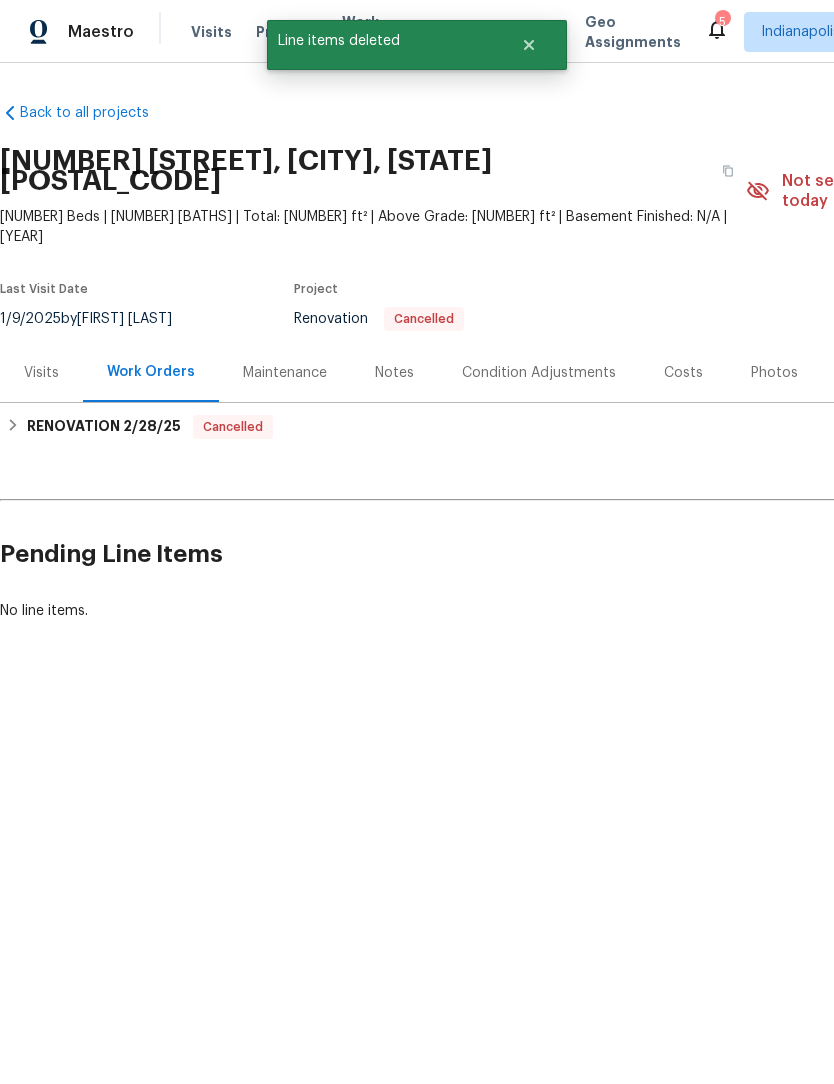 click on "Visits" at bounding box center (41, 373) 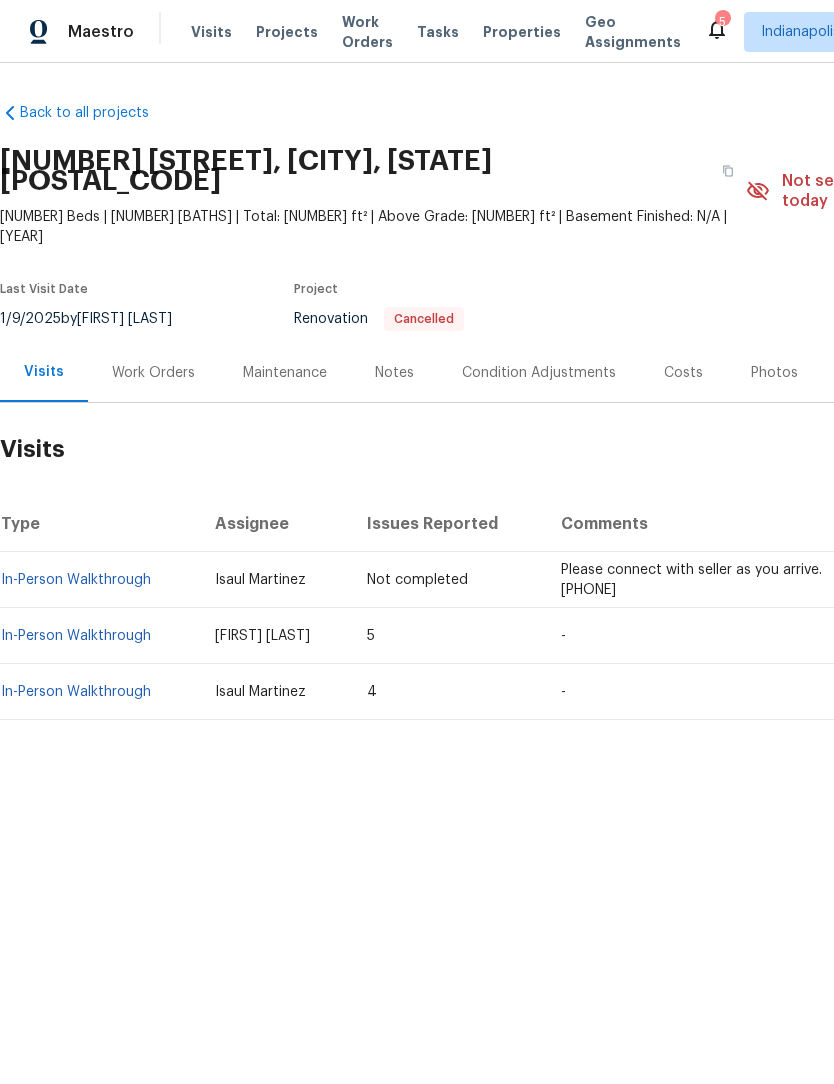 scroll, scrollTop: 0, scrollLeft: 0, axis: both 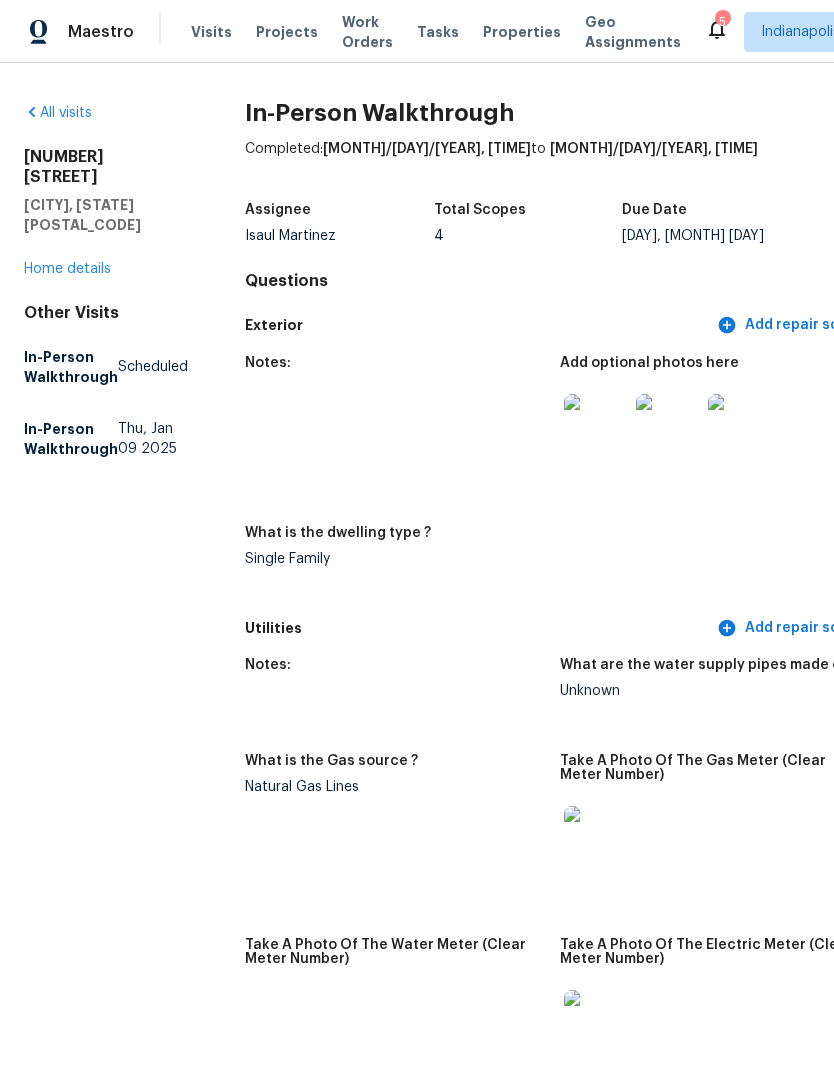 click on "Home details" at bounding box center [67, 269] 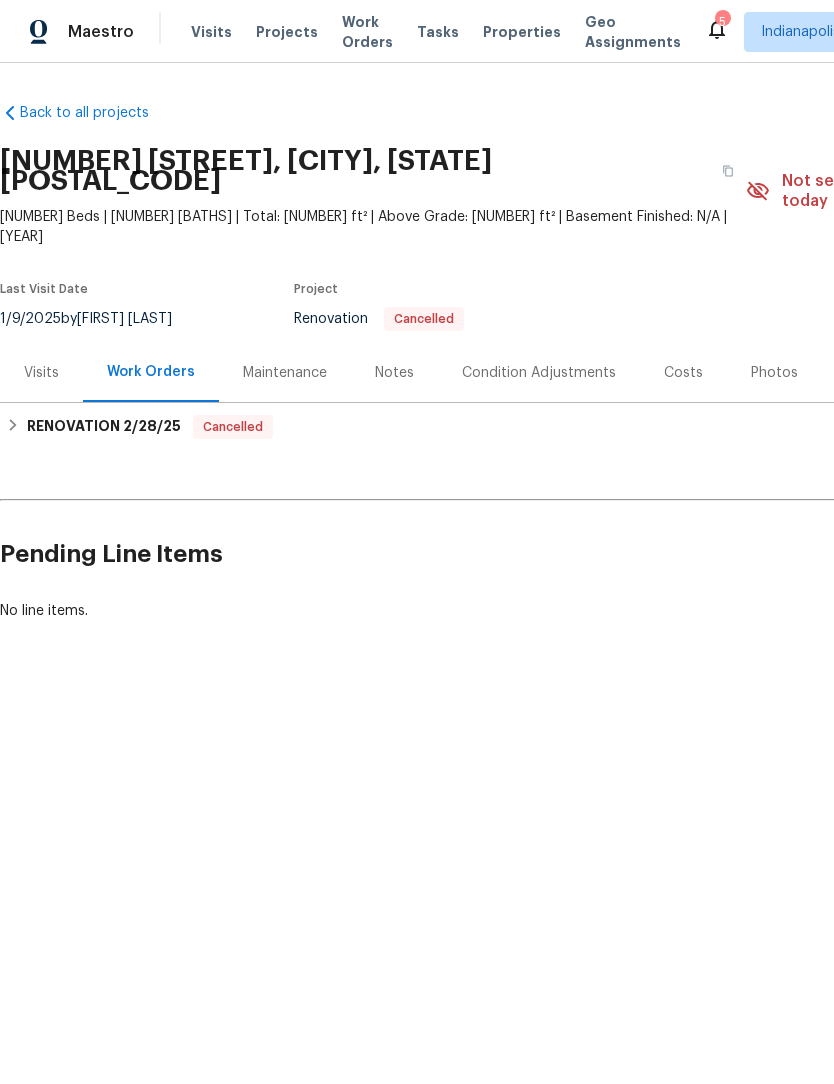 click on "Visits" at bounding box center [41, 373] 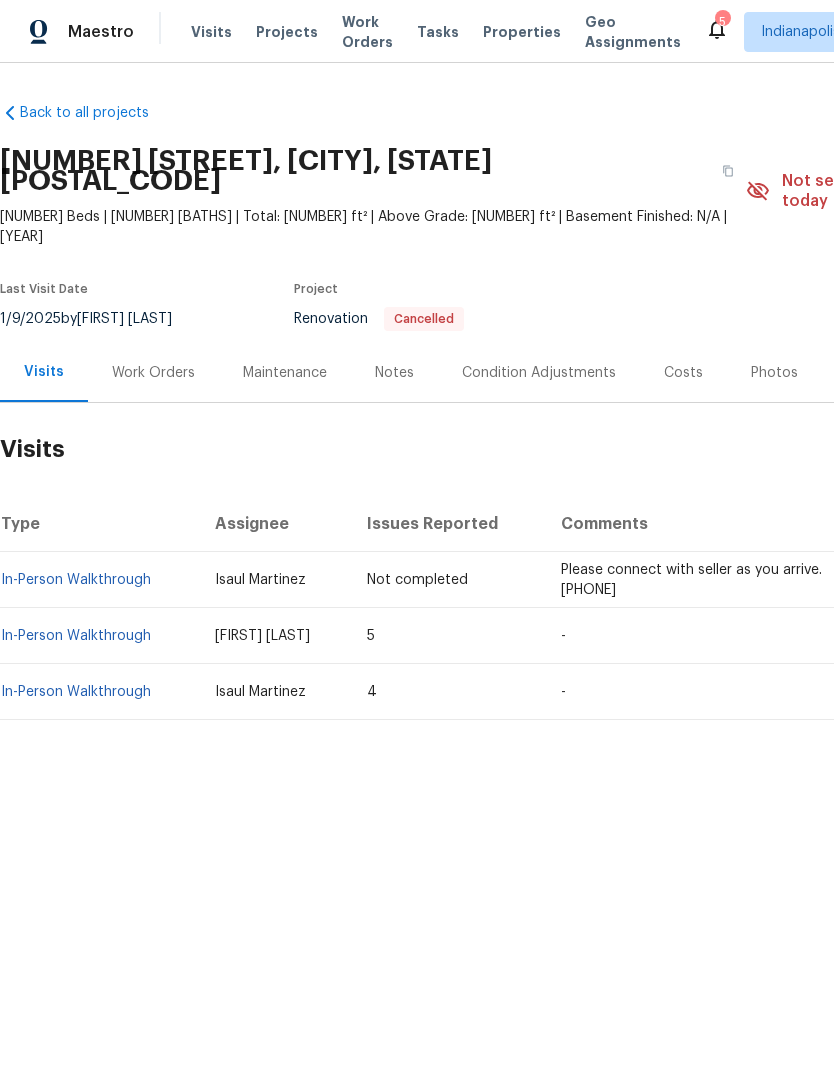 click on "In-Person Walkthrough" at bounding box center [76, 636] 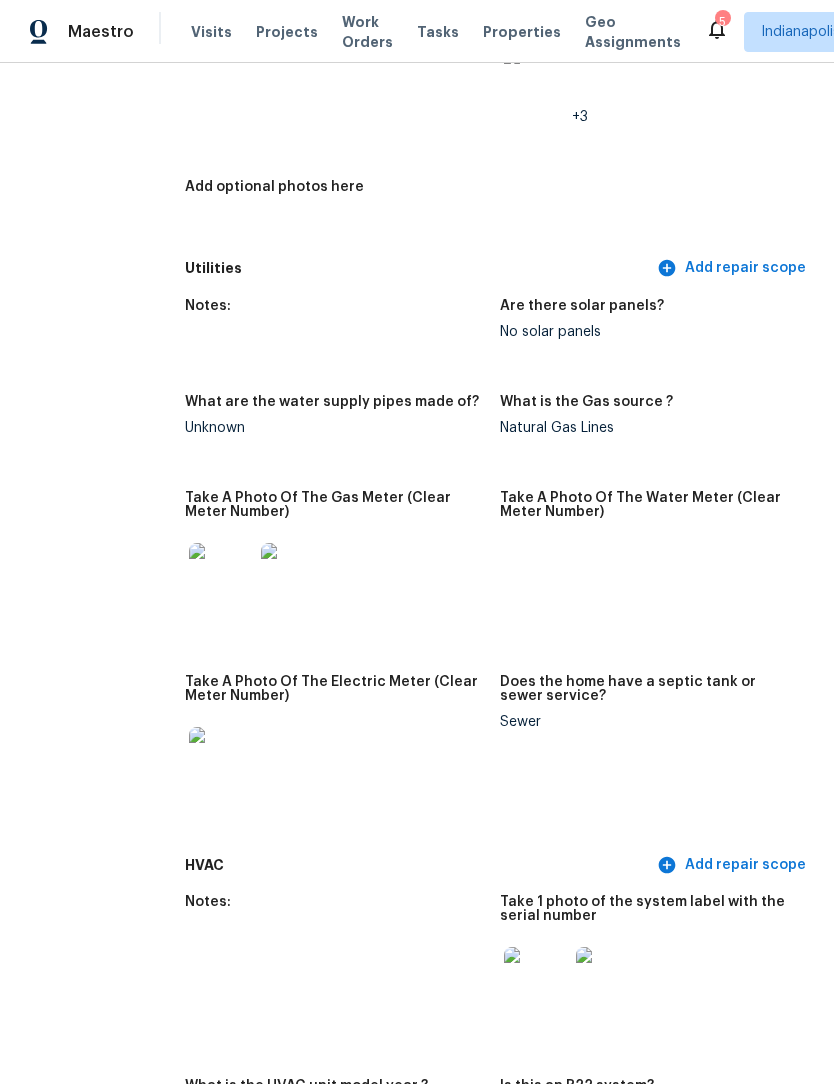 scroll, scrollTop: 1486, scrollLeft: 71, axis: both 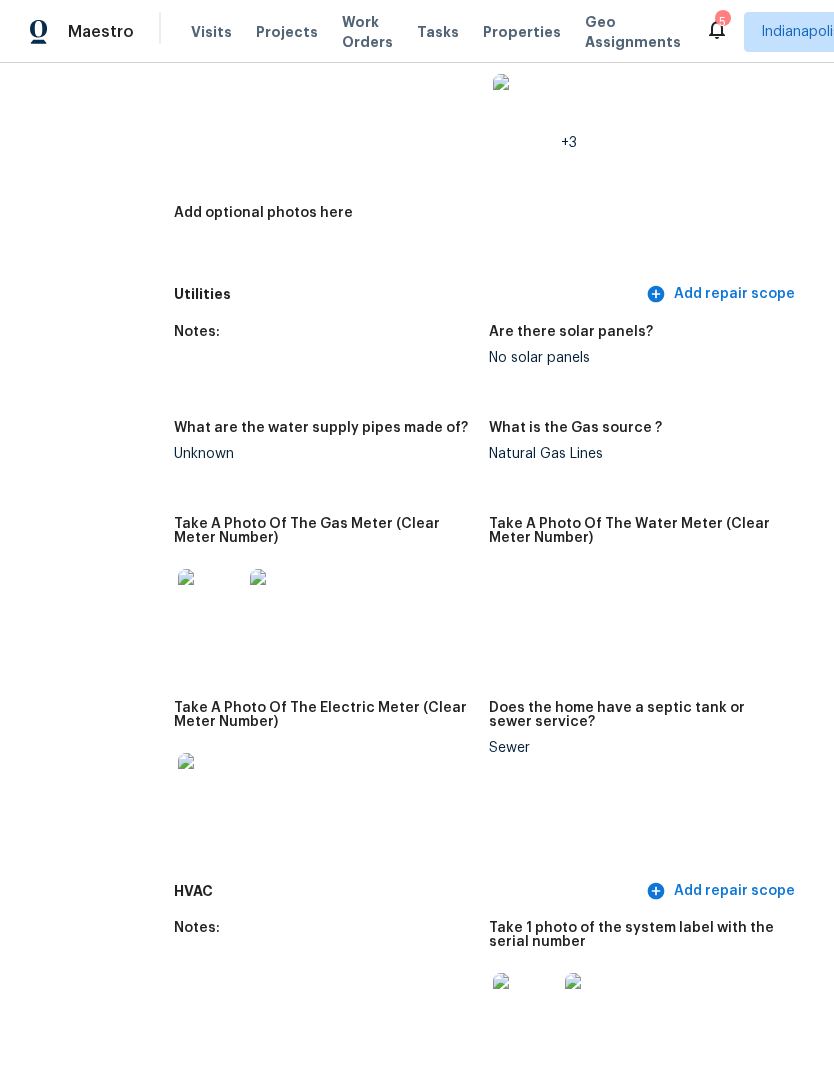 click at bounding box center [210, 601] 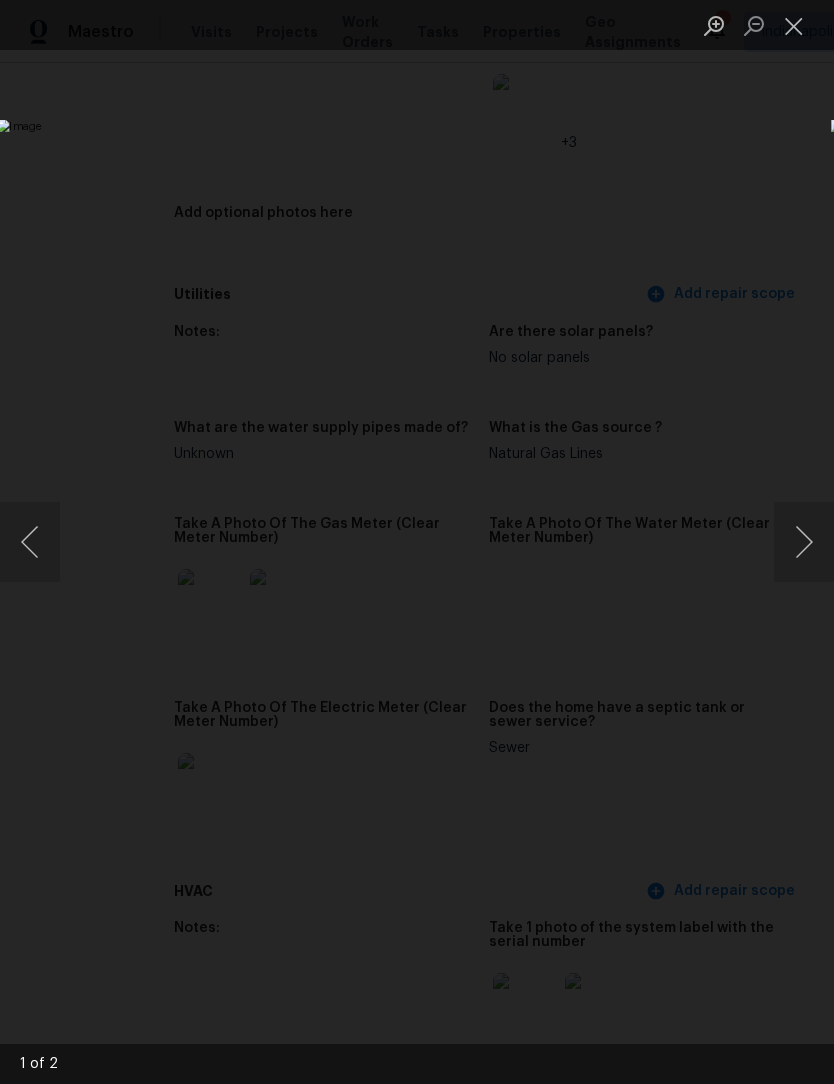 click at bounding box center (804, 542) 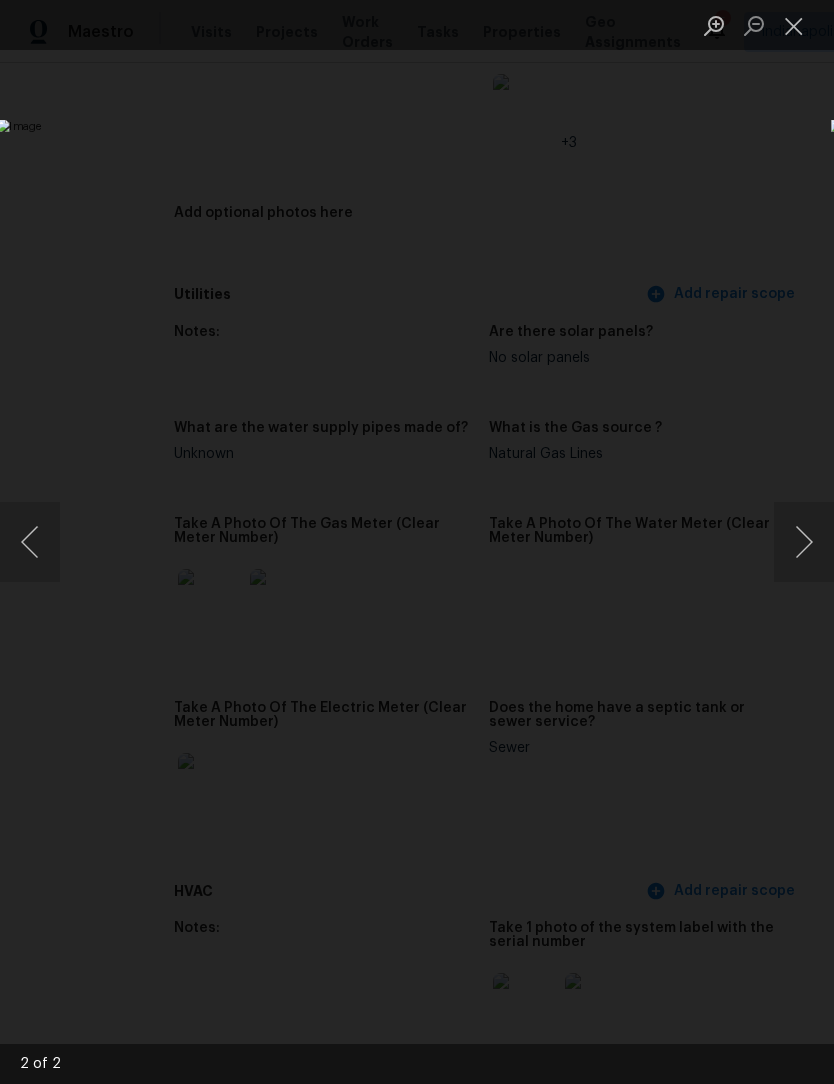 click at bounding box center (30, 542) 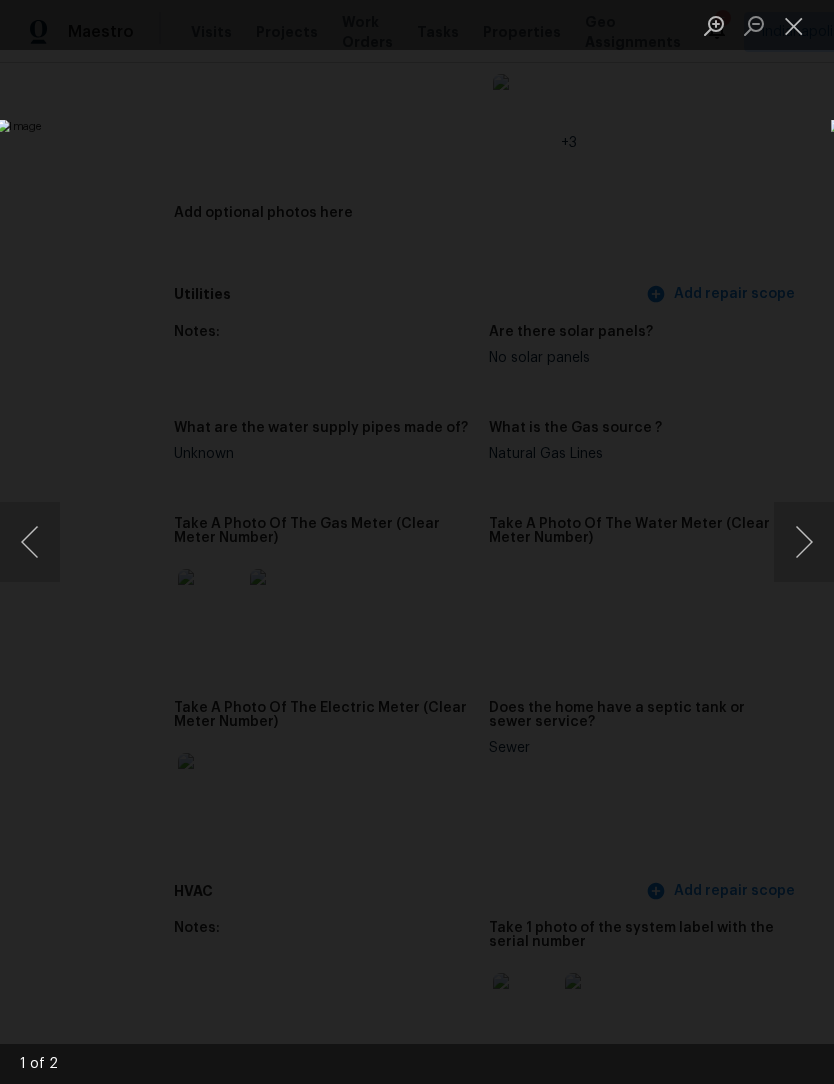 click at bounding box center (794, 25) 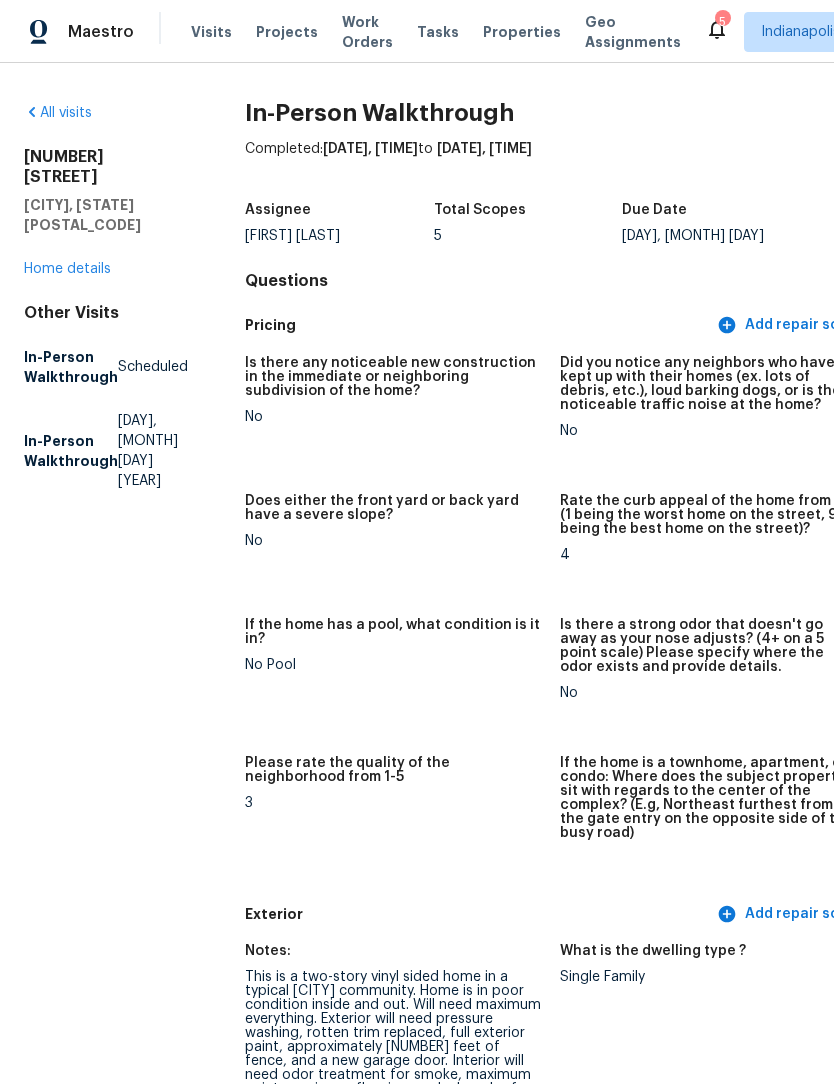 scroll, scrollTop: 0, scrollLeft: 0, axis: both 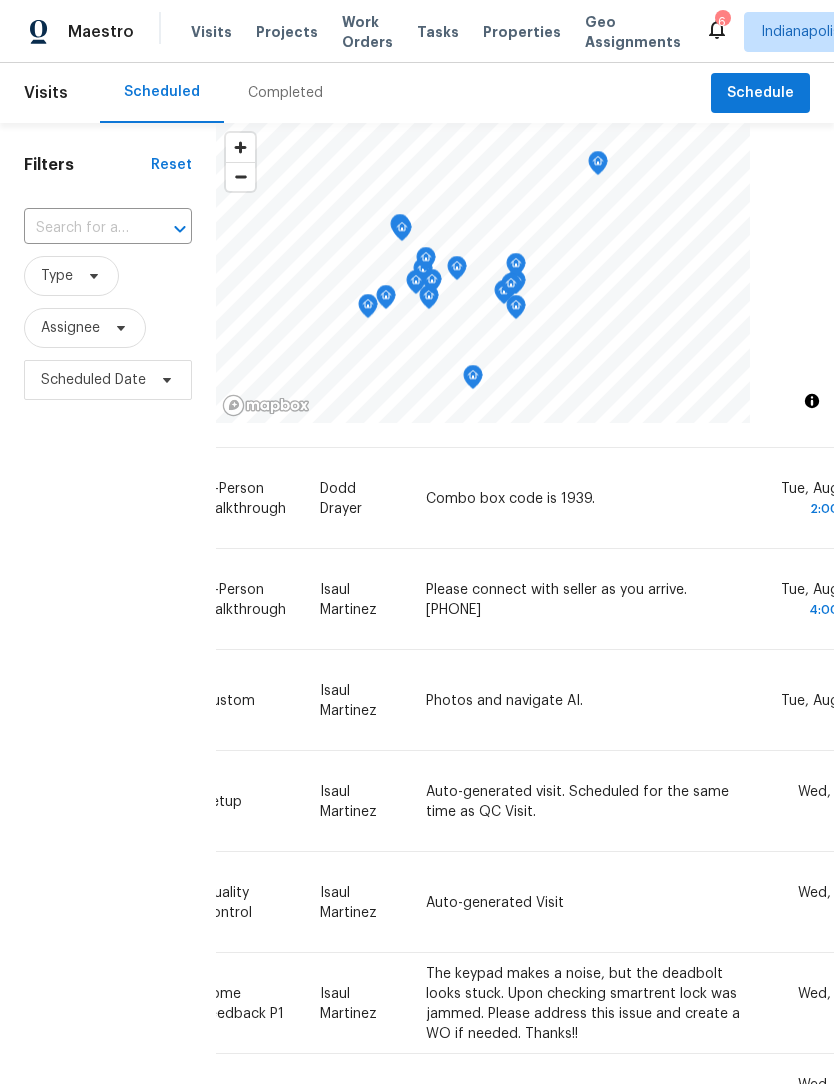 click 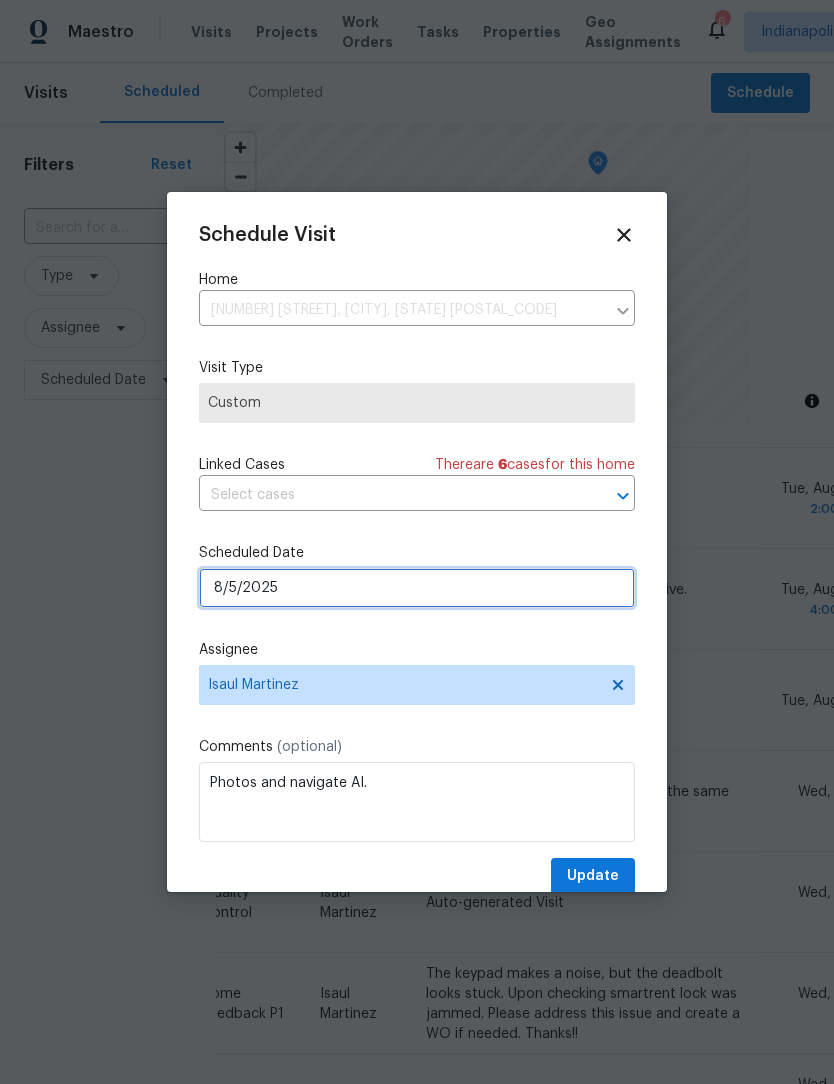 click on "8/5/2025" at bounding box center [417, 588] 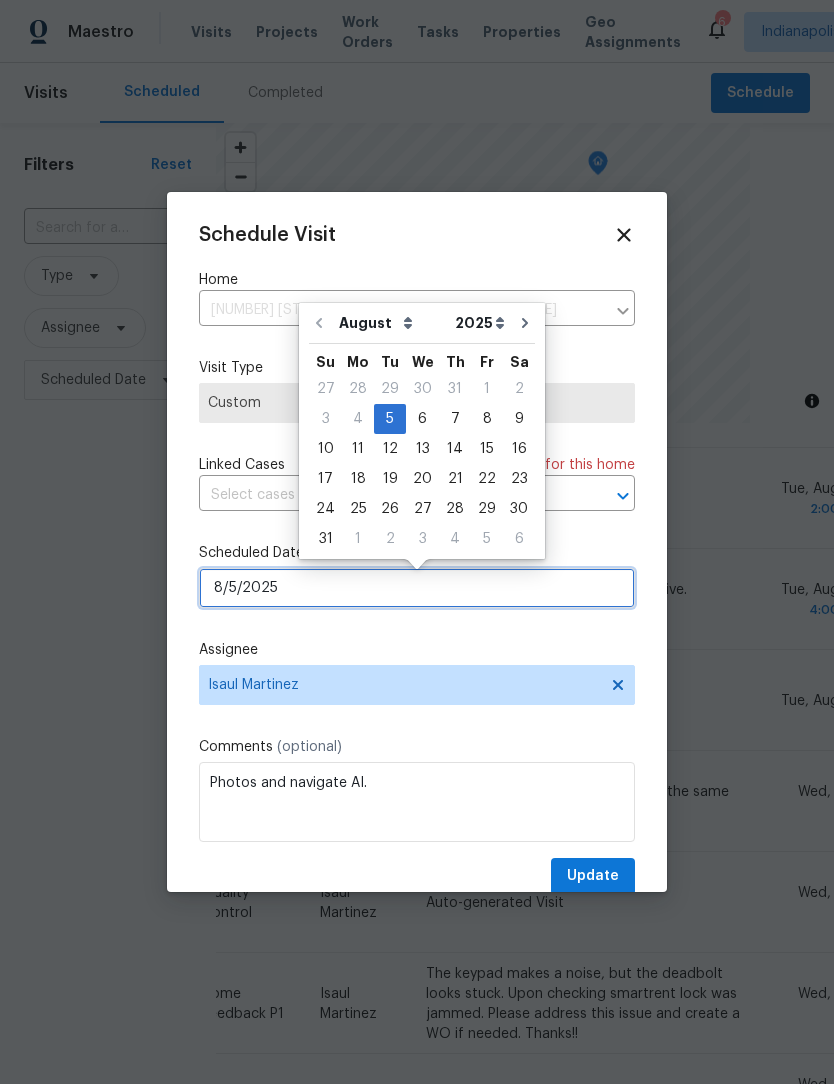 scroll, scrollTop: 0, scrollLeft: 0, axis: both 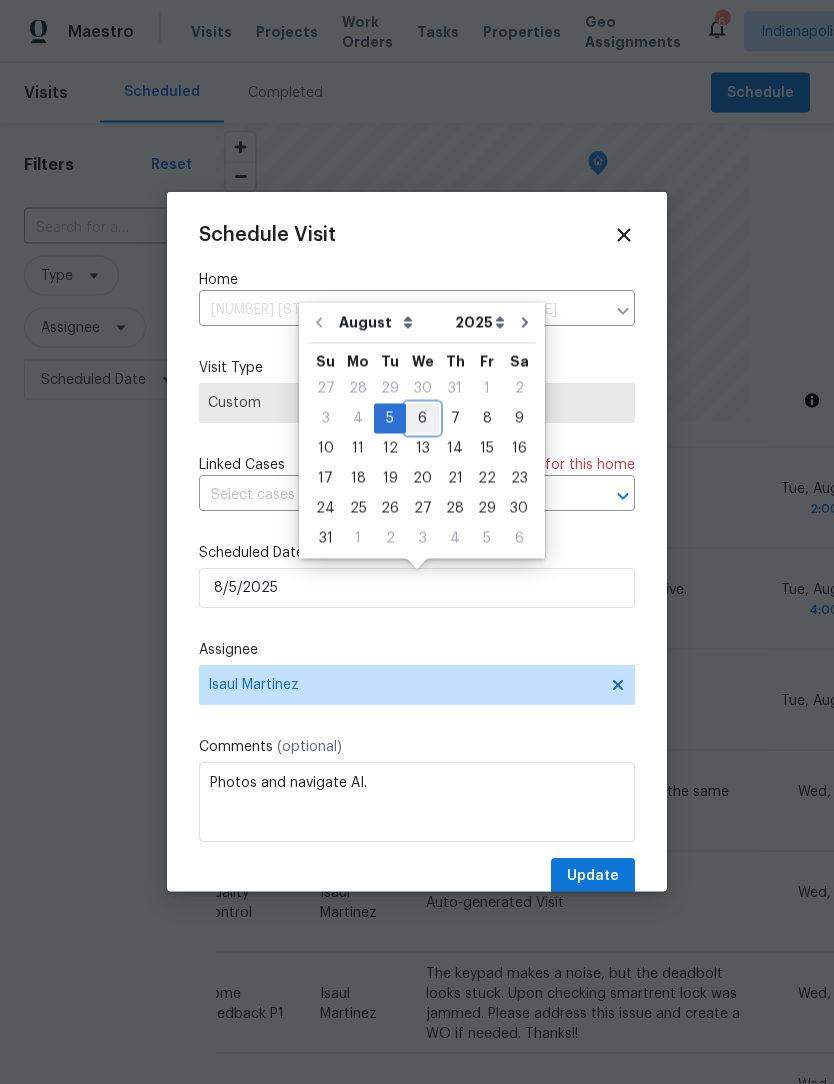click on "6" at bounding box center (422, 419) 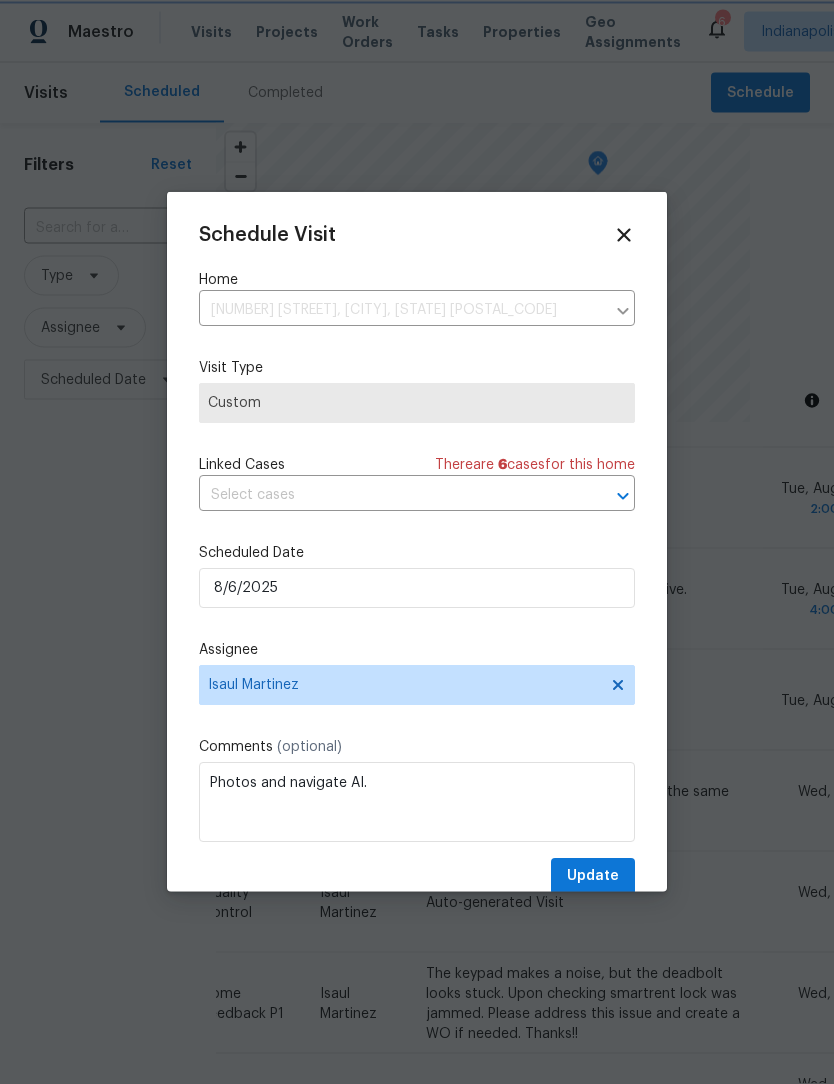 scroll, scrollTop: 1, scrollLeft: 0, axis: vertical 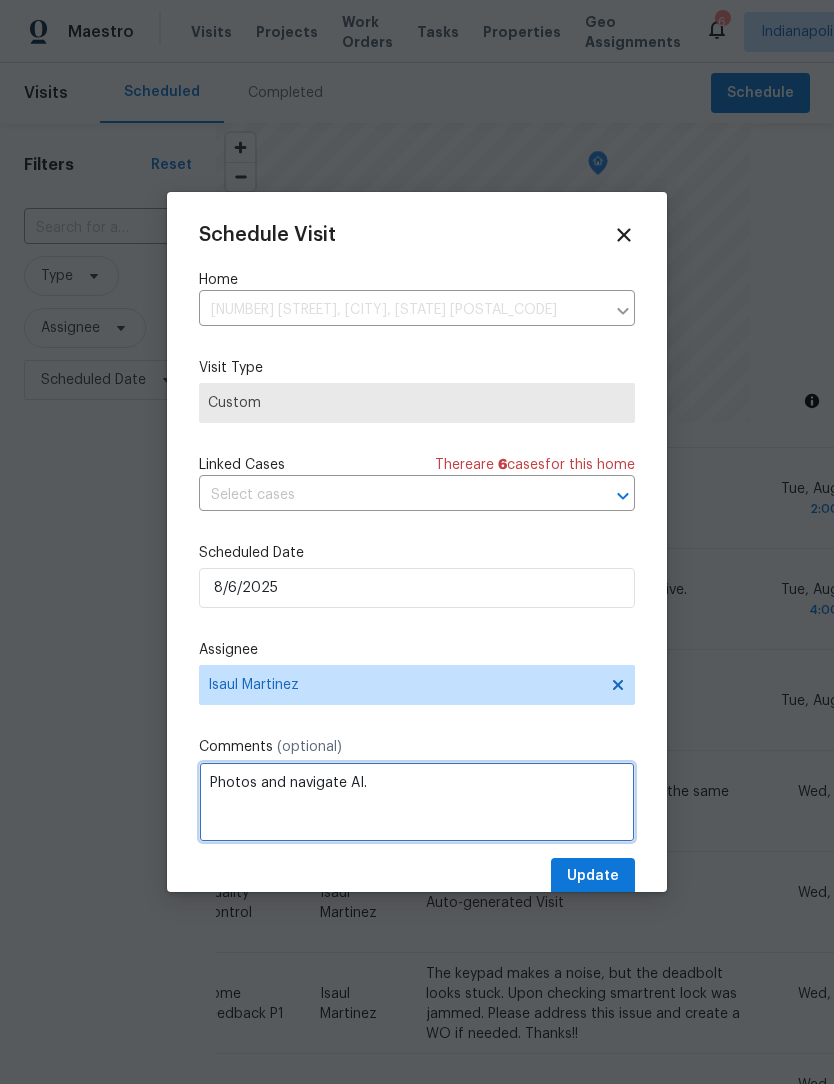 click on "Photos and navigate AI." at bounding box center [417, 802] 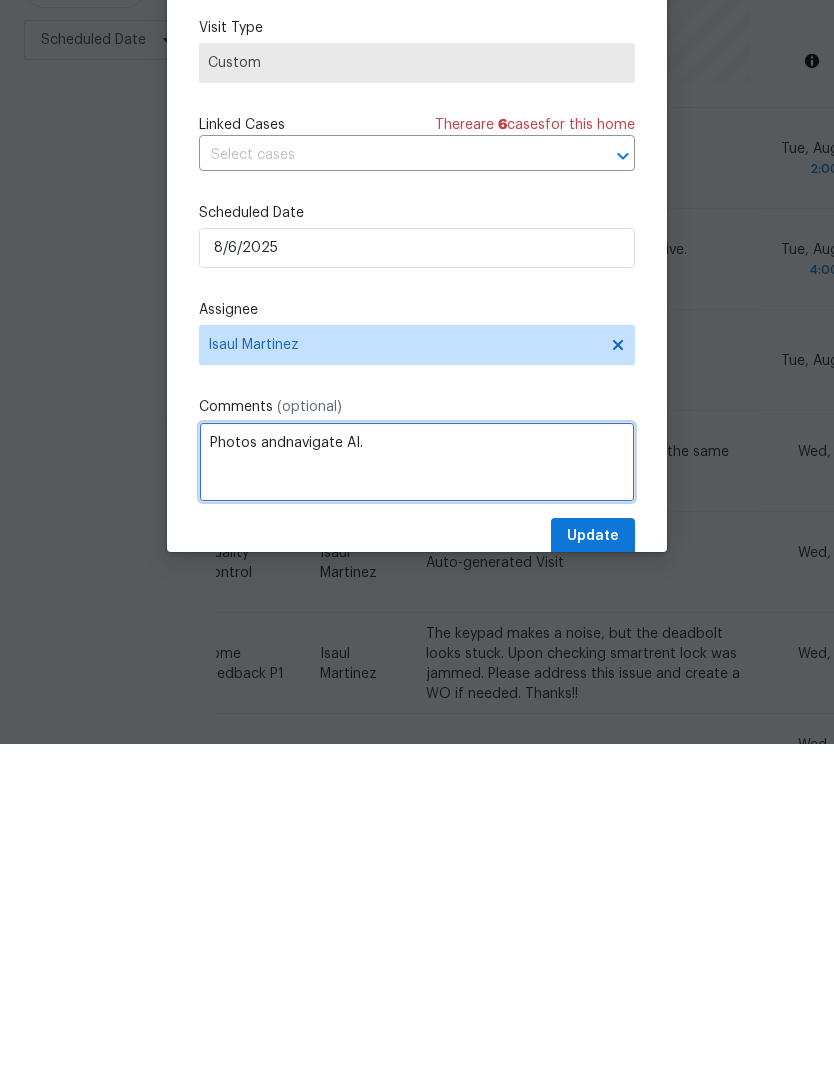scroll, scrollTop: 66, scrollLeft: 0, axis: vertical 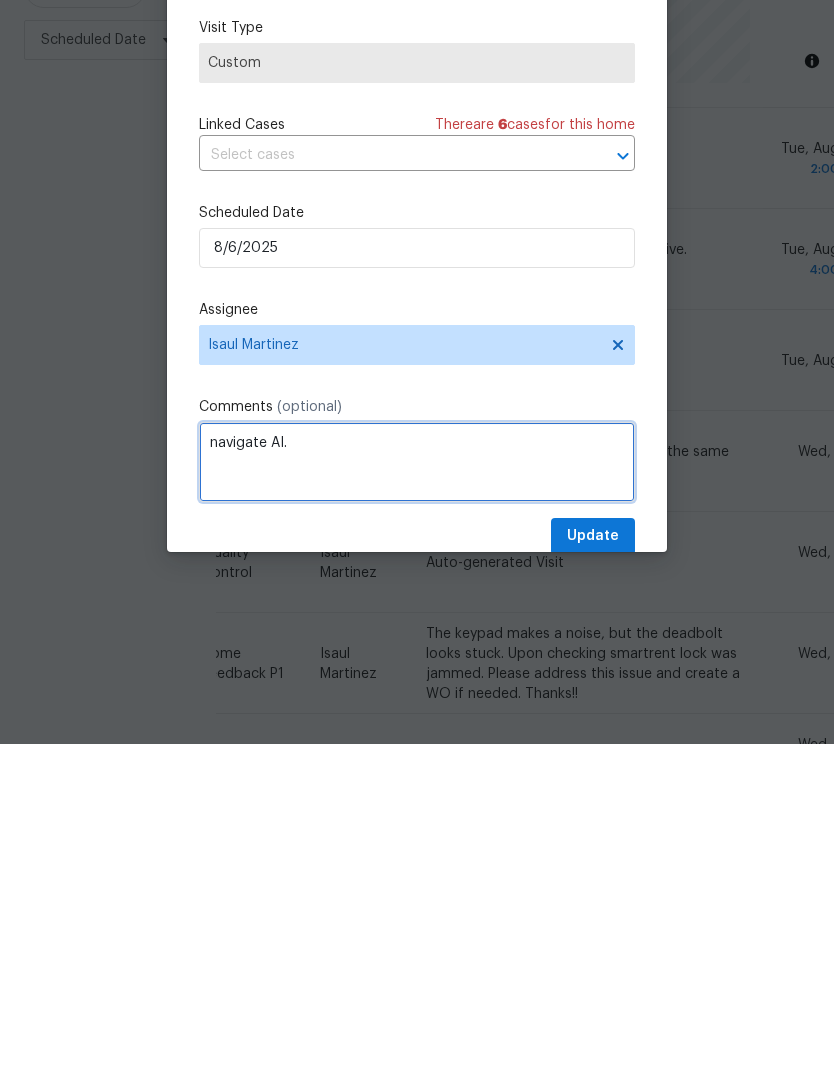 type on "navigate AI." 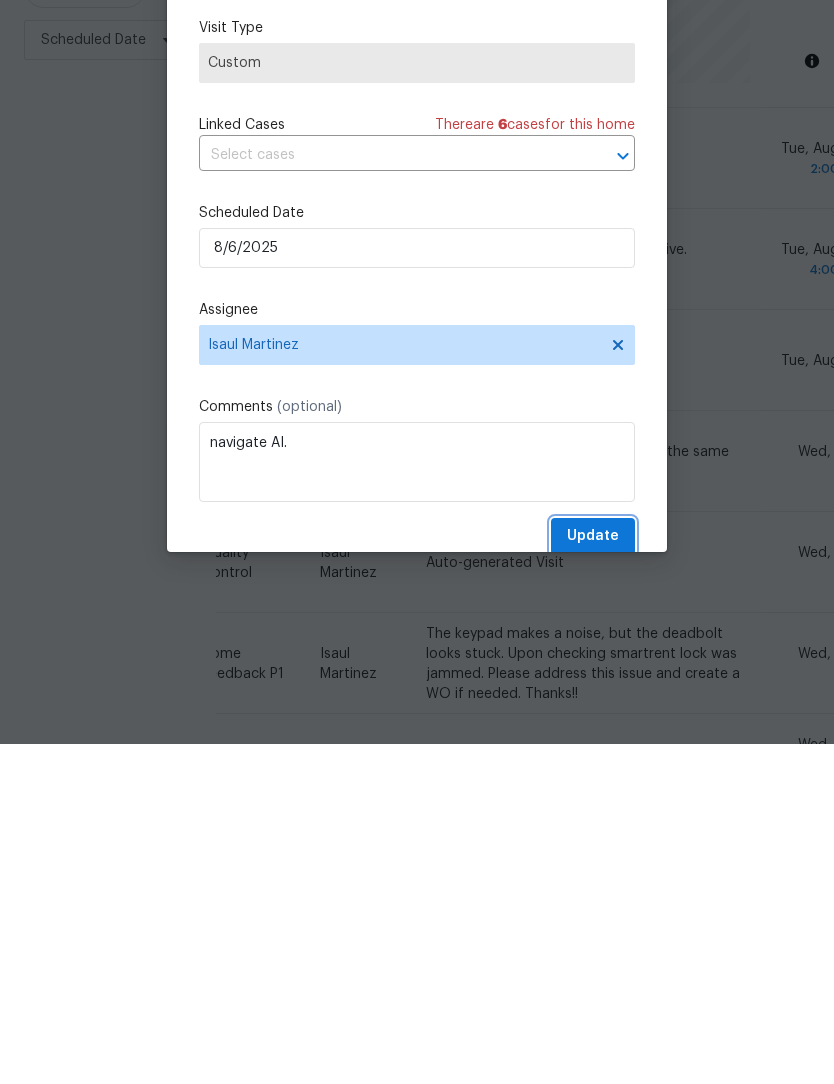 click on "Update" at bounding box center [593, 876] 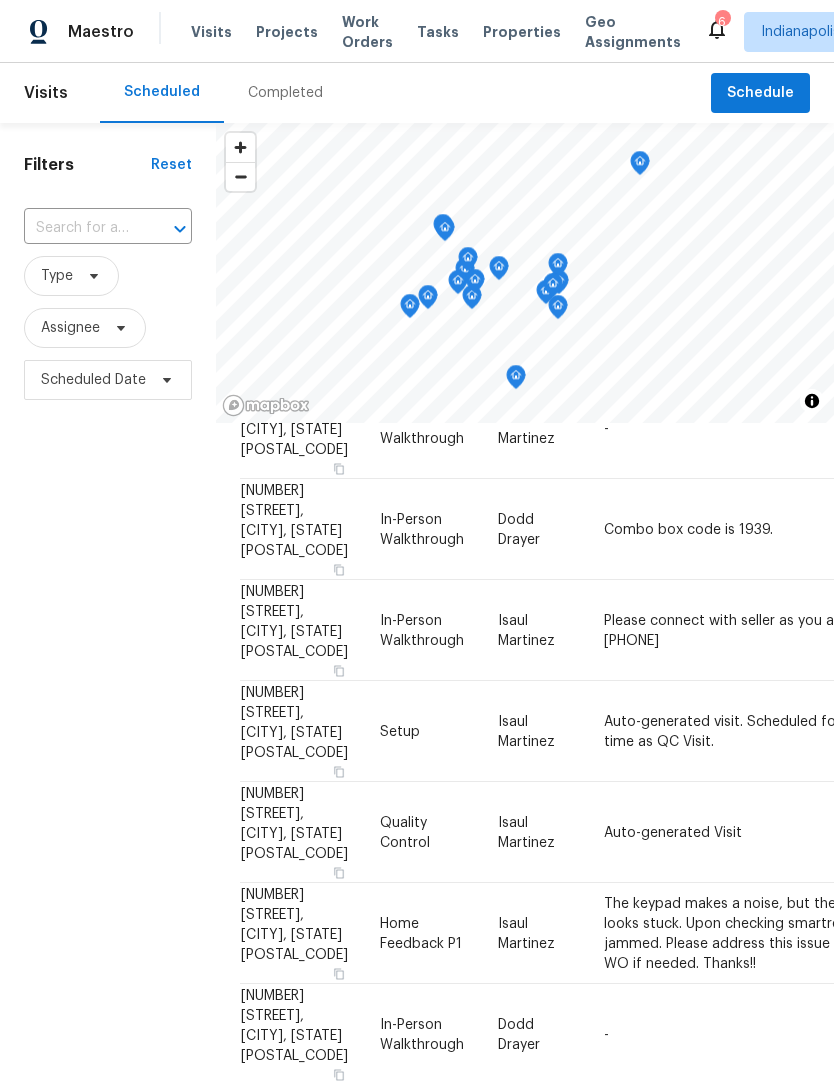 scroll, scrollTop: 1227, scrollLeft: 0, axis: vertical 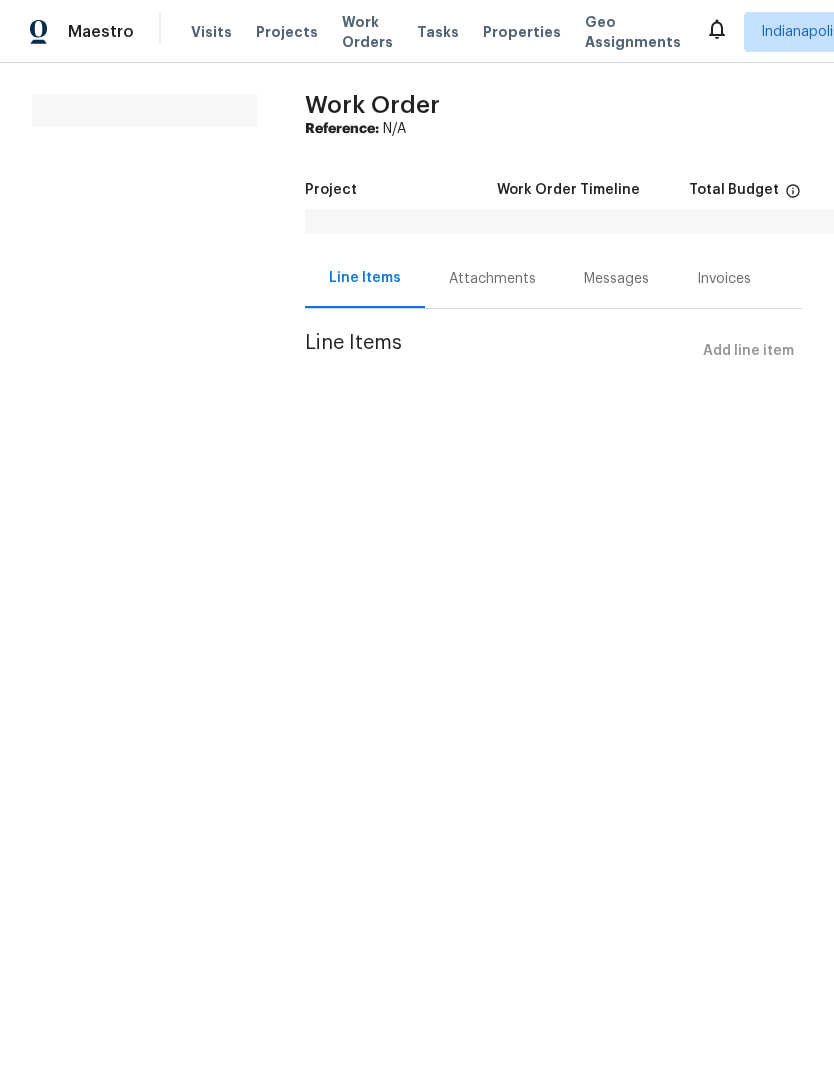 click on "Maestro Visits Projects Work Orders Tasks Properties Geo Assignments [CITY], [STATE] [FIRST] [LAST] All work orders Work Order Reference:   N/A Project Work Order Timeline Total Budget [PRICE] Assigned HPM - Line Items Attachments Messages Invoices Line Items Add line item" at bounding box center [417, 213] 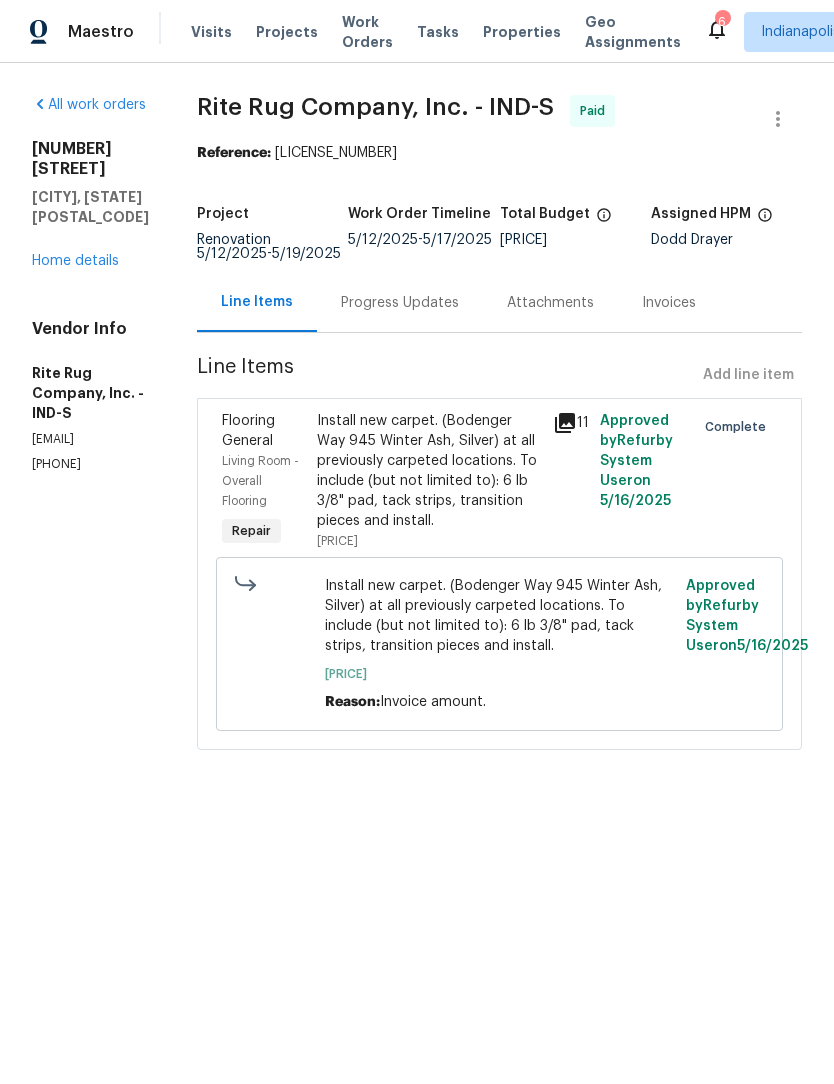 click on "All work orders [NUMBER] [STREET] [CITY], [STATE] [POSTAL_CODE] Home details Vendor Info Rite Rug Company, Inc. - IND-S [EMAIL] ([PHONE])" at bounding box center (90, 434) 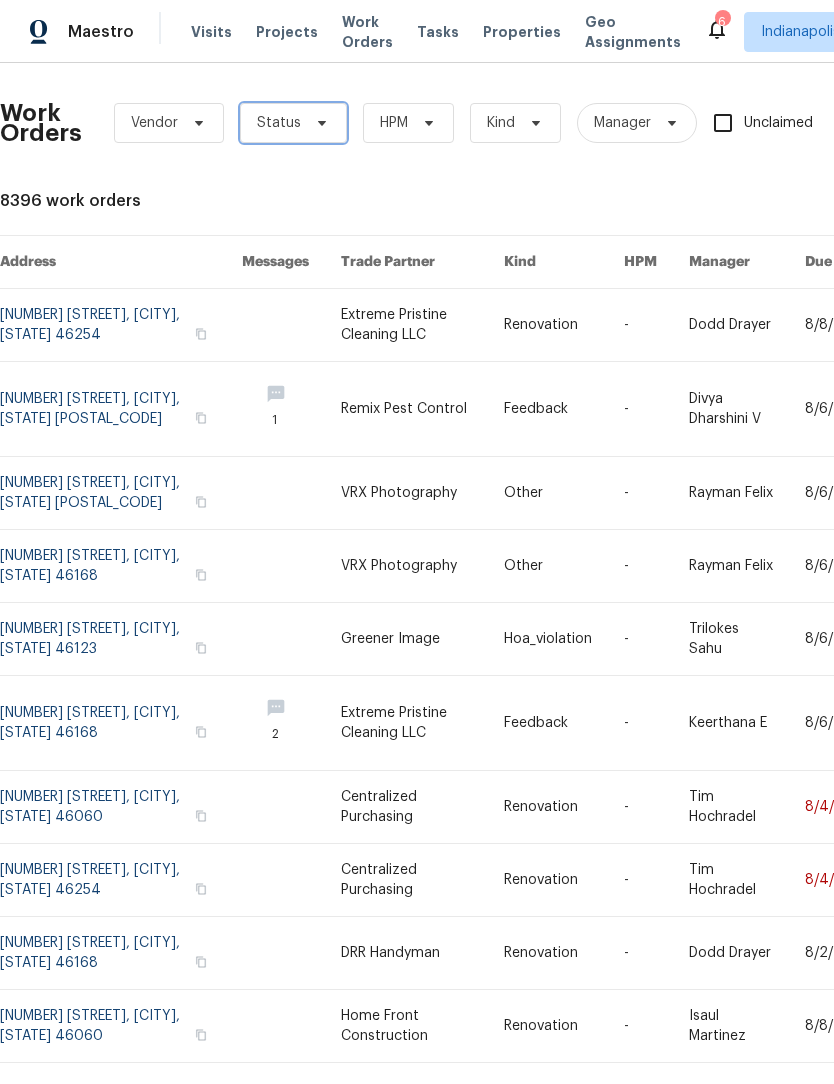 click on "Status" at bounding box center (279, 123) 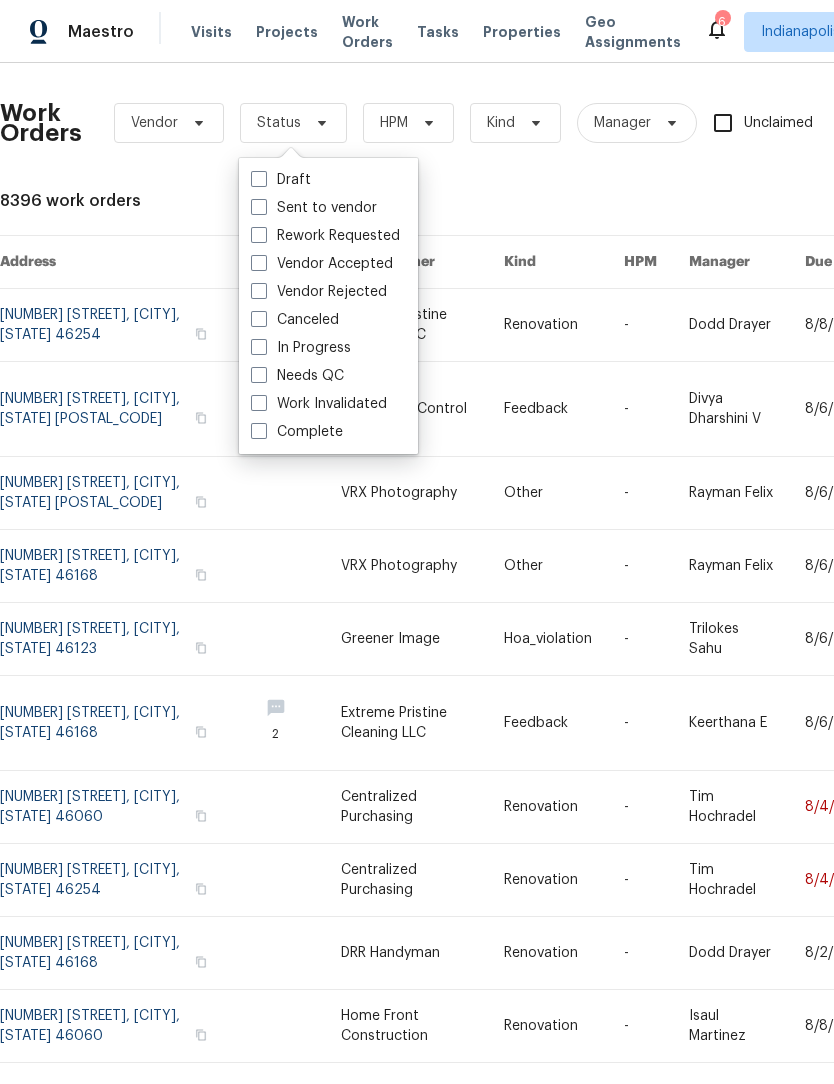 click at bounding box center (259, 375) 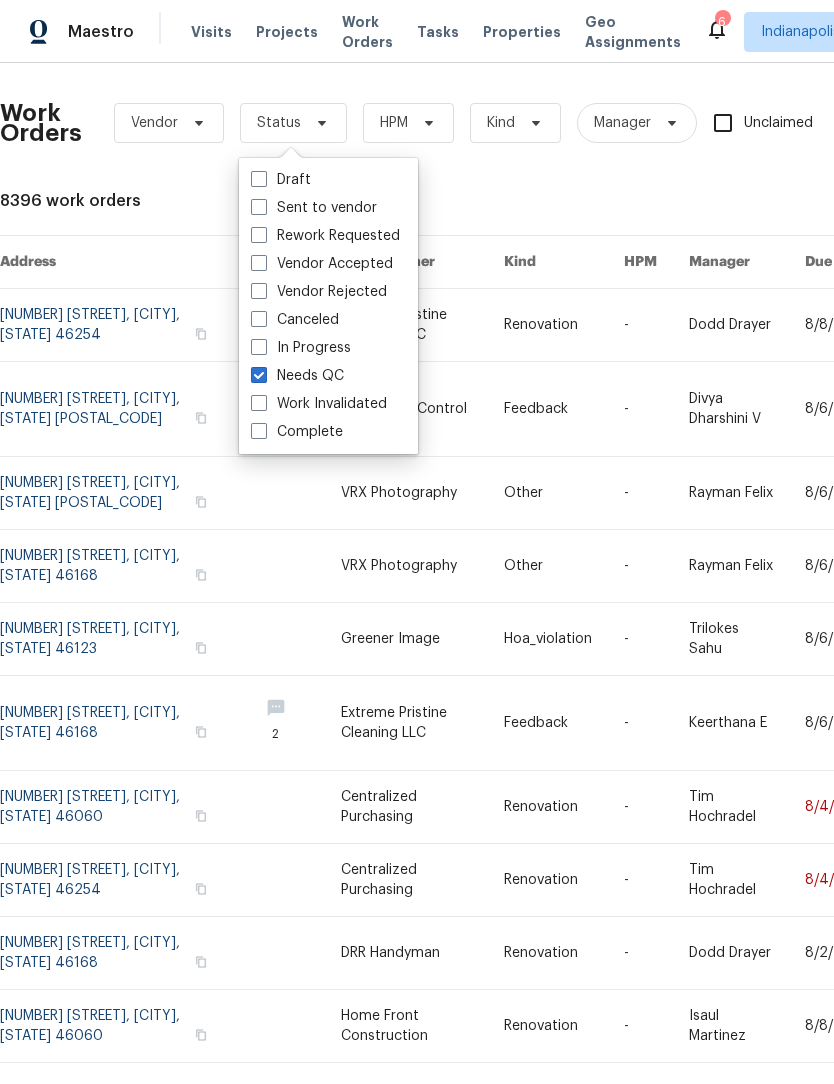 checkbox on "true" 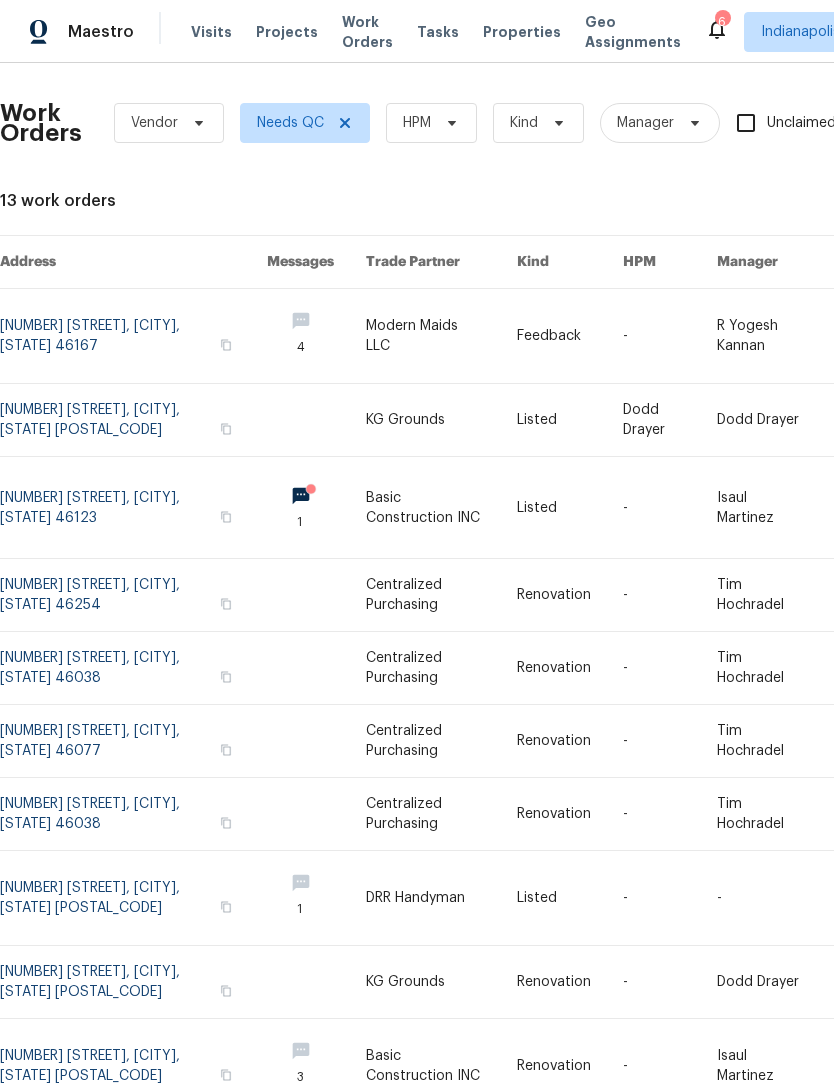 scroll, scrollTop: 0, scrollLeft: 0, axis: both 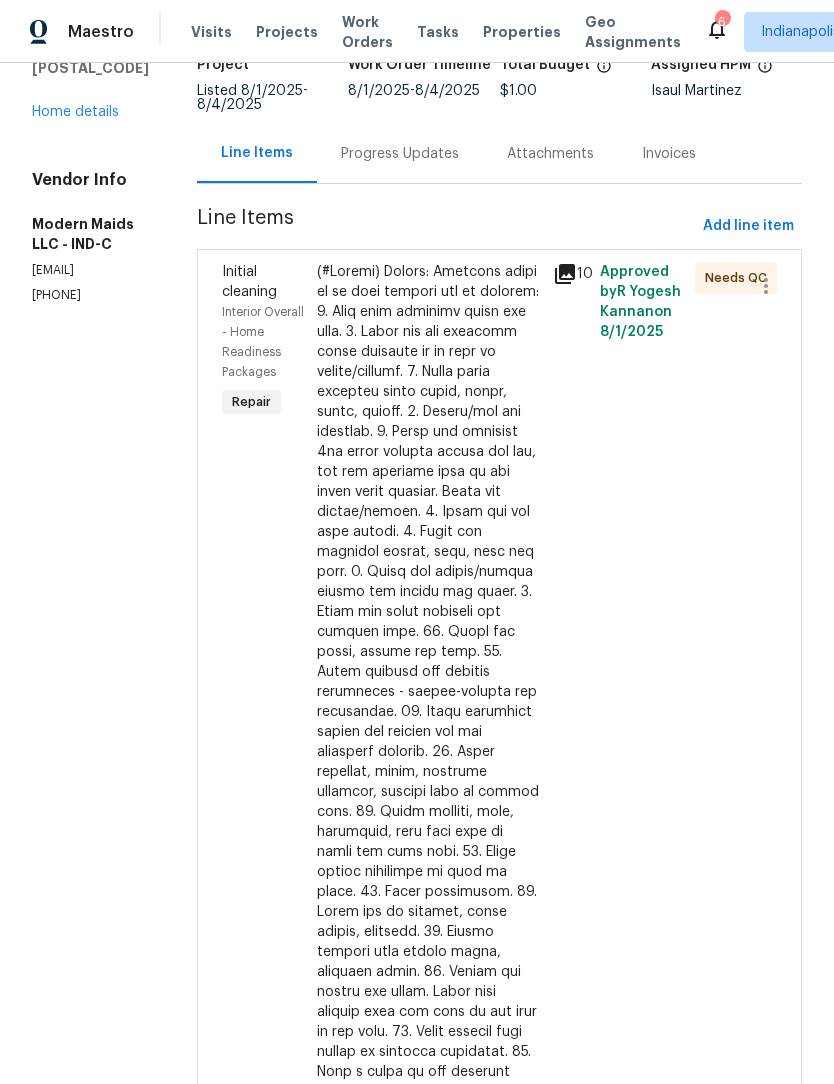 click at bounding box center (429, 722) 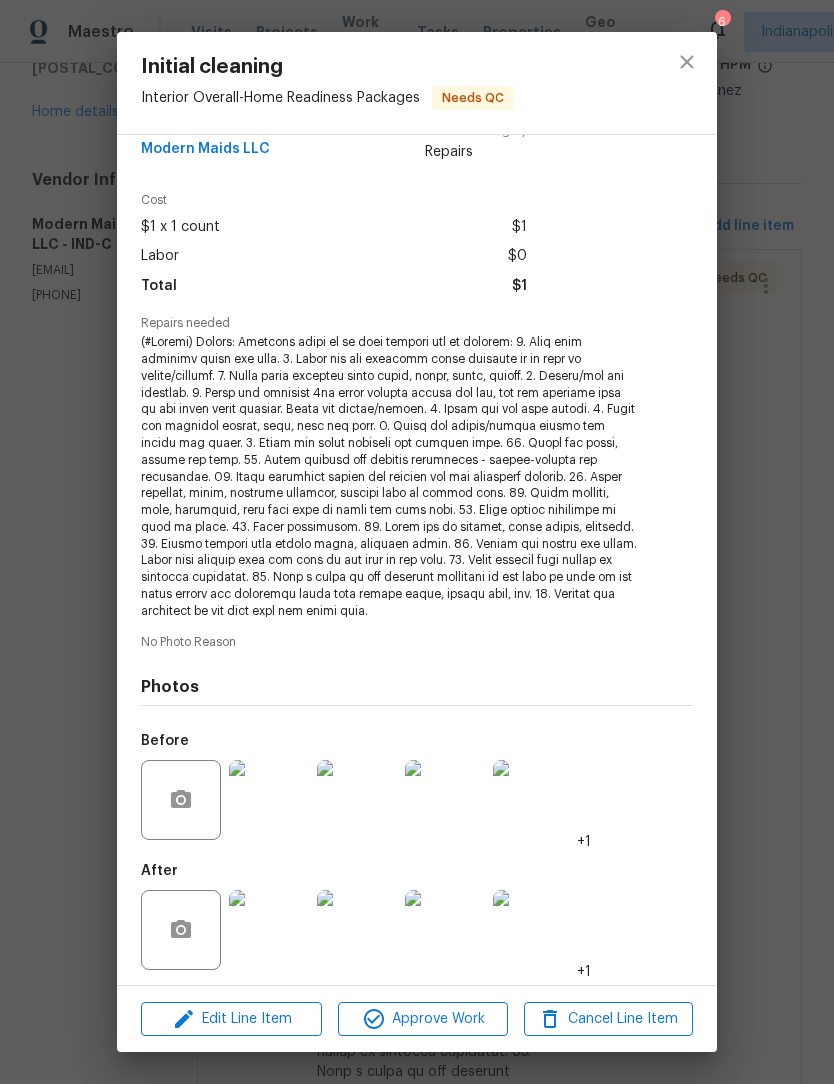 scroll, scrollTop: 33, scrollLeft: 0, axis: vertical 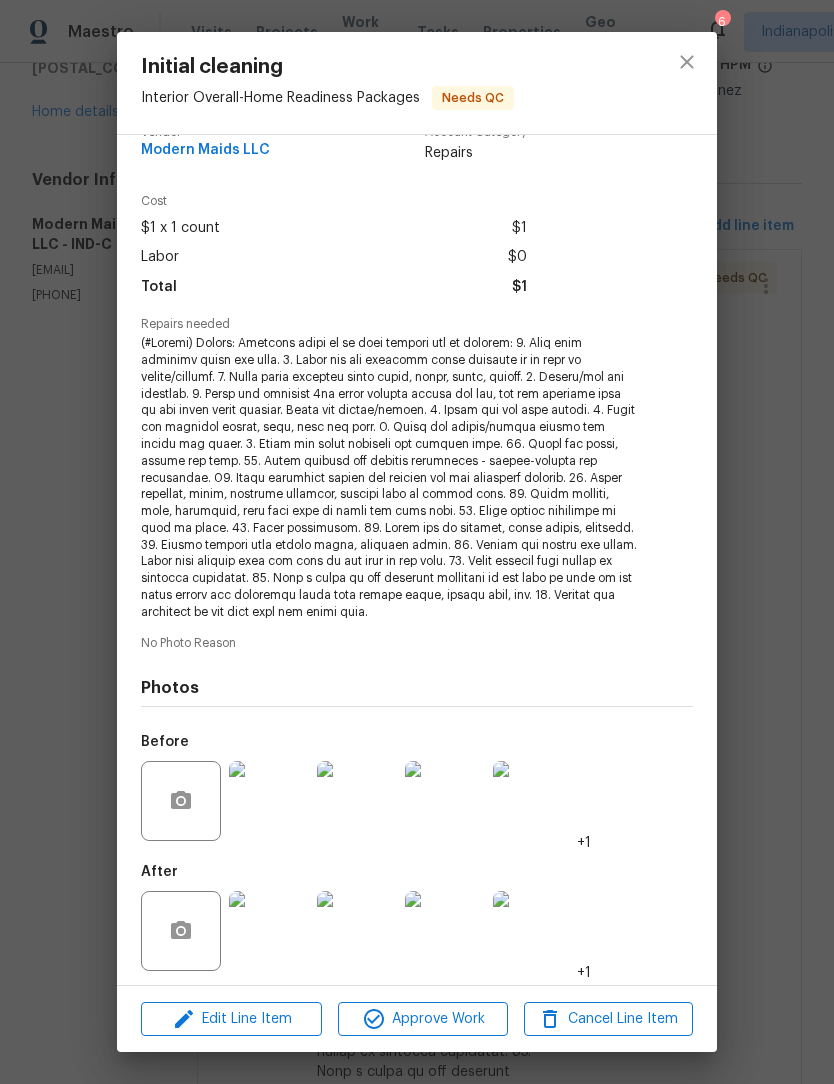 click at bounding box center (269, 931) 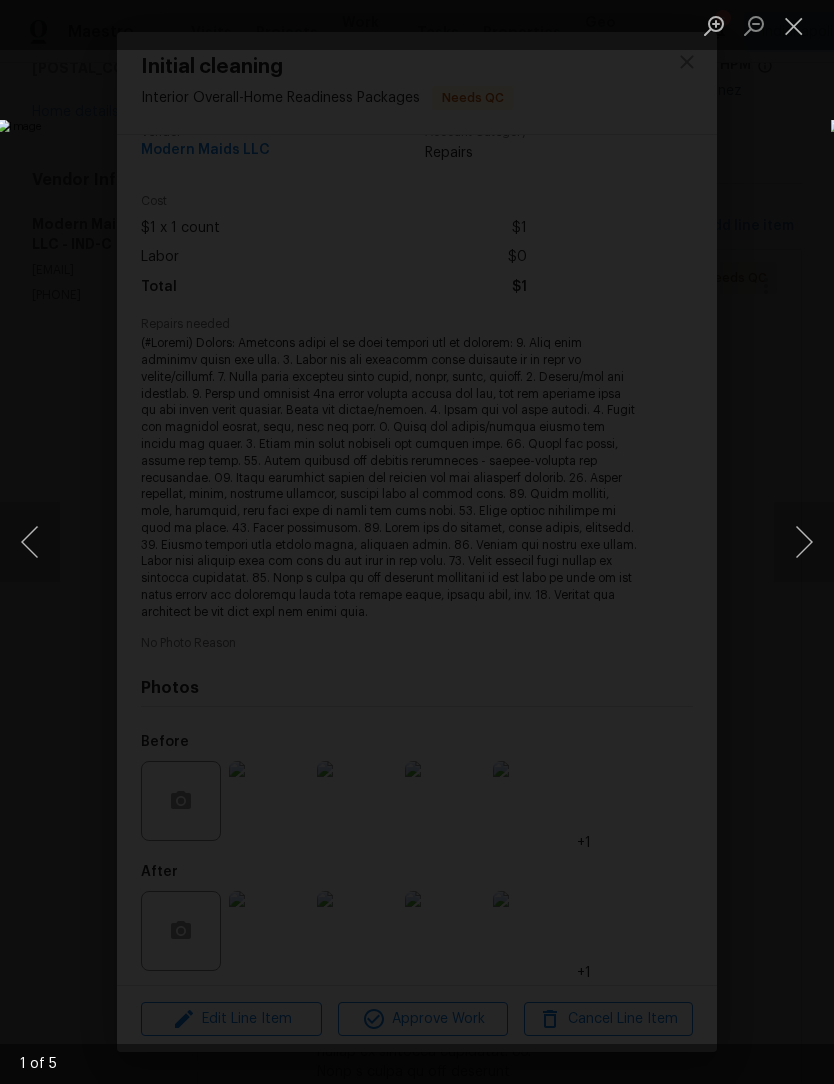 click at bounding box center (804, 542) 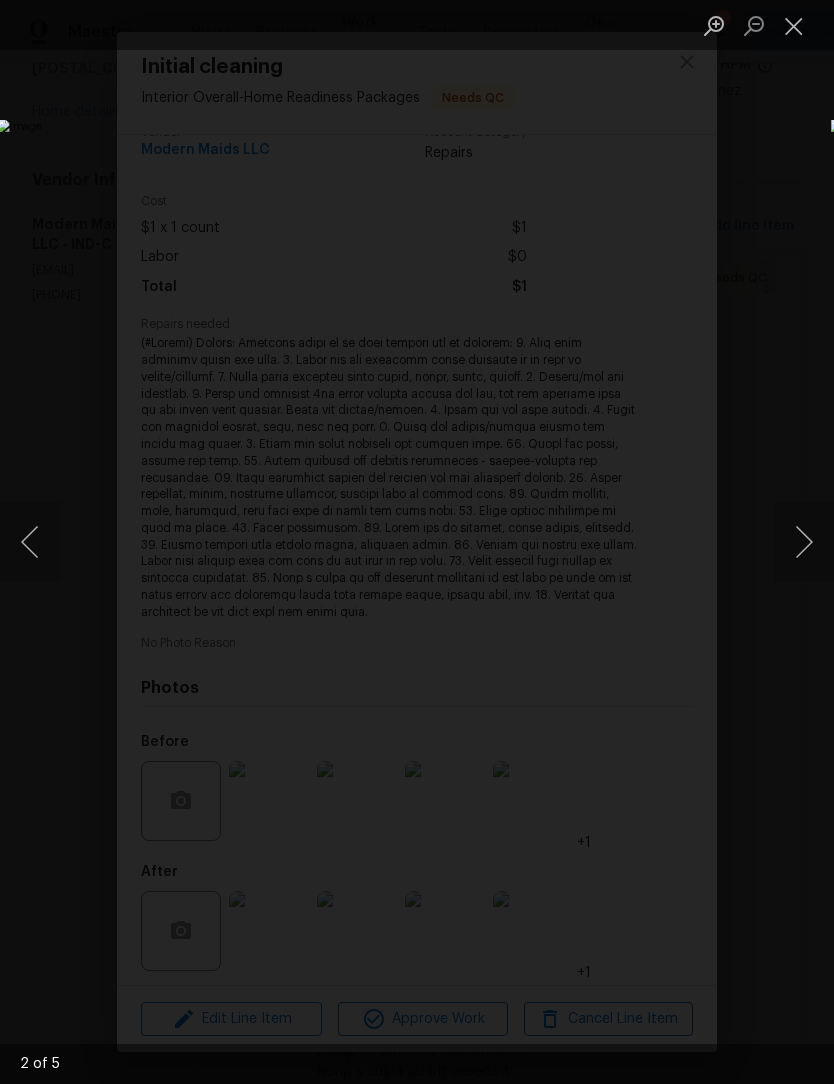 click at bounding box center (804, 542) 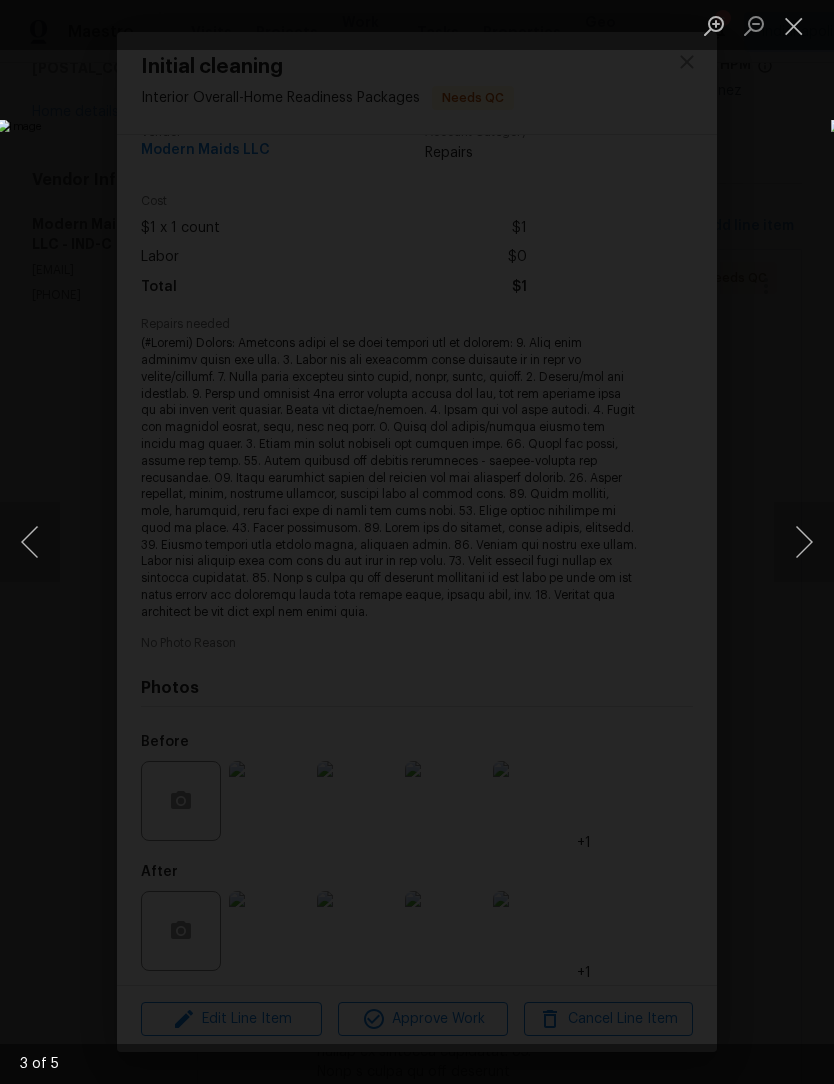 click at bounding box center [804, 542] 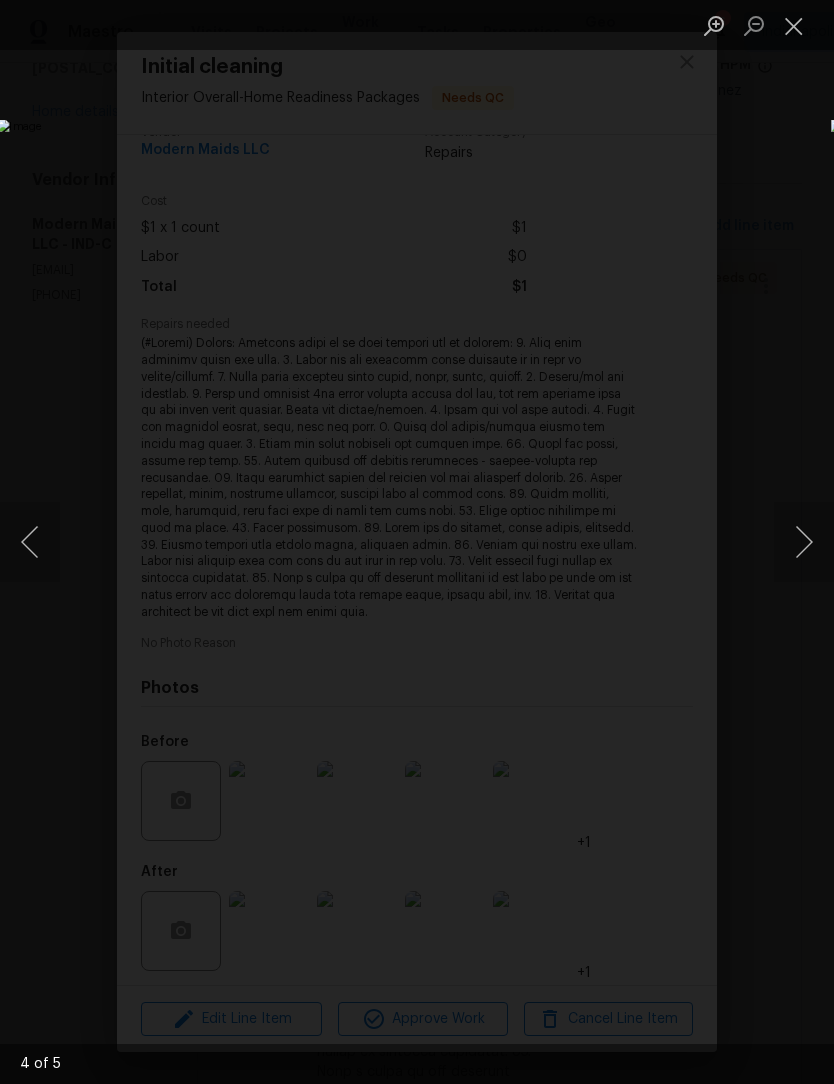click at bounding box center [804, 542] 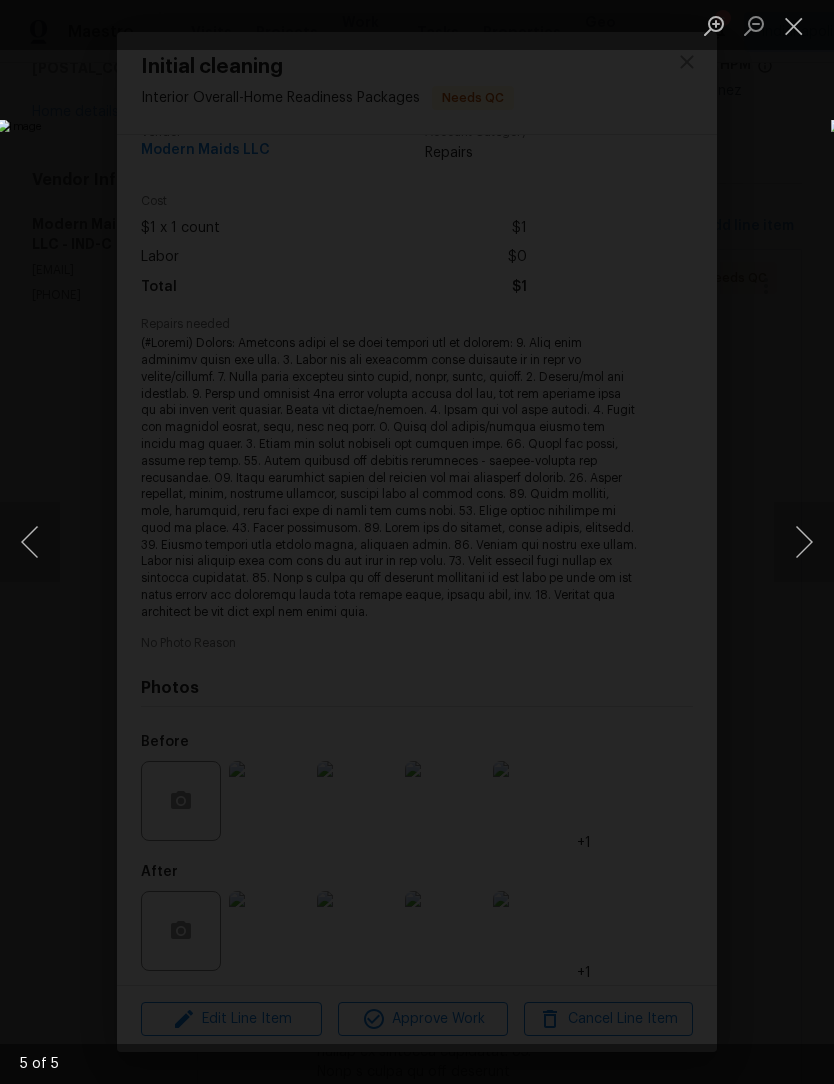 click at bounding box center (804, 542) 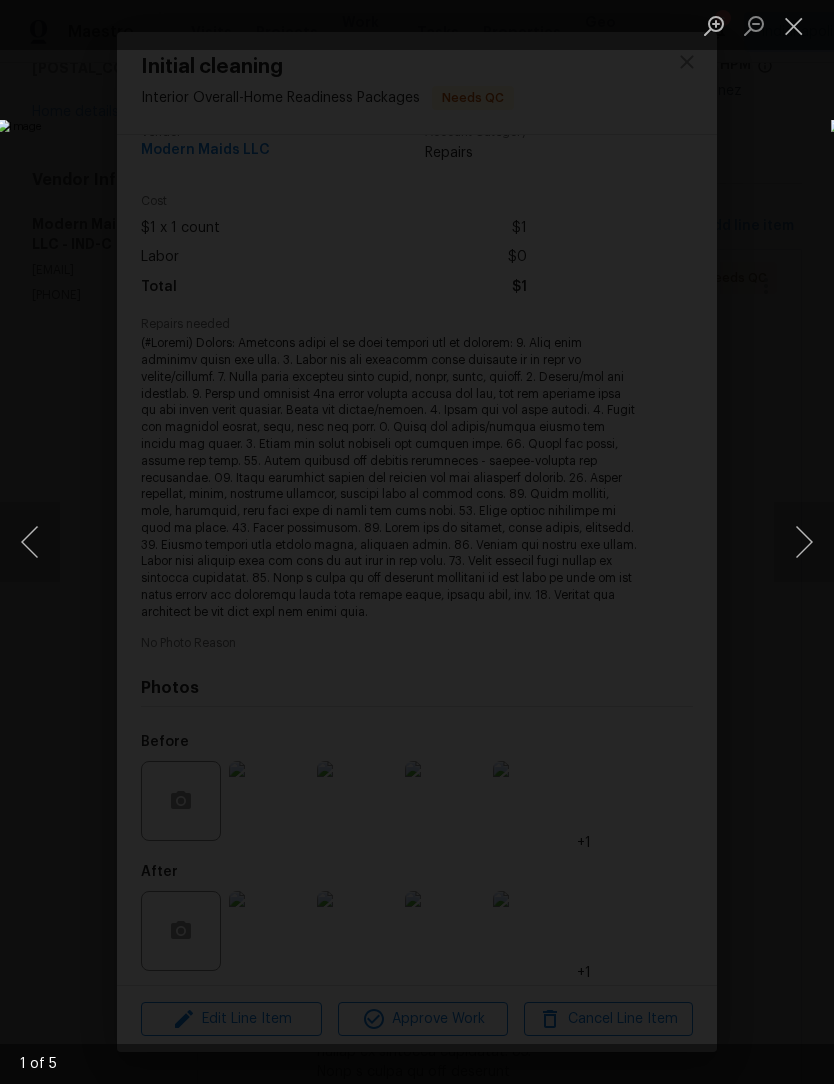 click at bounding box center (794, 25) 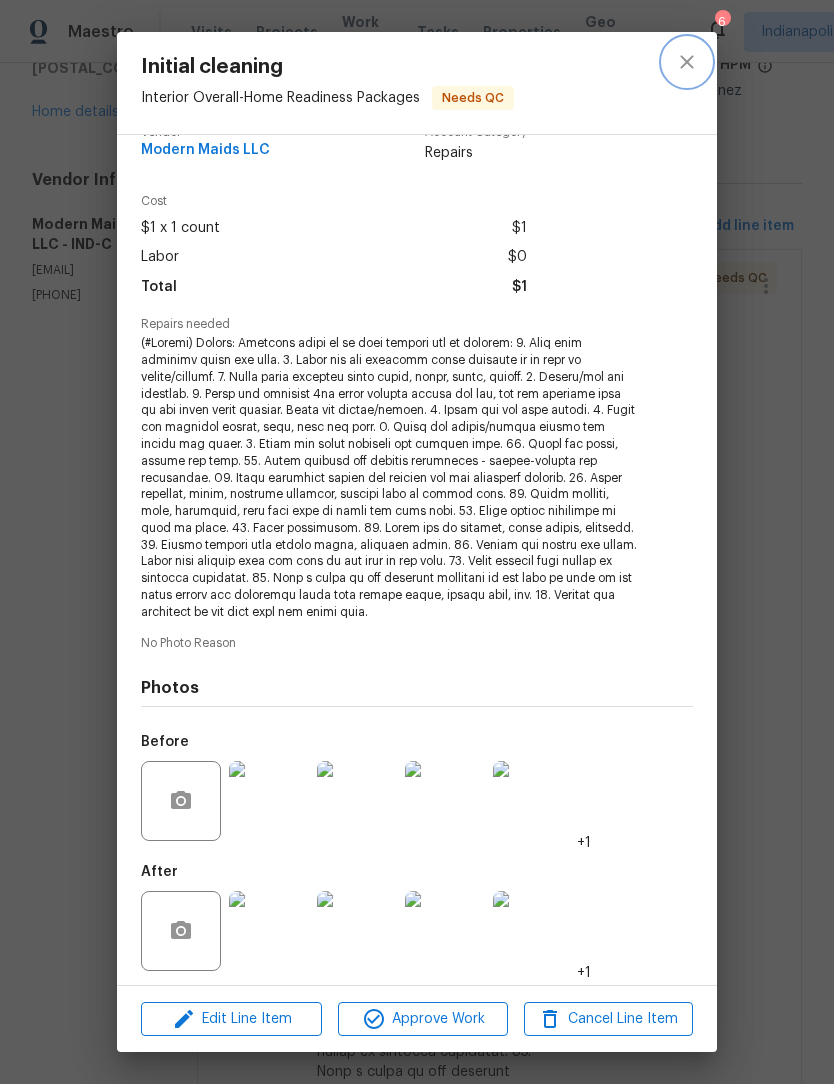 click 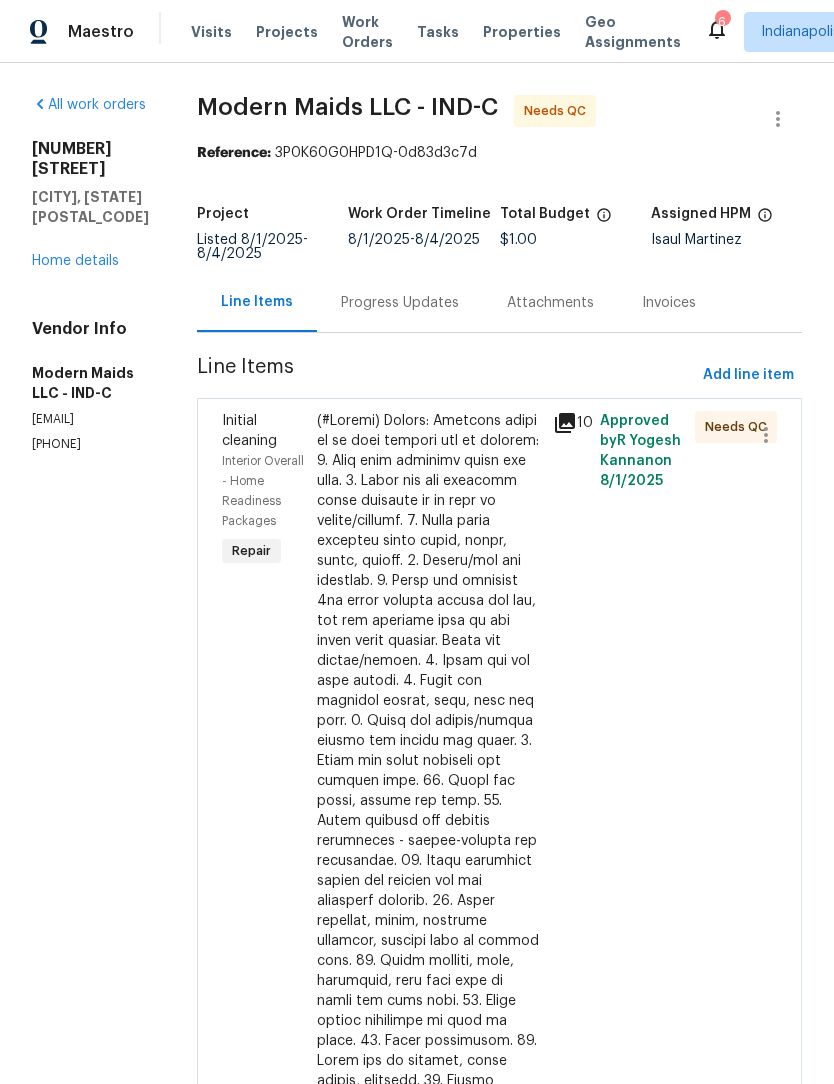 scroll, scrollTop: 0, scrollLeft: 0, axis: both 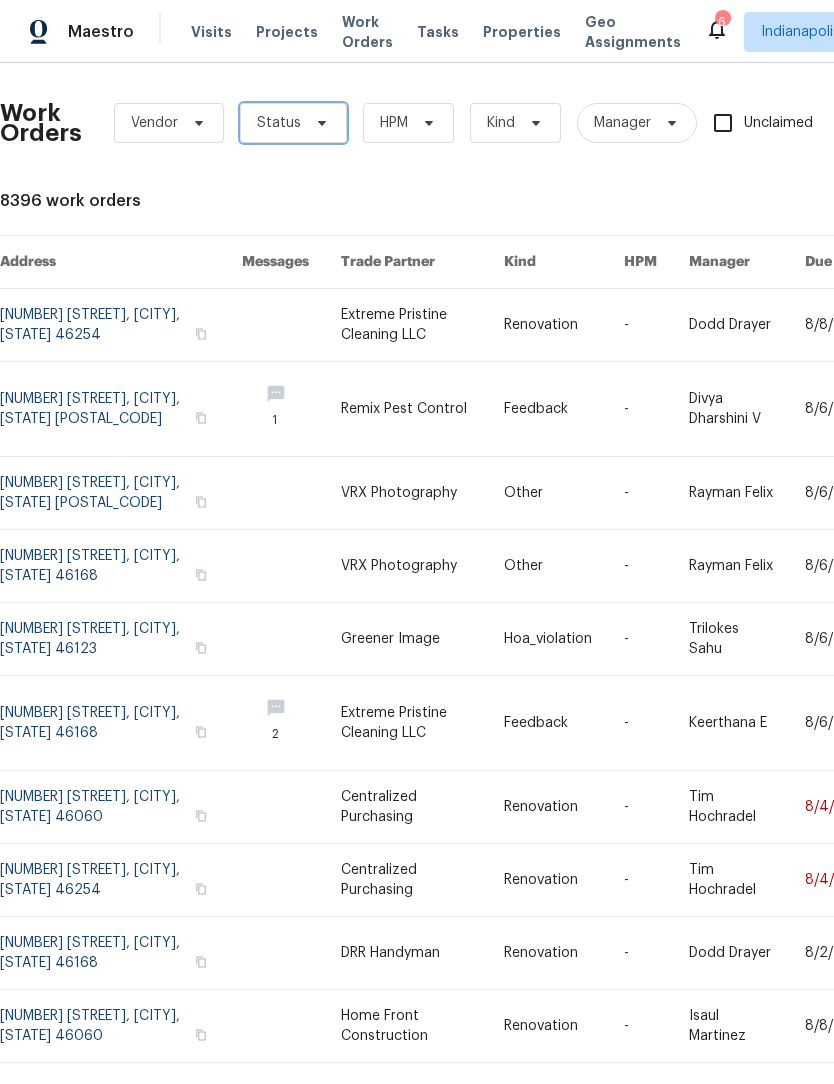 click on "Status" at bounding box center [279, 123] 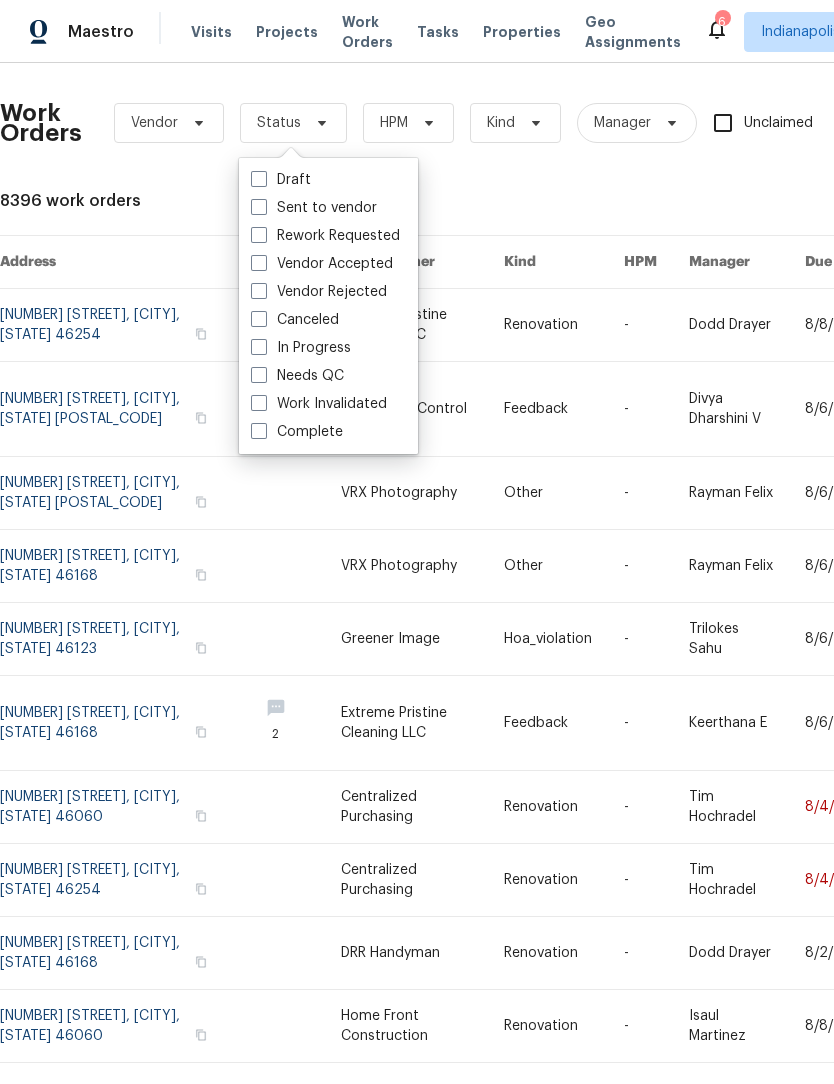 click at bounding box center [259, 375] 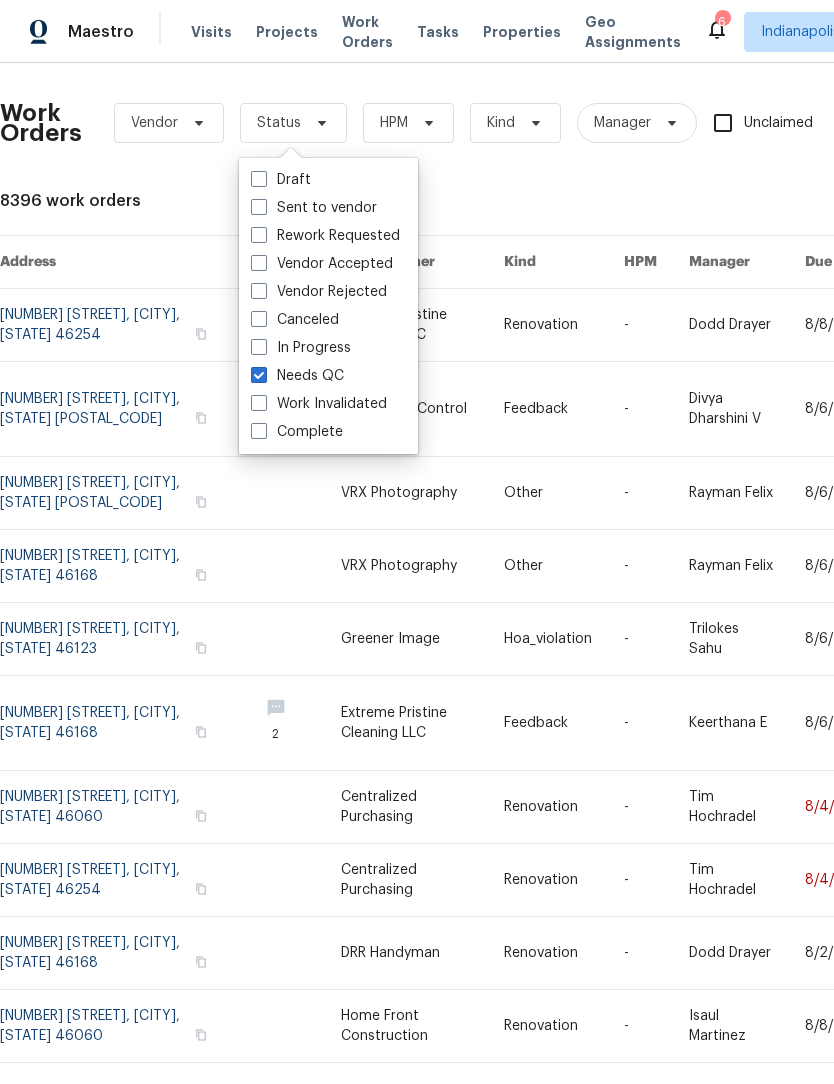 checkbox on "true" 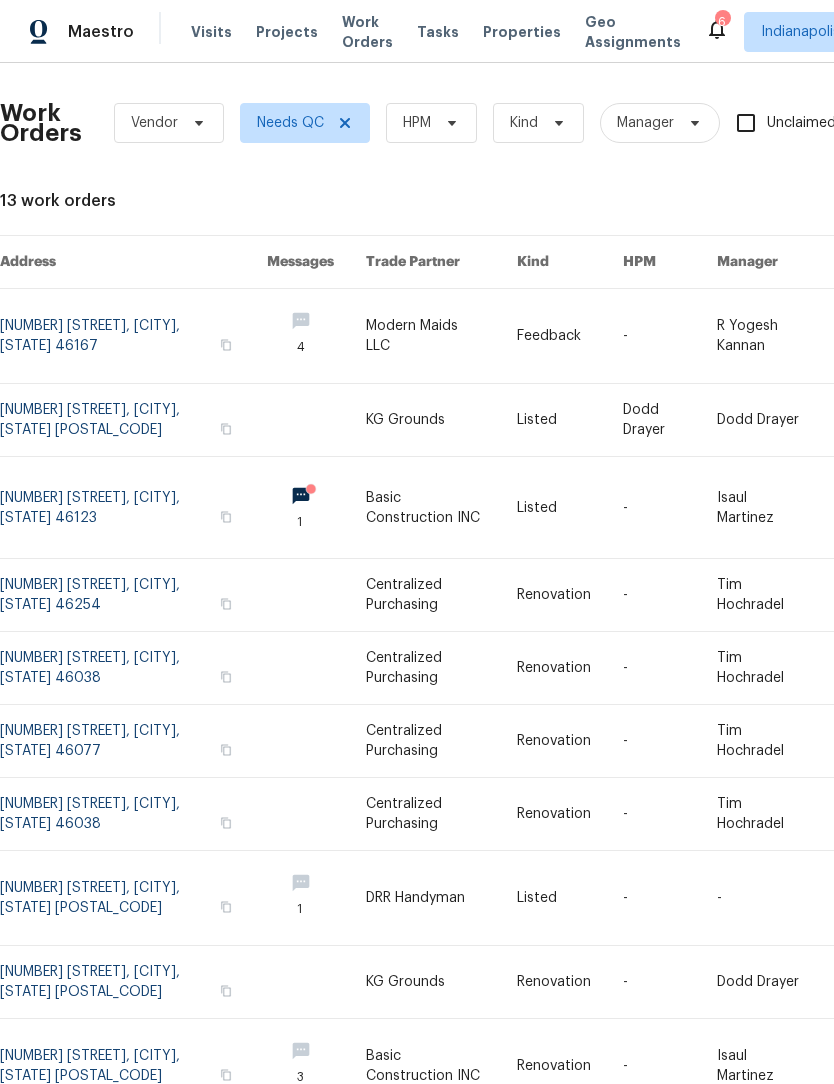 click at bounding box center [133, 507] 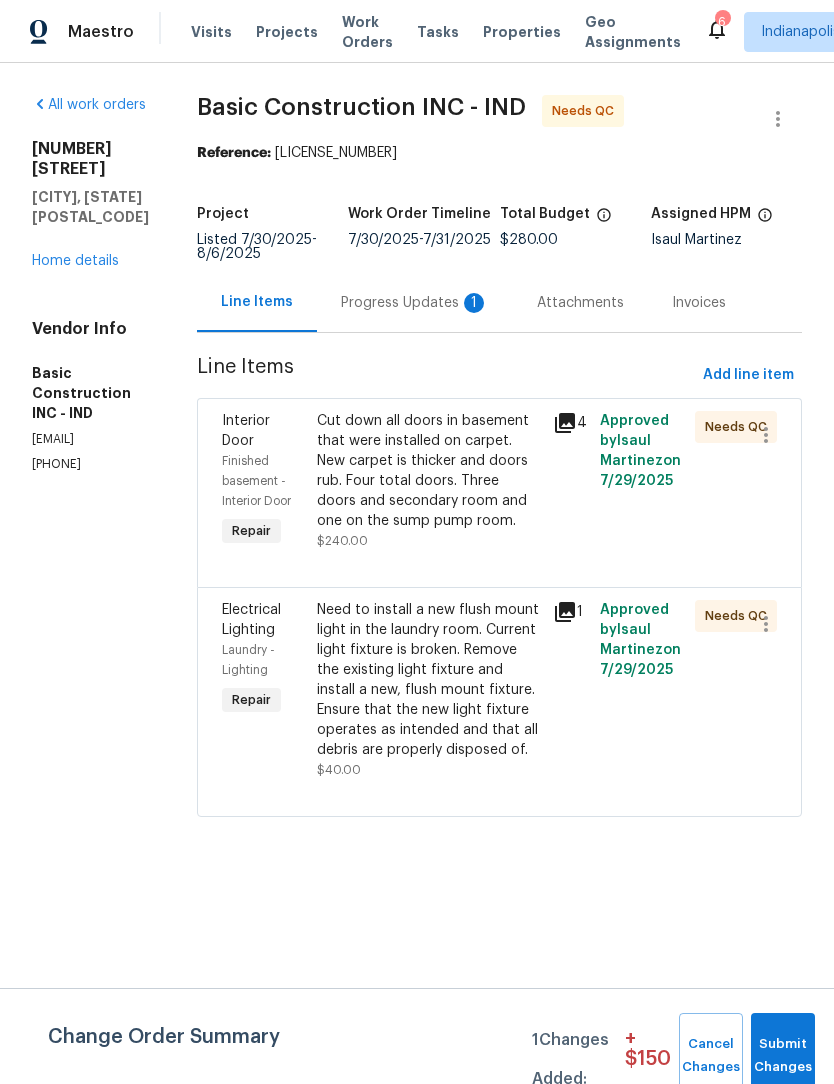 click on "Cut down all doors in basement that were installed on carpet. New carpet is thicker and doors rub. Four total doors. Three doors and secondary room and one on the sump pump room." at bounding box center (429, 471) 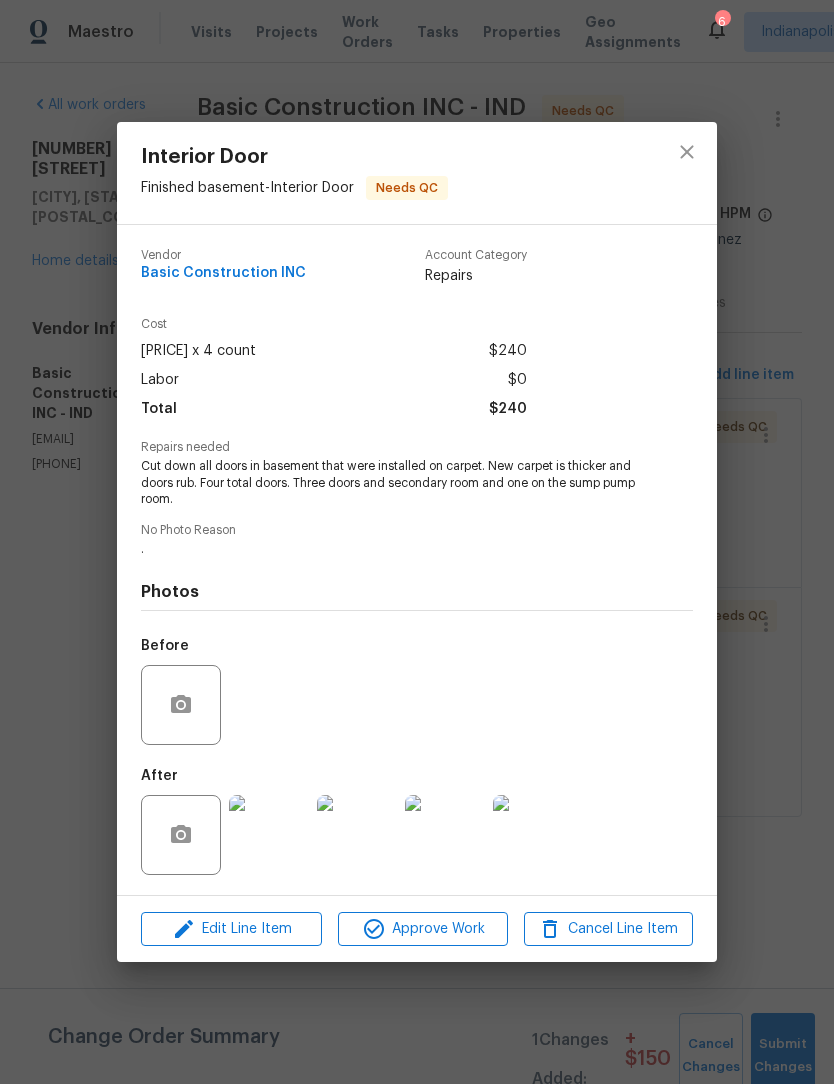 click at bounding box center [269, 835] 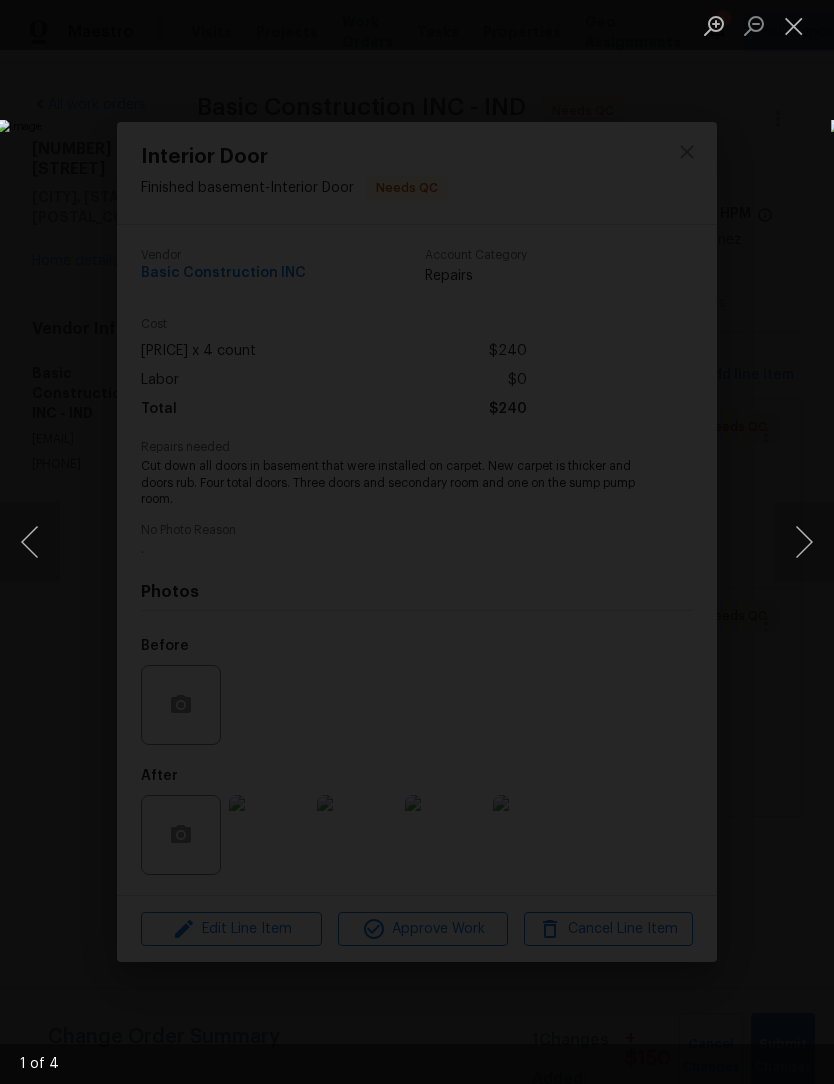 click at bounding box center (804, 542) 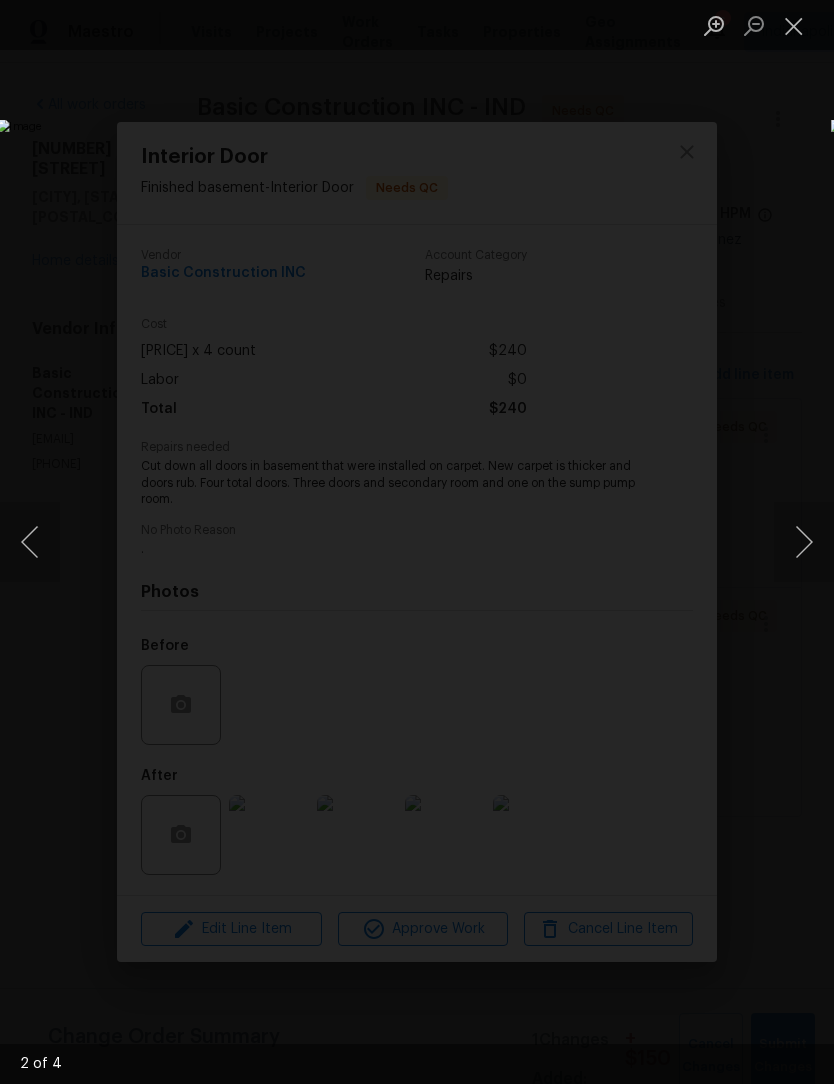 click at bounding box center [804, 542] 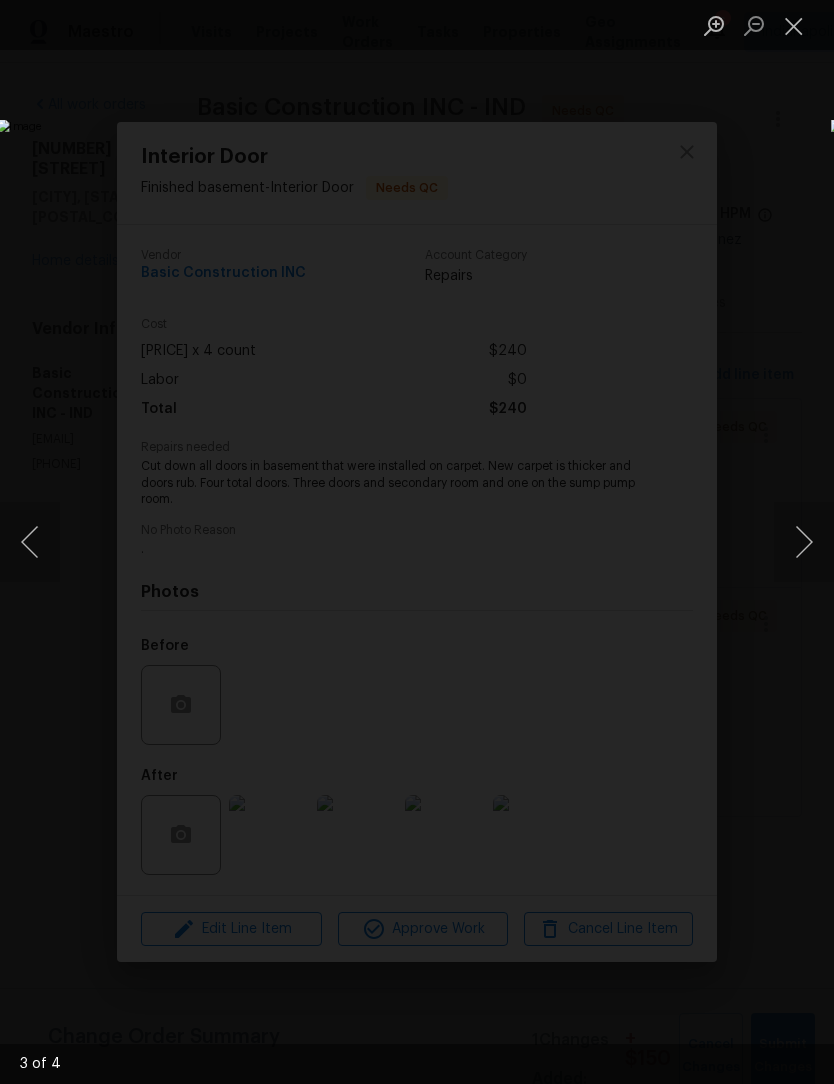 click at bounding box center [804, 542] 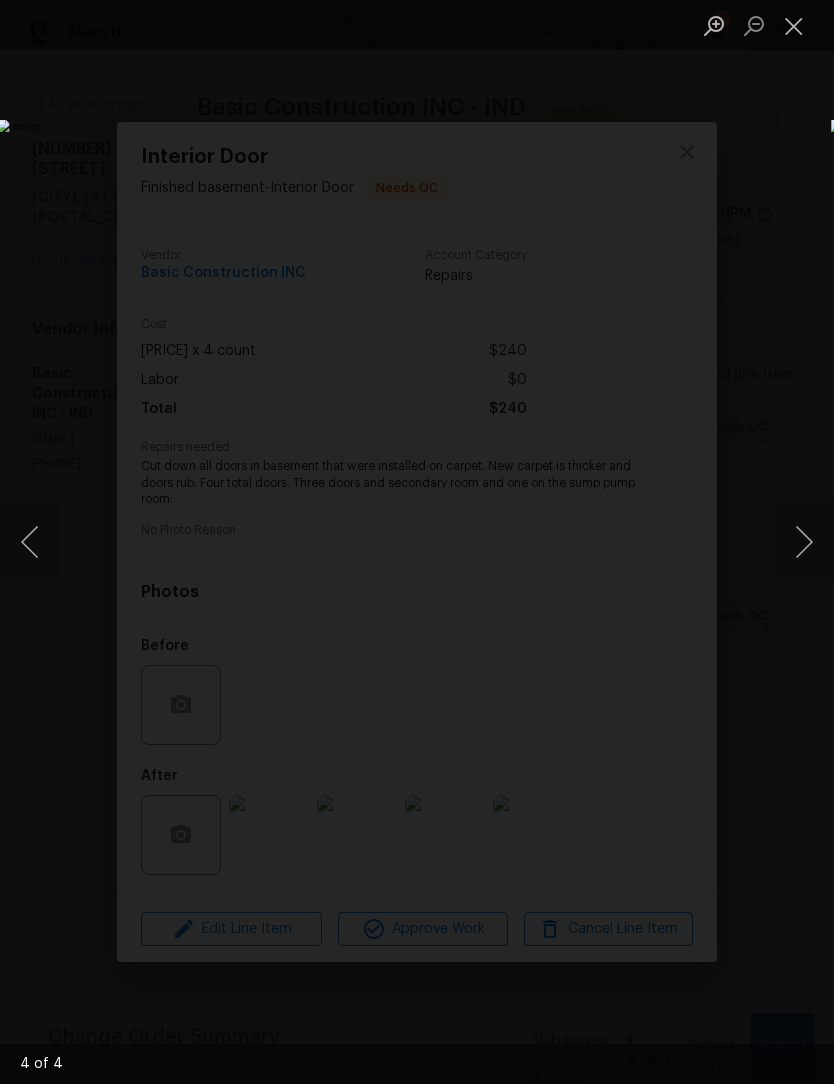 click at bounding box center [794, 25] 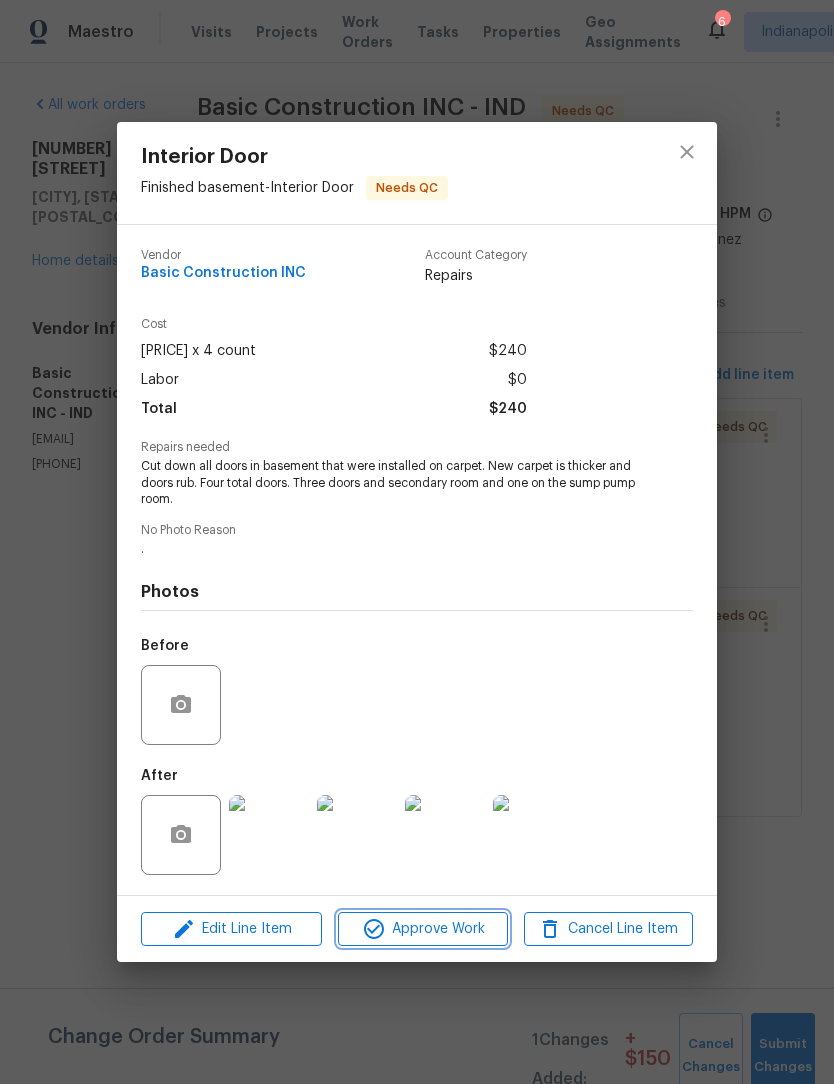 click on "Approve Work" at bounding box center [422, 929] 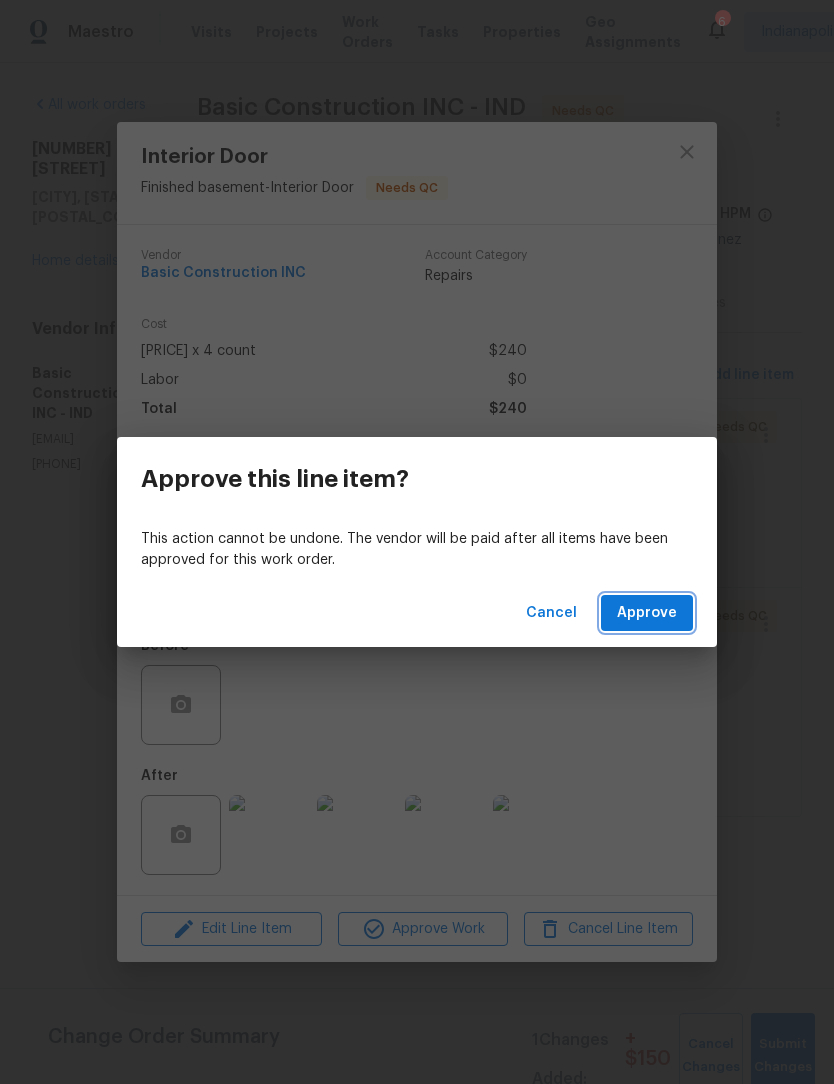 click on "Approve" at bounding box center [647, 613] 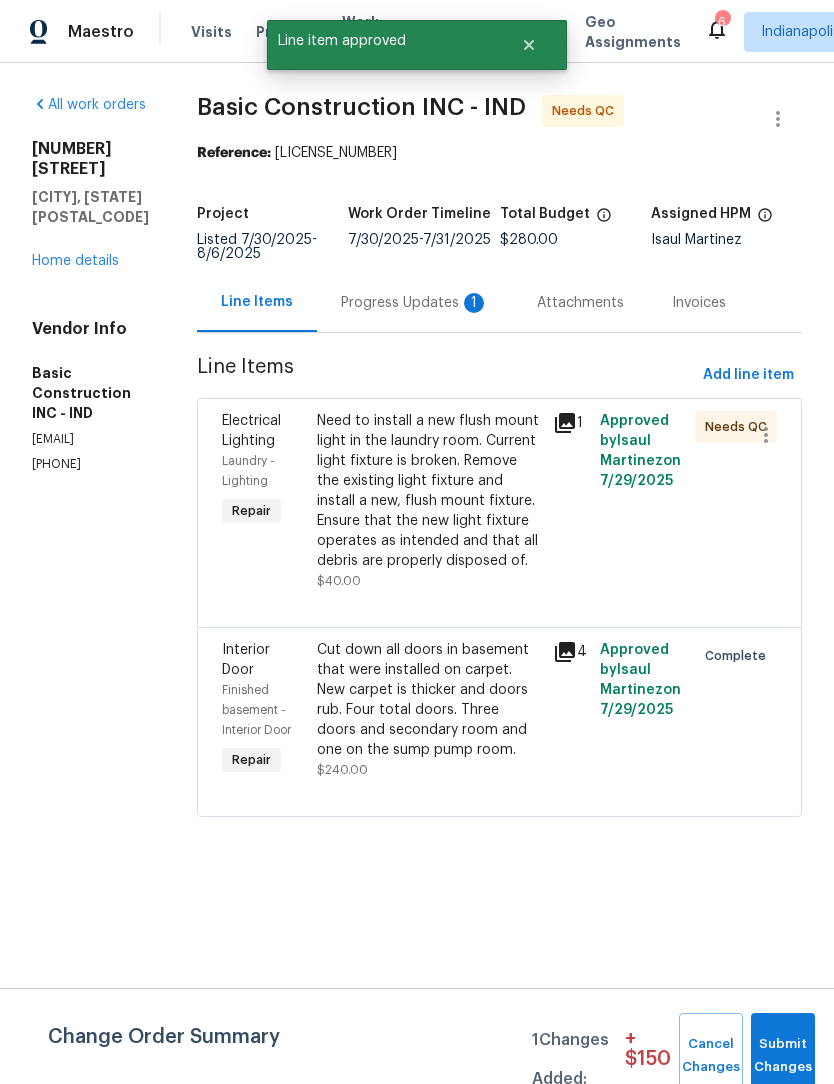 click on "Need to install a new flush mount light in the laundry room. Current light fixture is broken.
Remove the existing light fixture and install a new, flush mount fixture. Ensure that the new light fixture operates as intended and that all debris are properly disposed of." at bounding box center [429, 491] 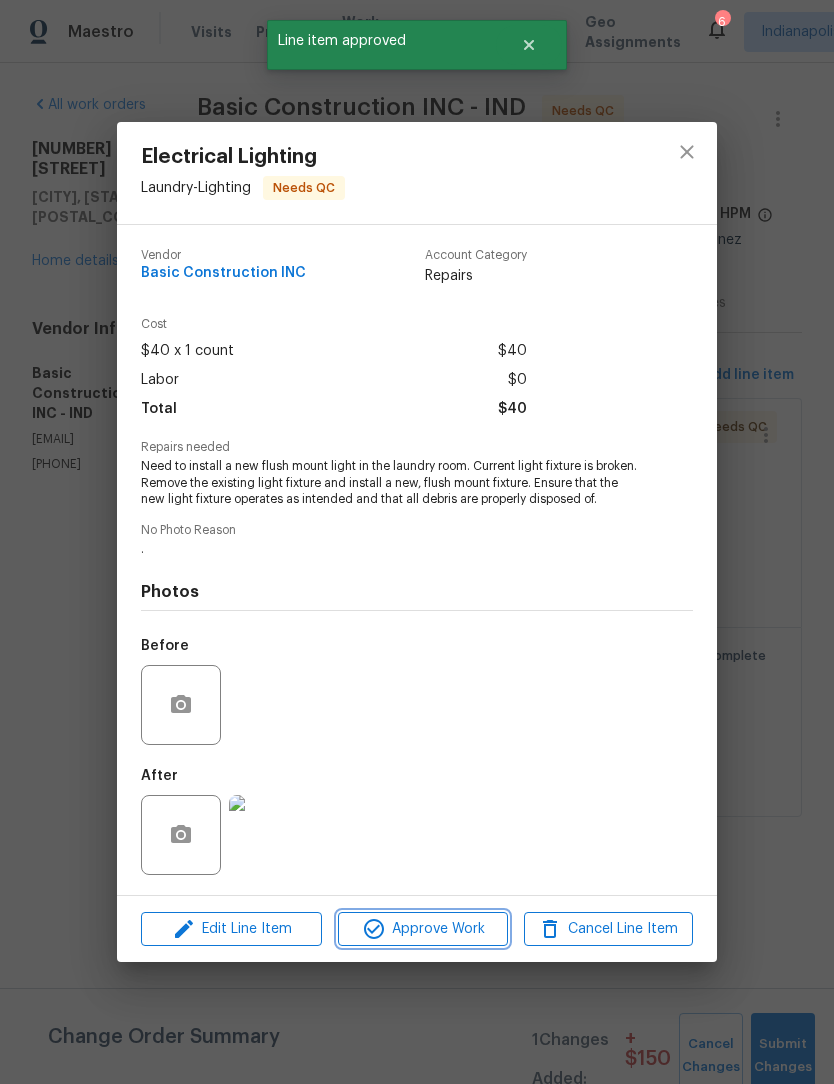 click on "Approve Work" at bounding box center [422, 929] 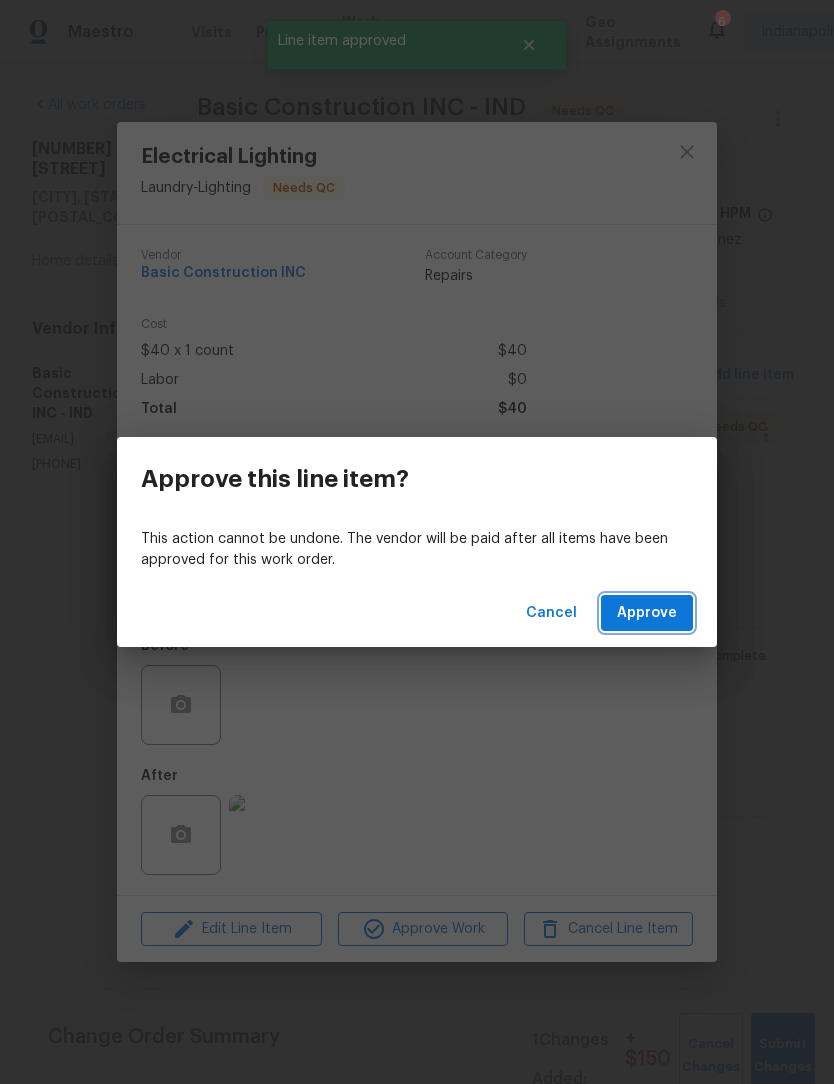 click on "Approve" at bounding box center [647, 613] 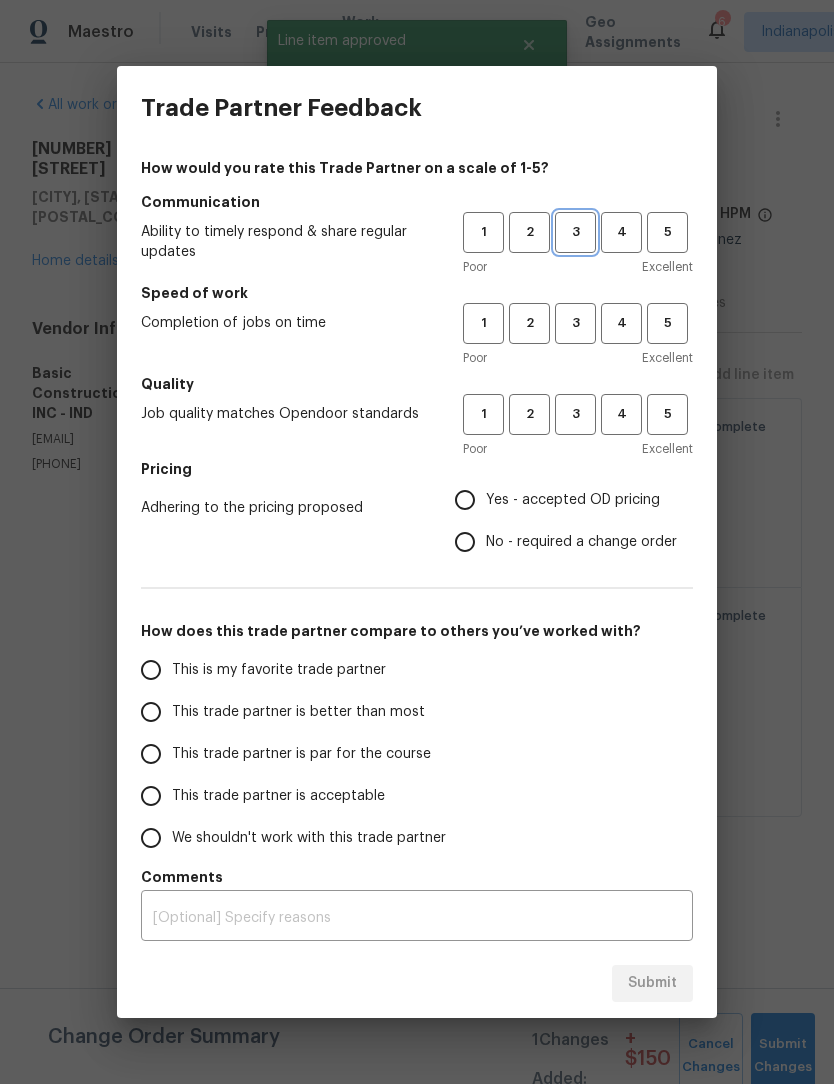 click on "3" at bounding box center [575, 232] 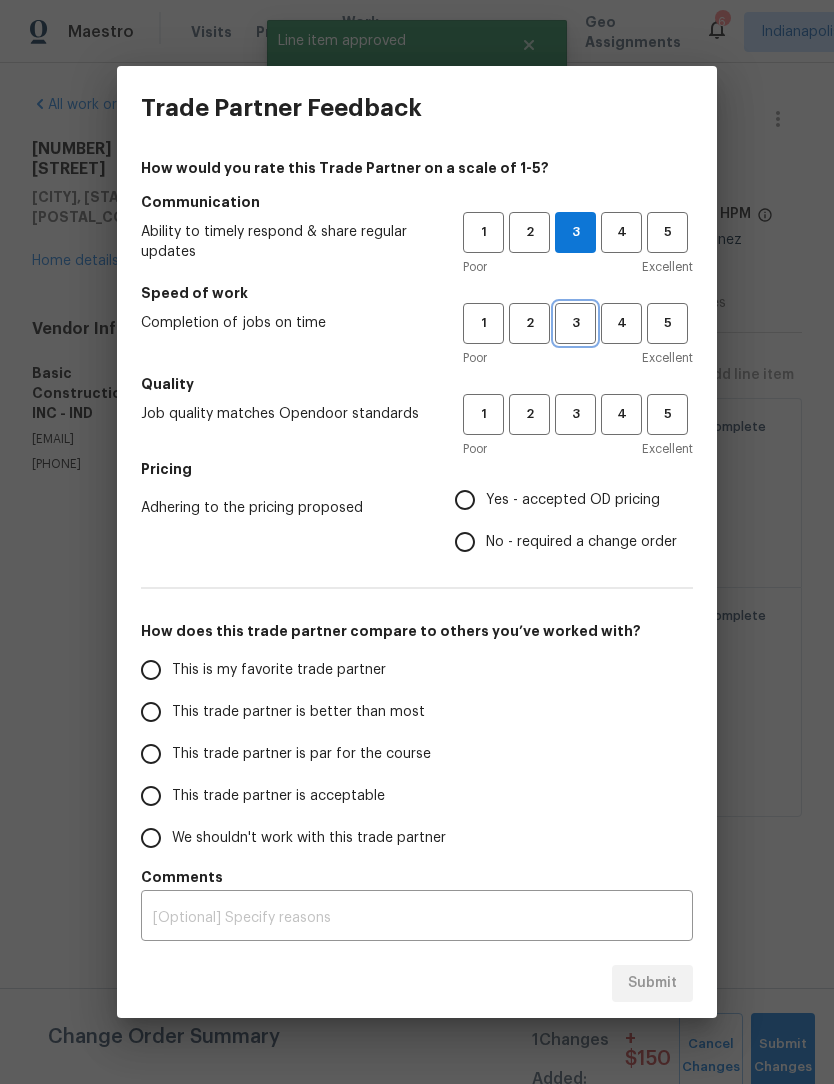 click on "3" at bounding box center (575, 323) 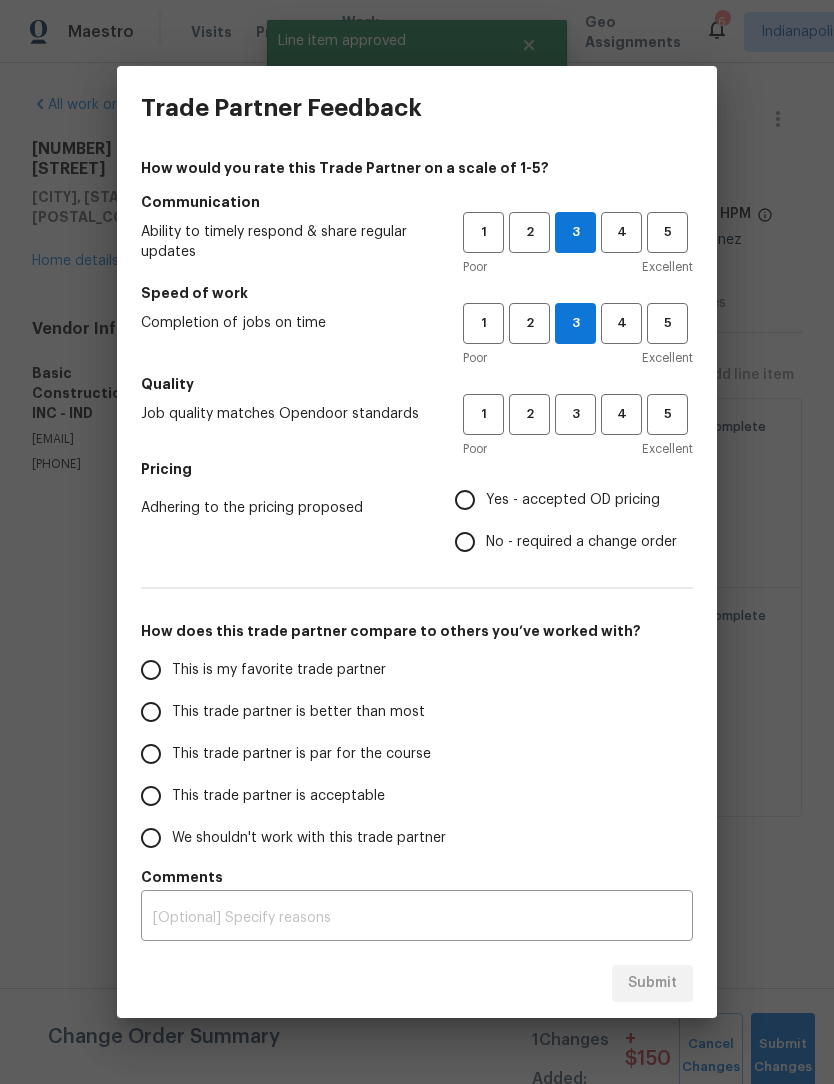 click on "Quality" at bounding box center (417, 384) 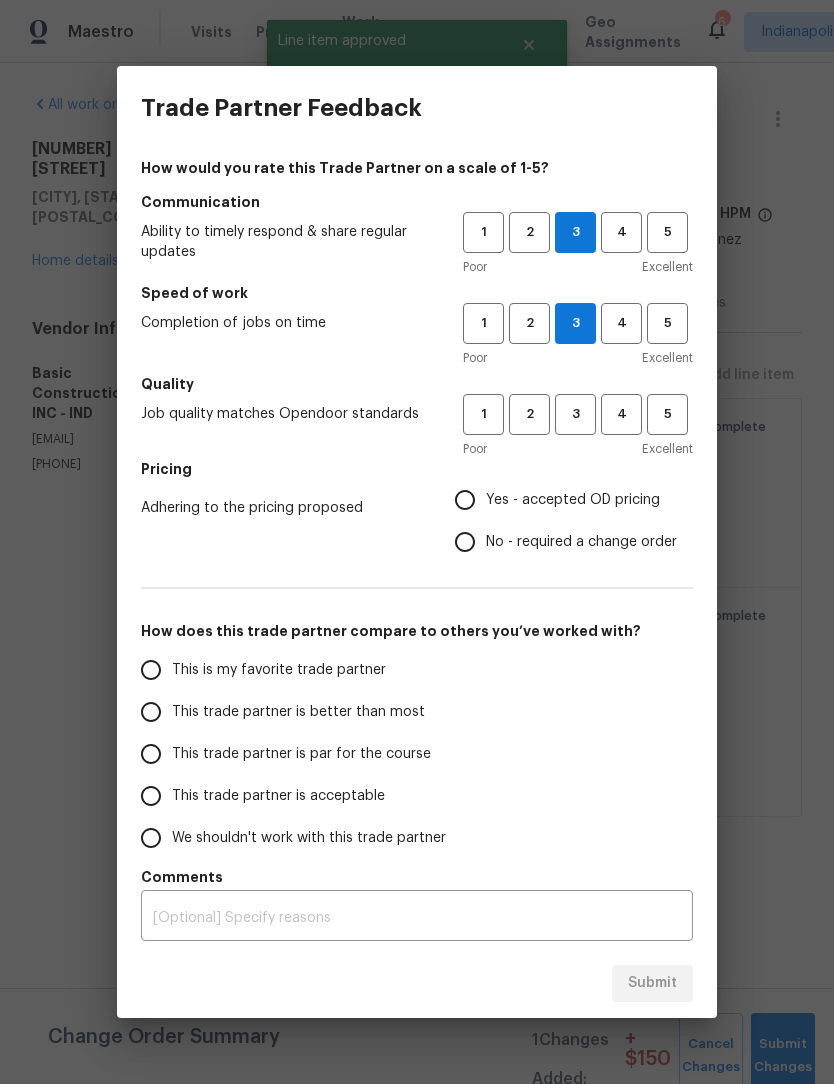 click on "Yes - accepted OD pricing" at bounding box center (465, 500) 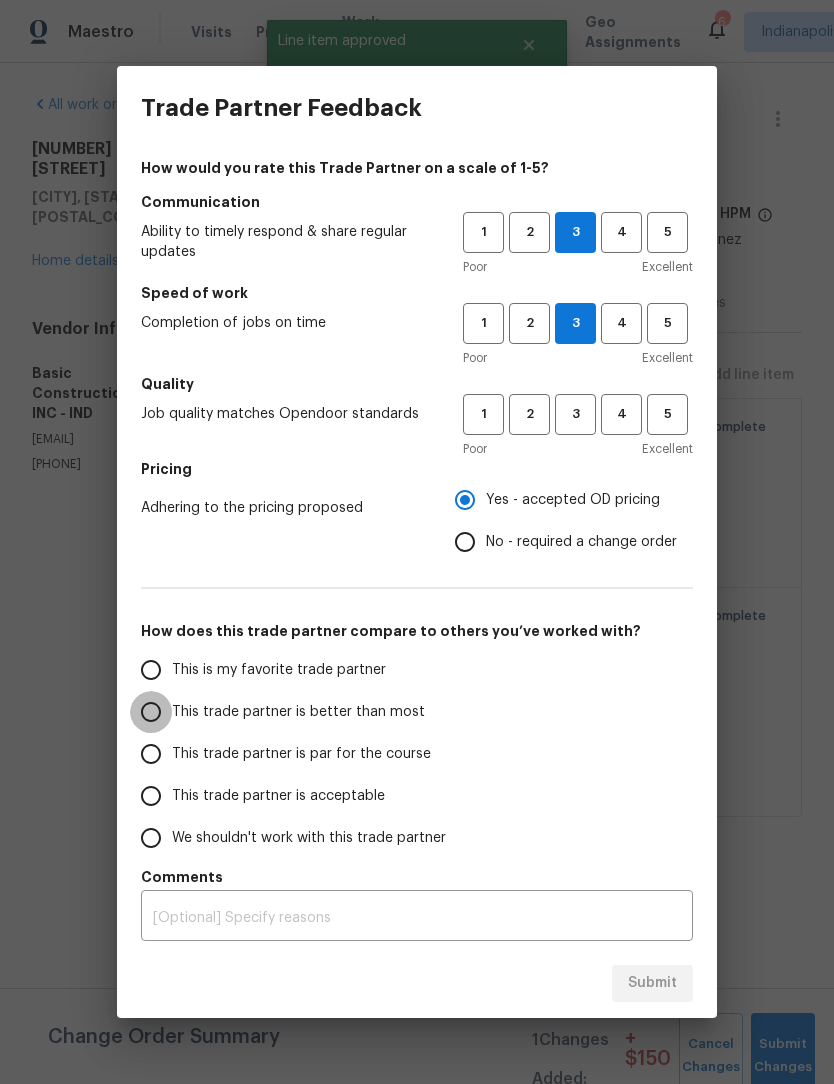 click on "This trade partner is better than most" at bounding box center (151, 712) 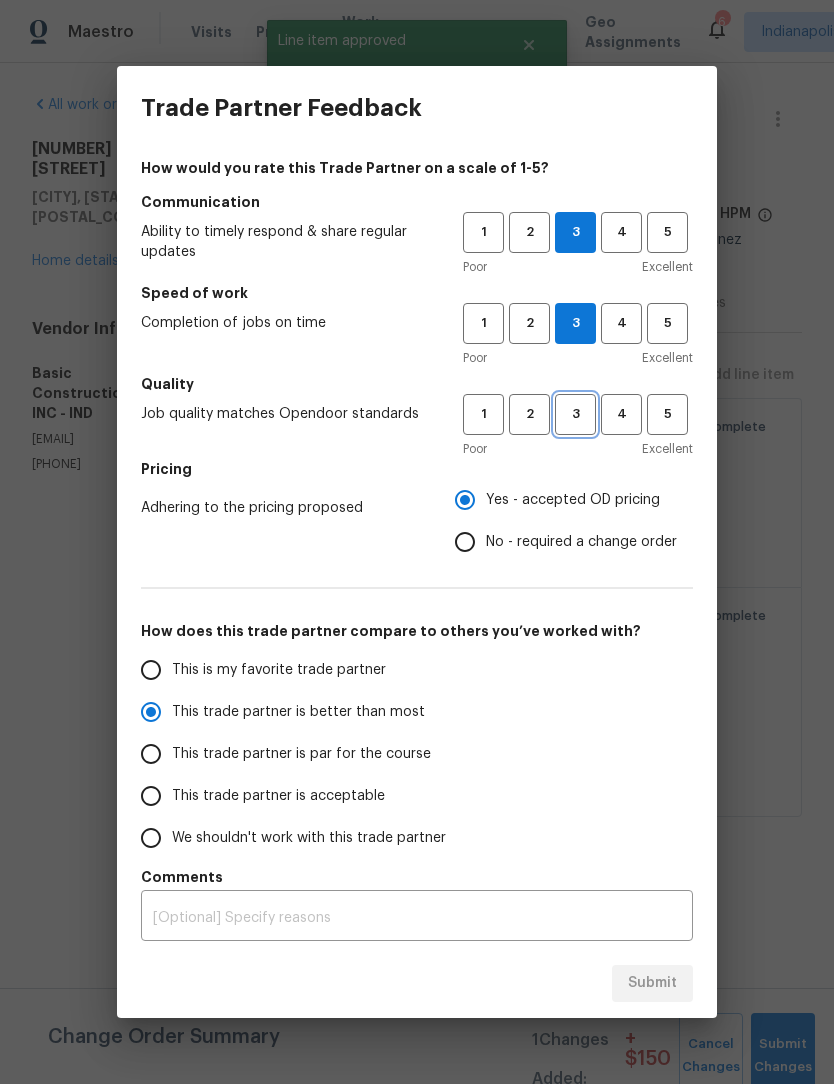 click on "3" at bounding box center [575, 414] 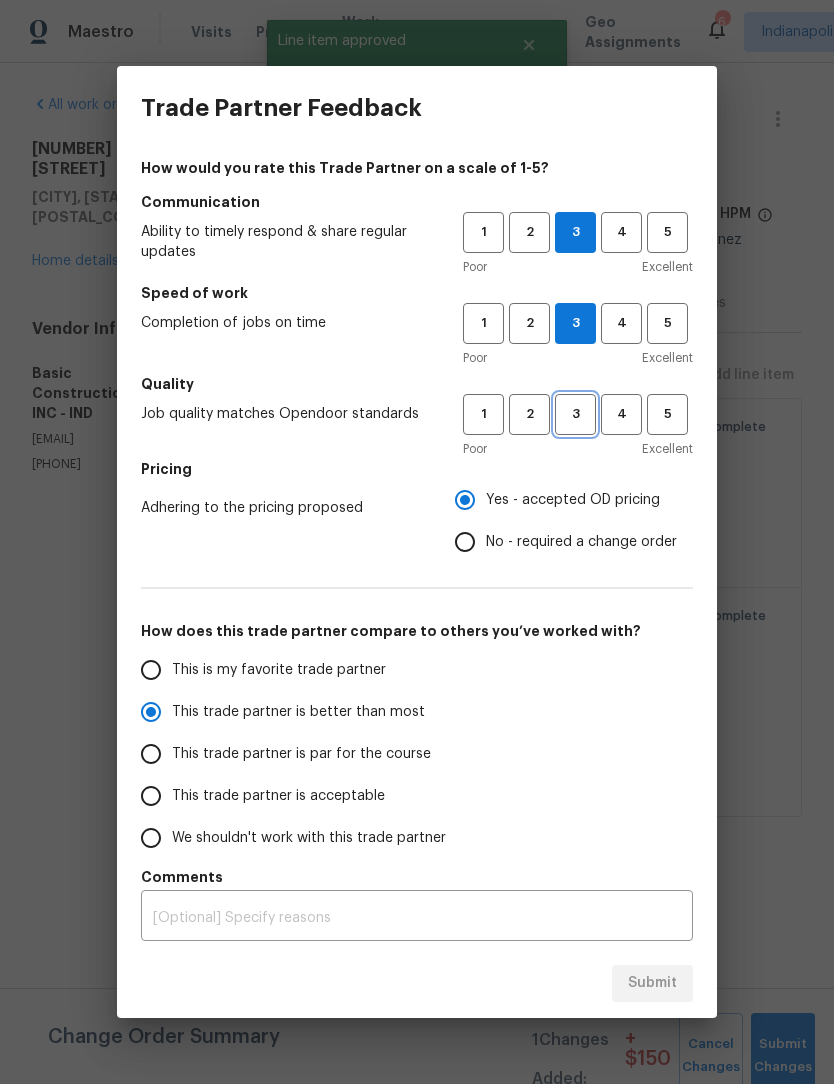 radio on "true" 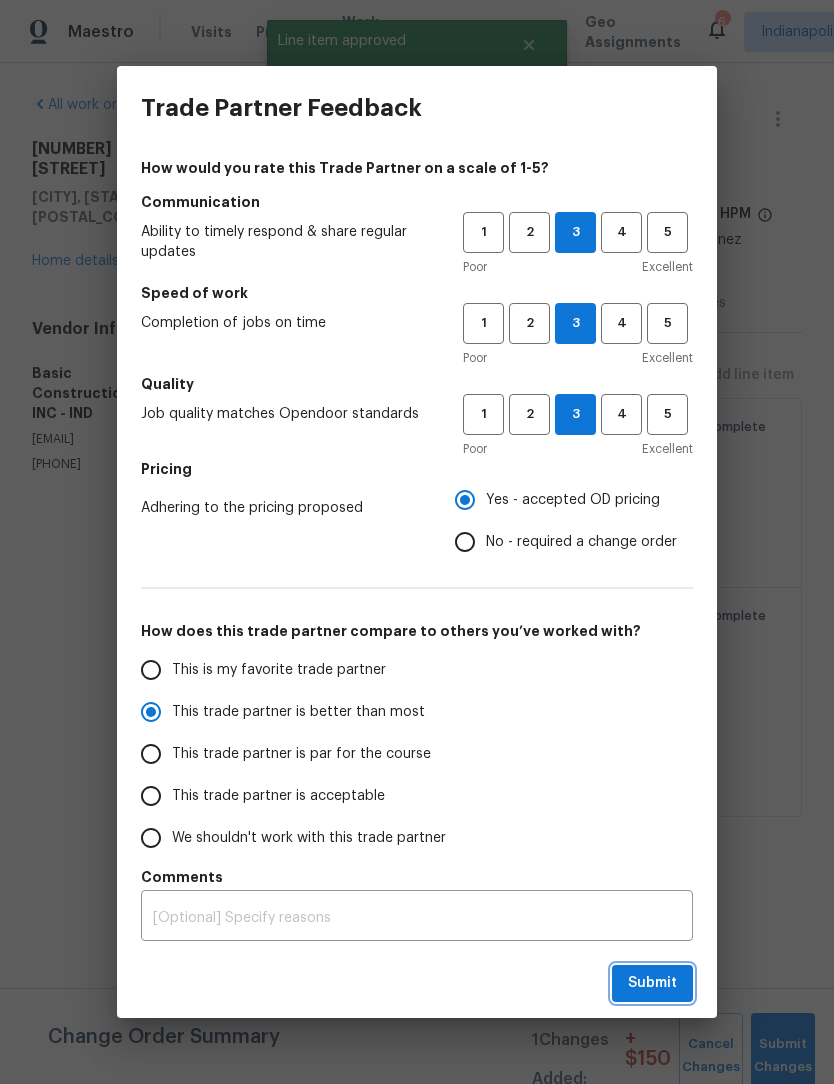 click on "Submit" at bounding box center [652, 983] 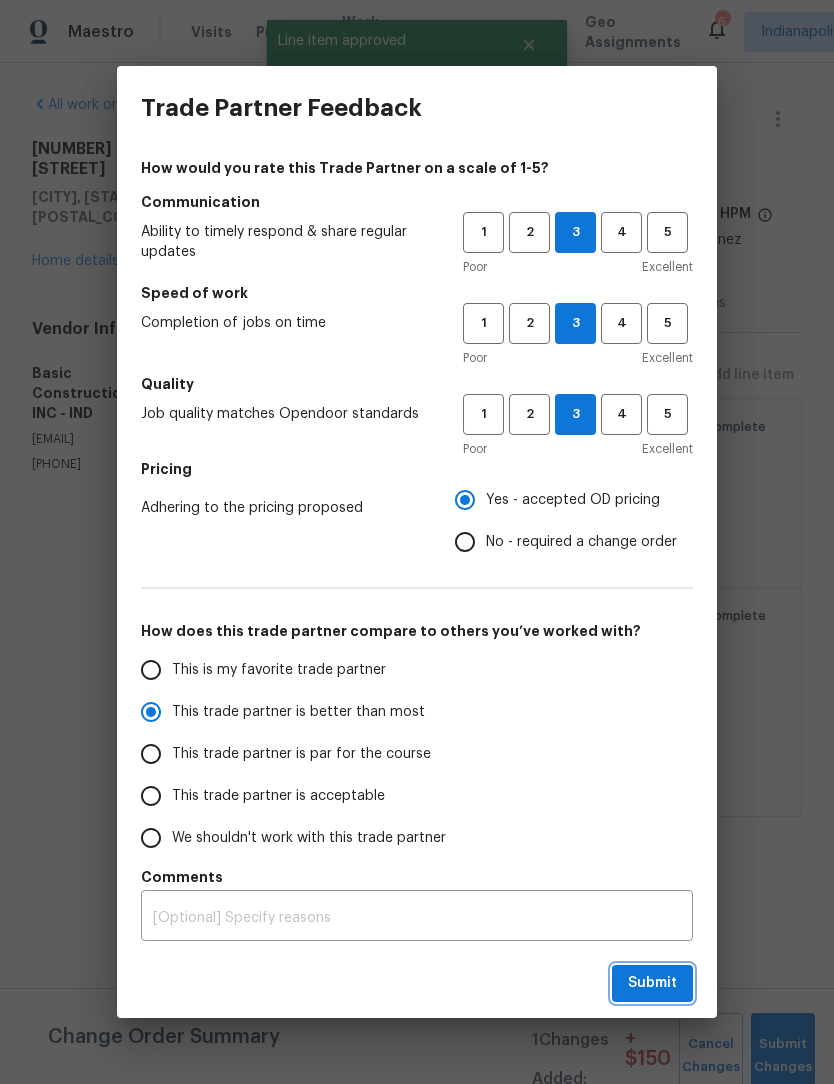 radio on "false" 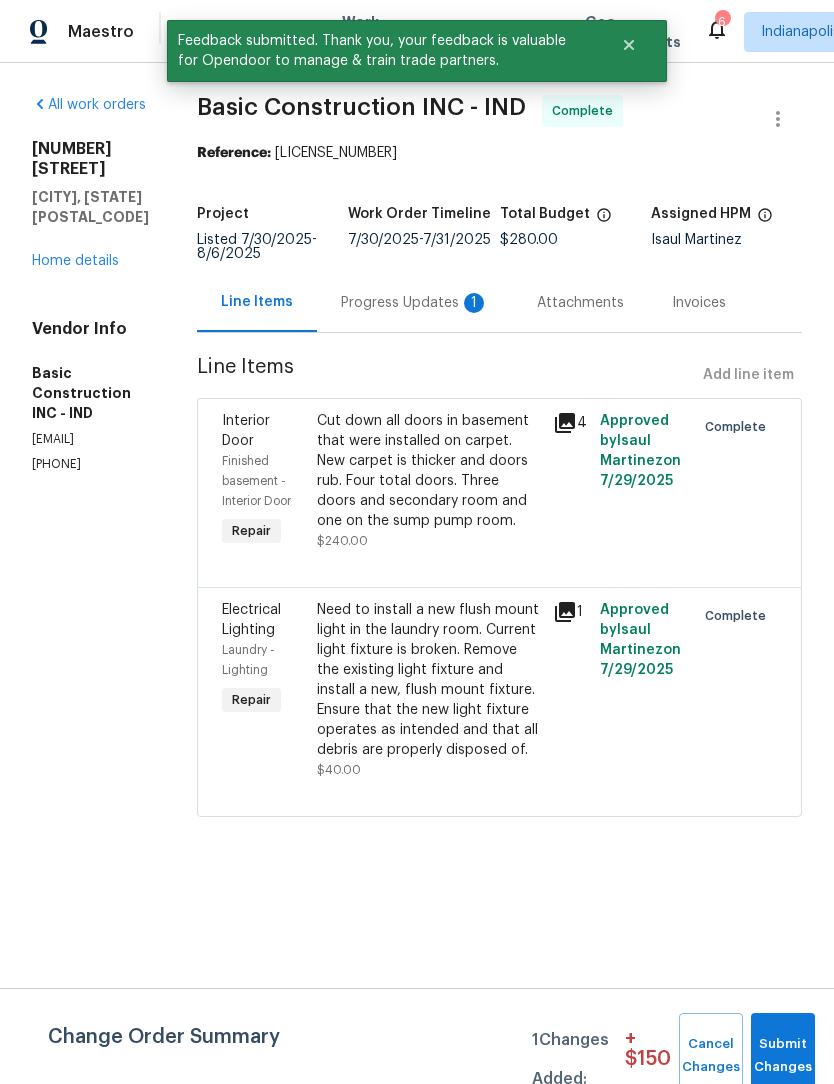 click on "Progress Updates 1" at bounding box center [415, 302] 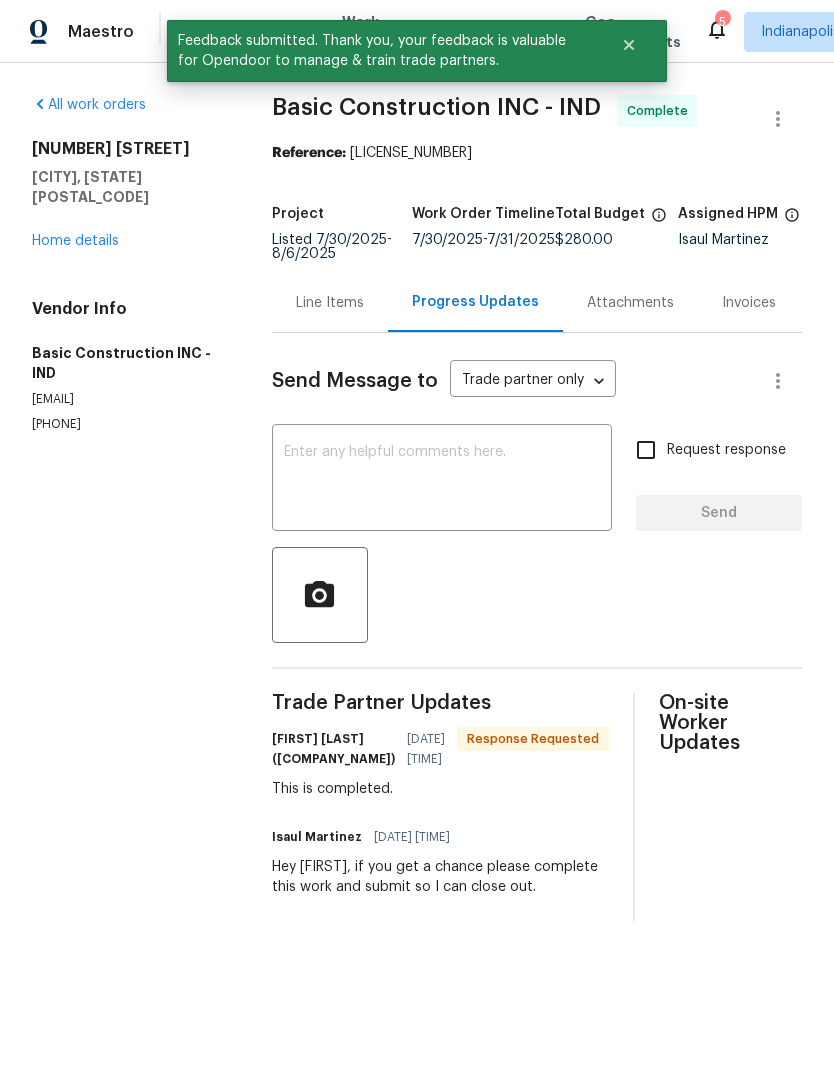 click at bounding box center (442, 480) 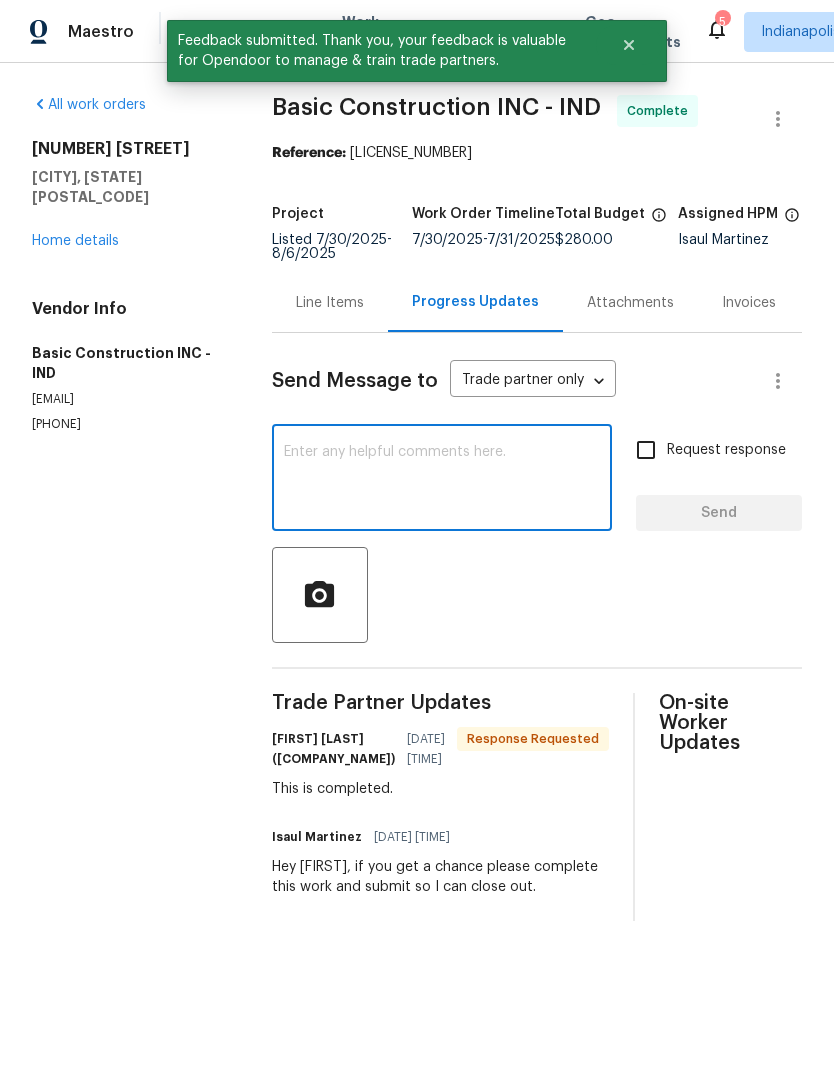 type on "Y" 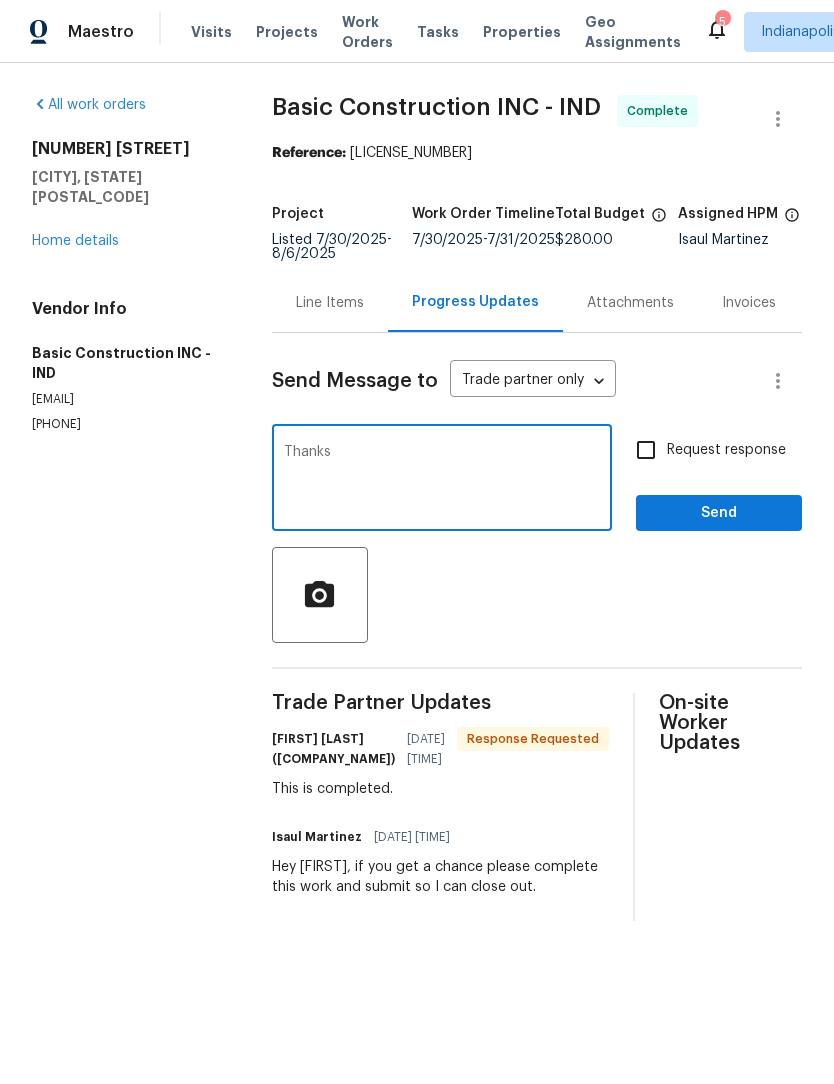 type on "Thanks" 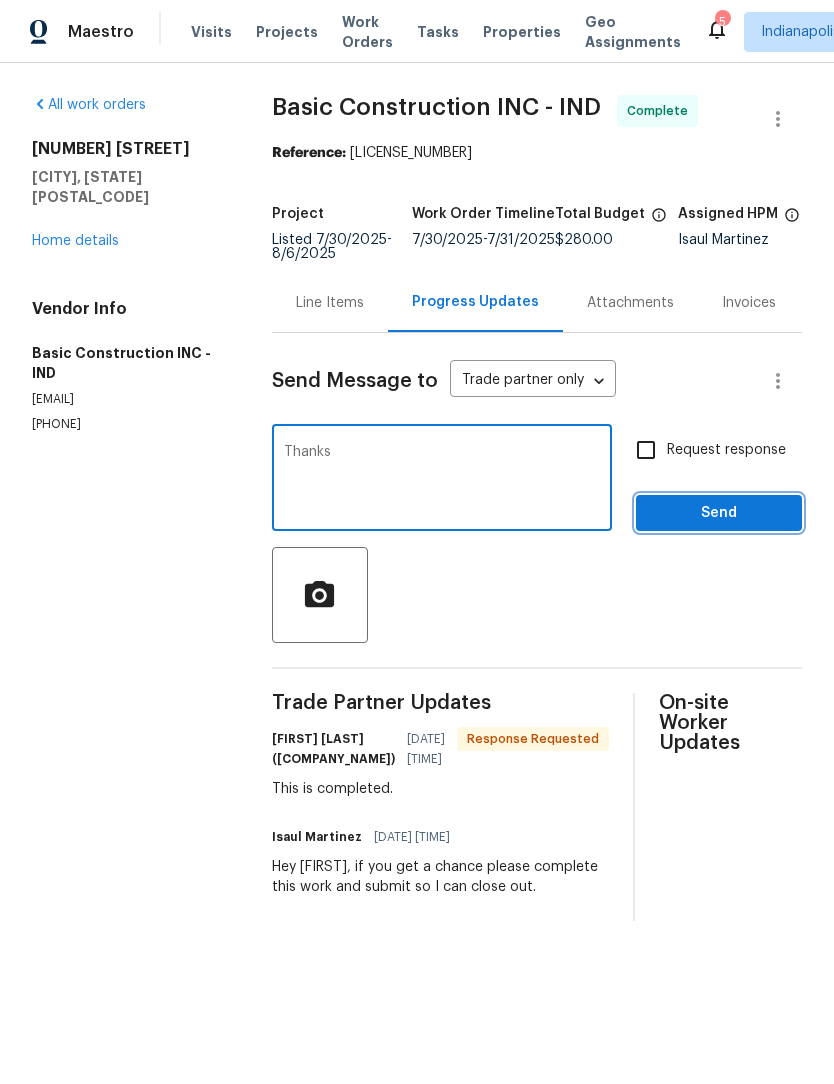 click on "Send" at bounding box center (719, 513) 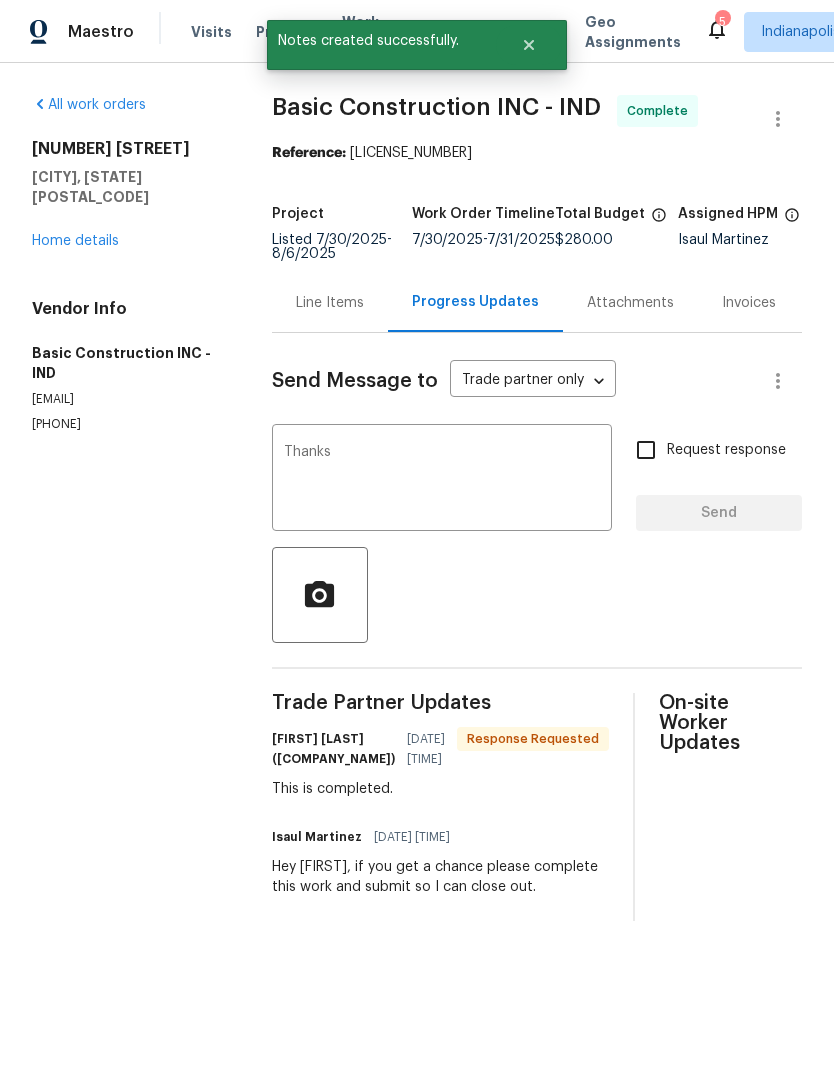type 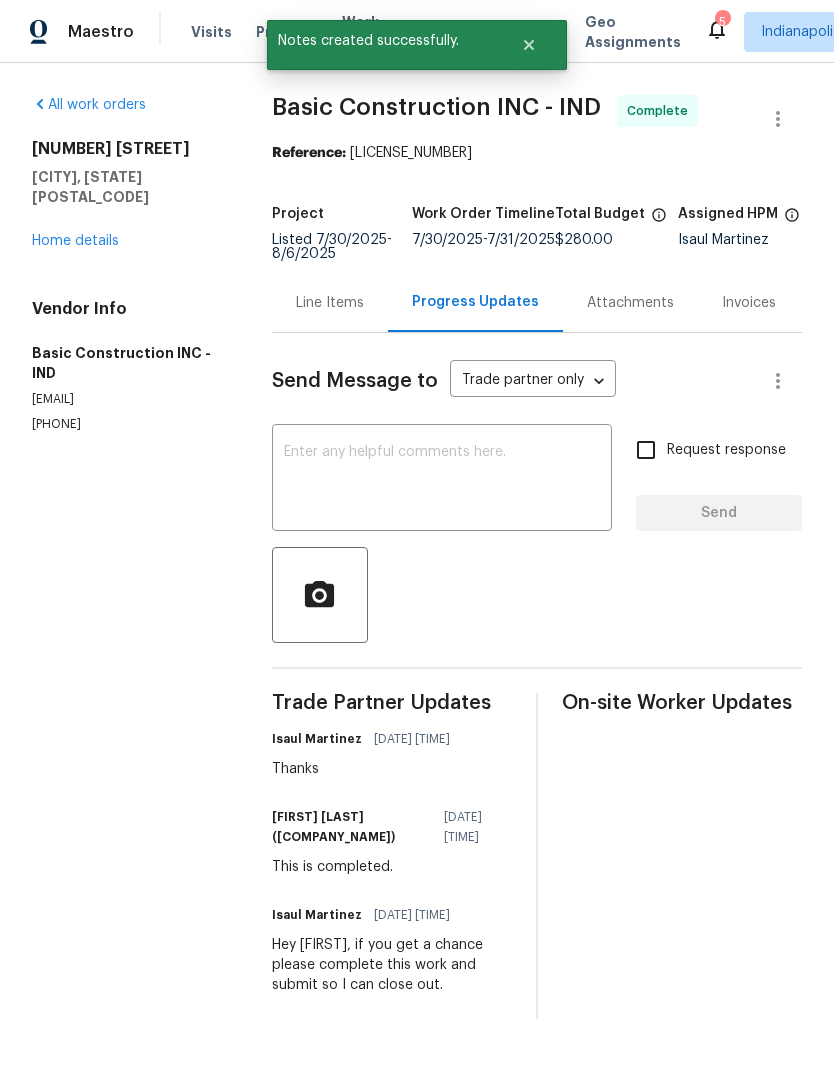 click on "Home details" at bounding box center [75, 241] 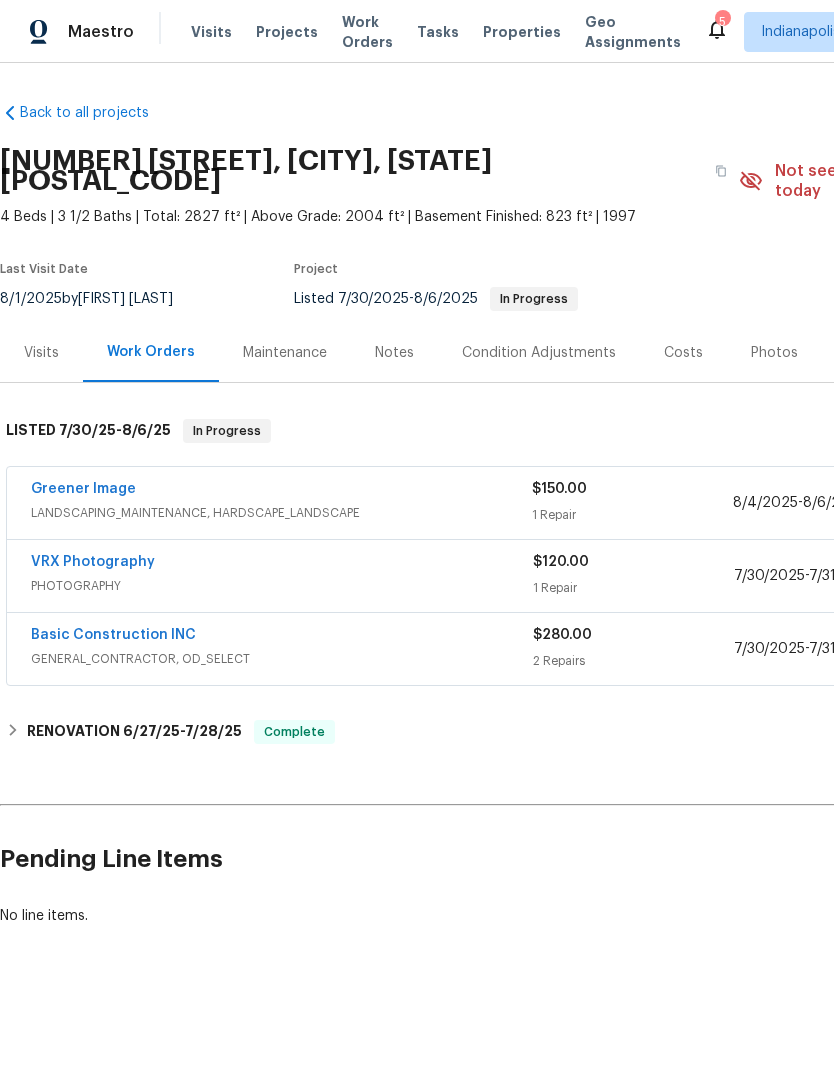 scroll, scrollTop: 0, scrollLeft: 0, axis: both 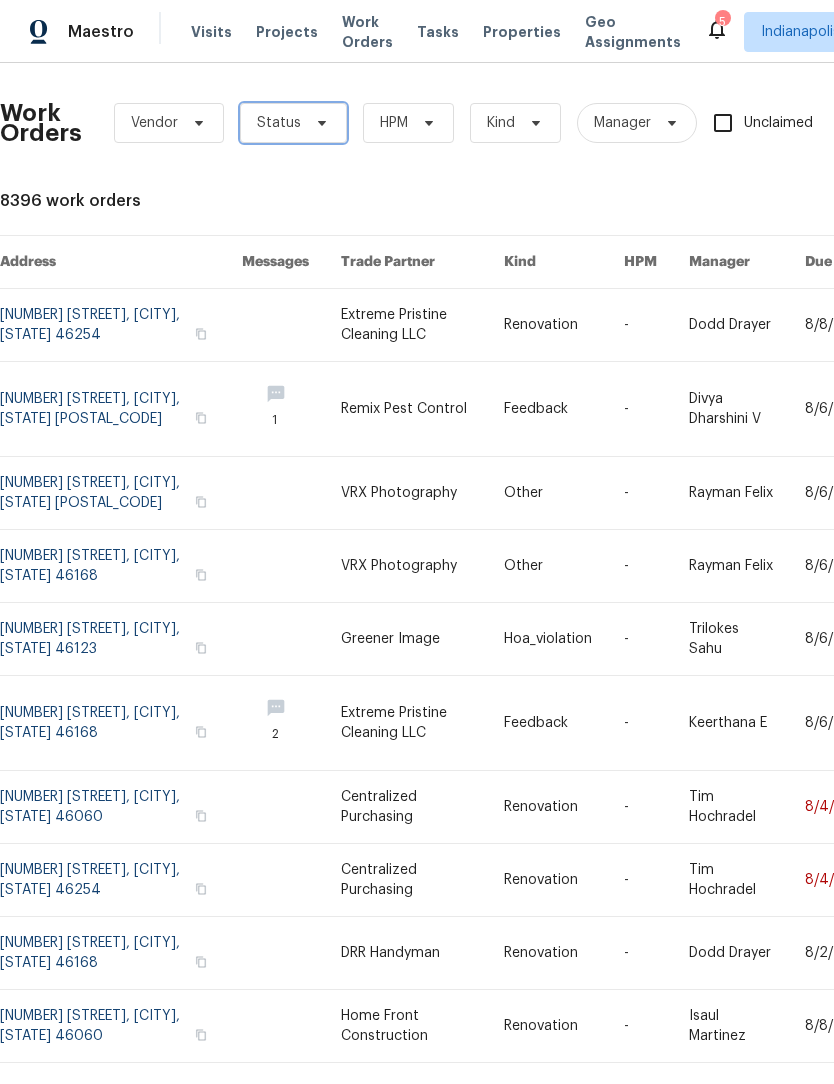 click on "Status" at bounding box center [279, 123] 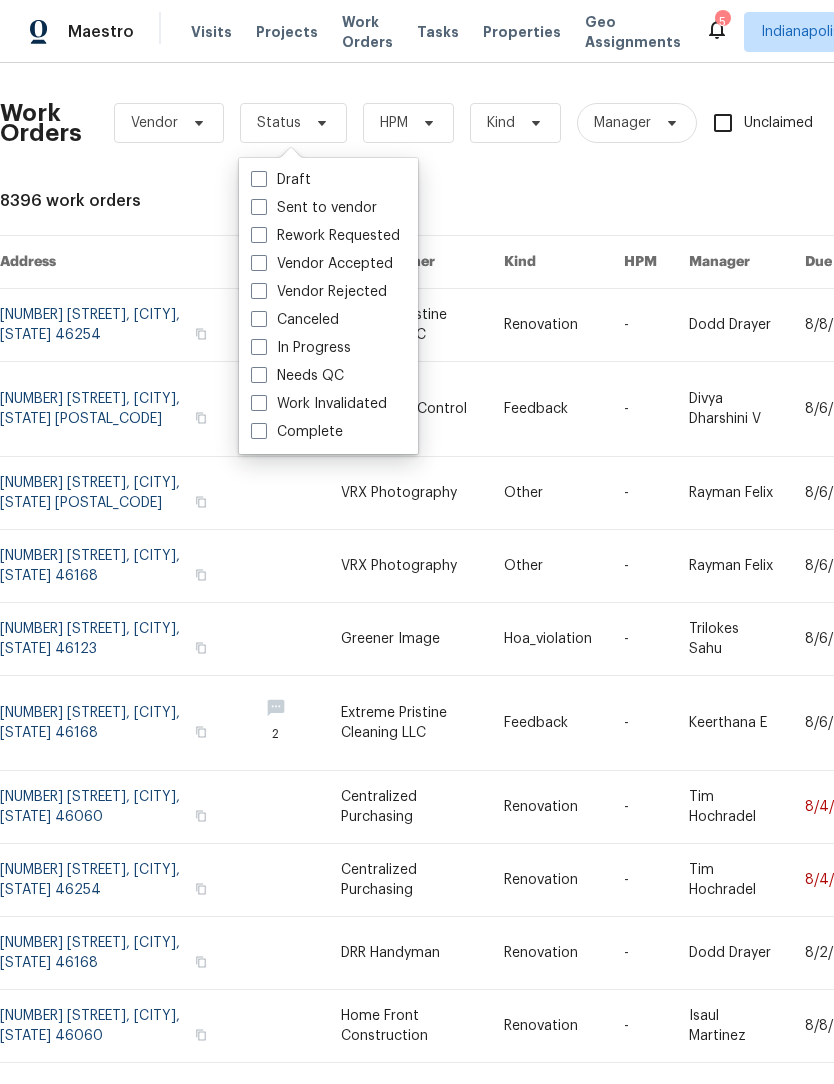 click at bounding box center [259, 375] 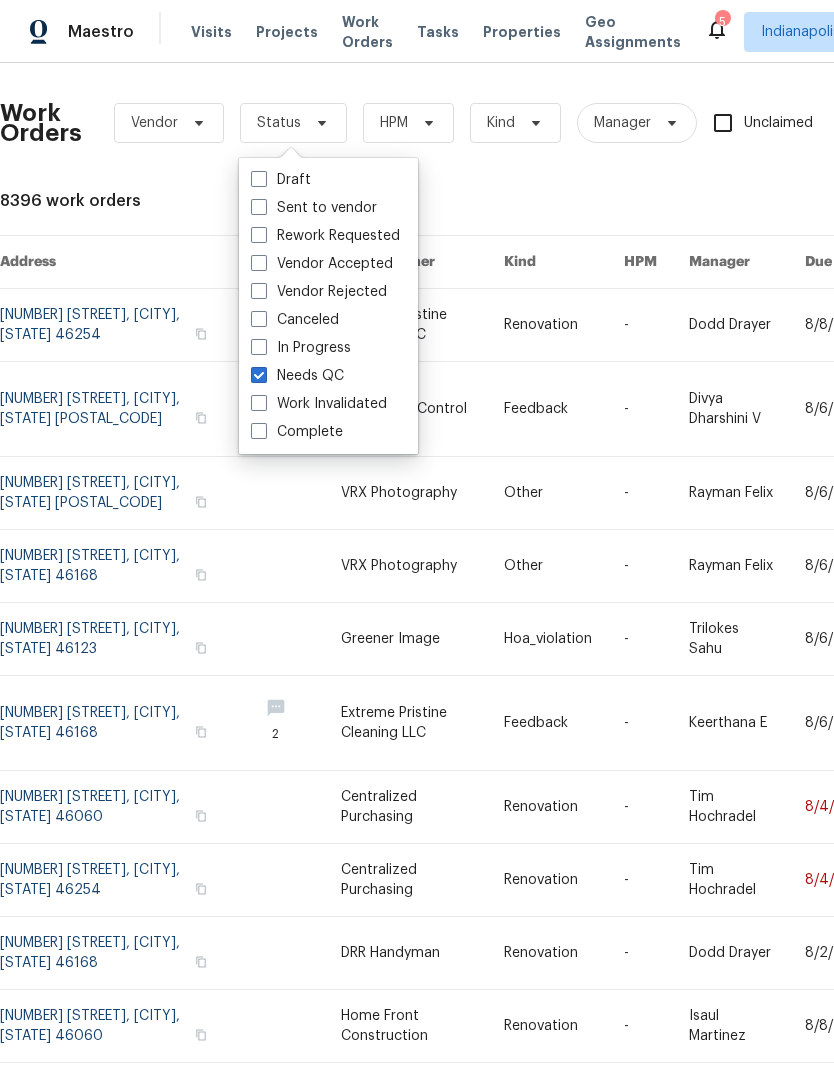 checkbox on "true" 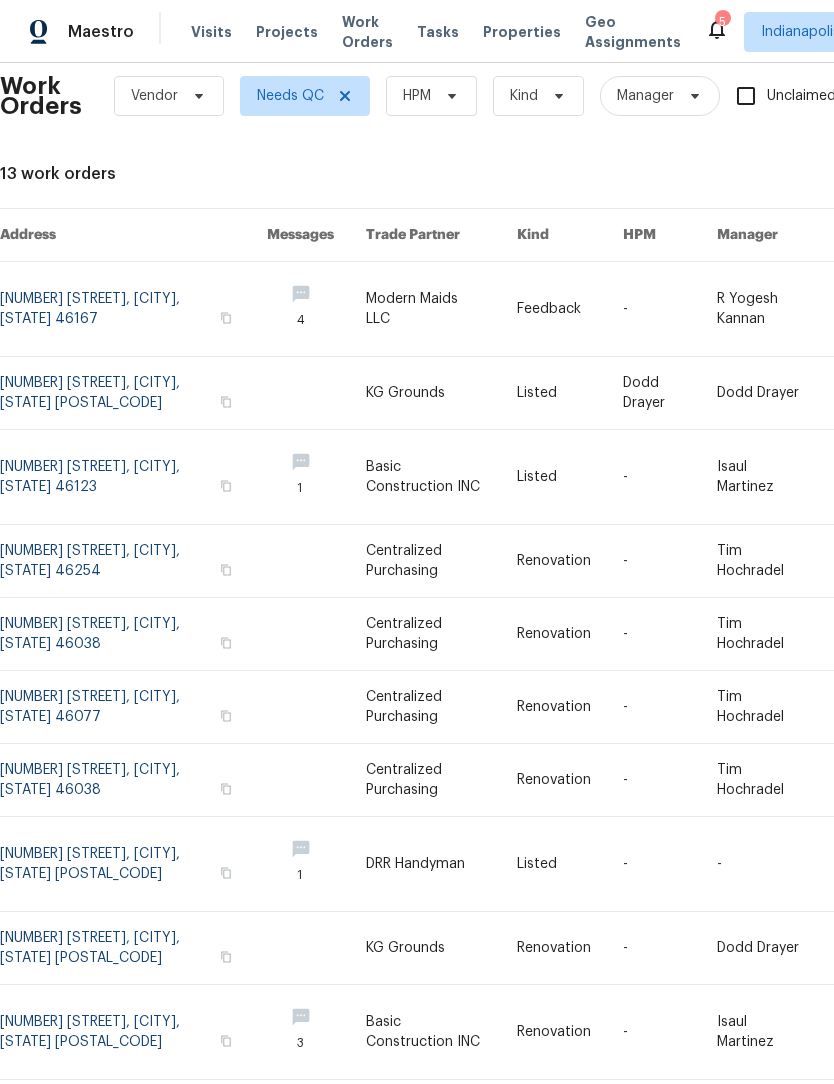 scroll, scrollTop: 25, scrollLeft: 0, axis: vertical 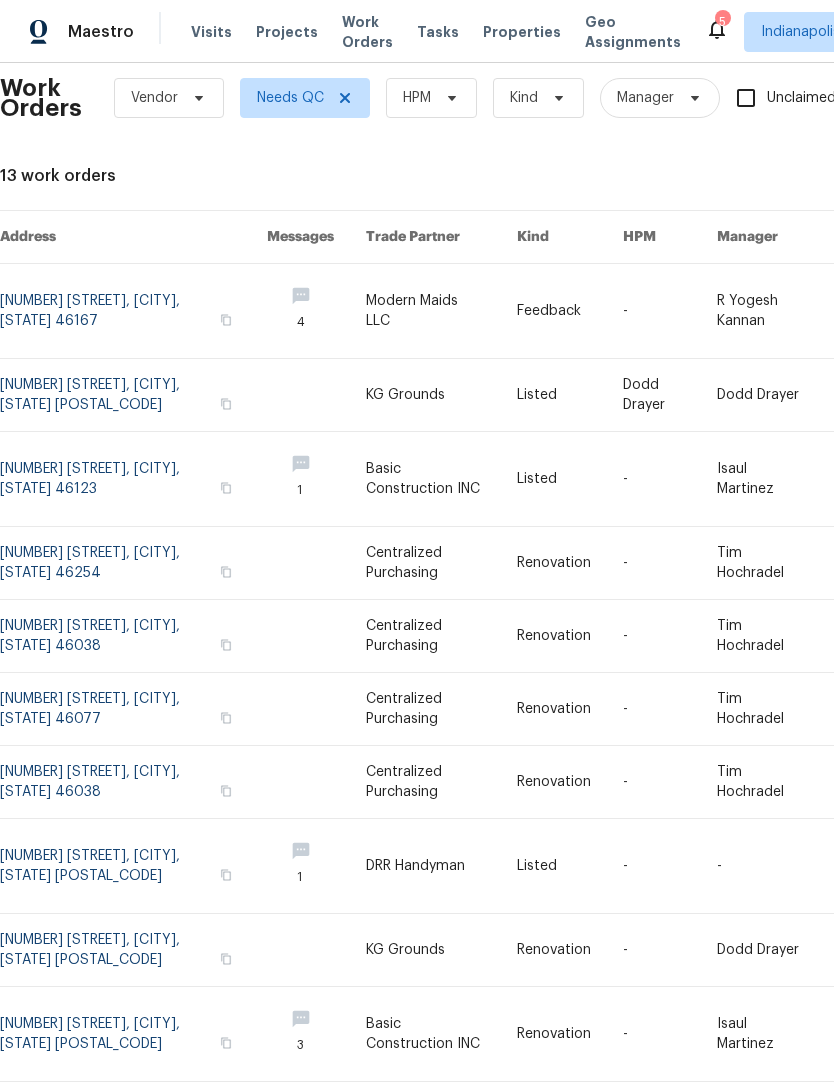 click at bounding box center [133, 1034] 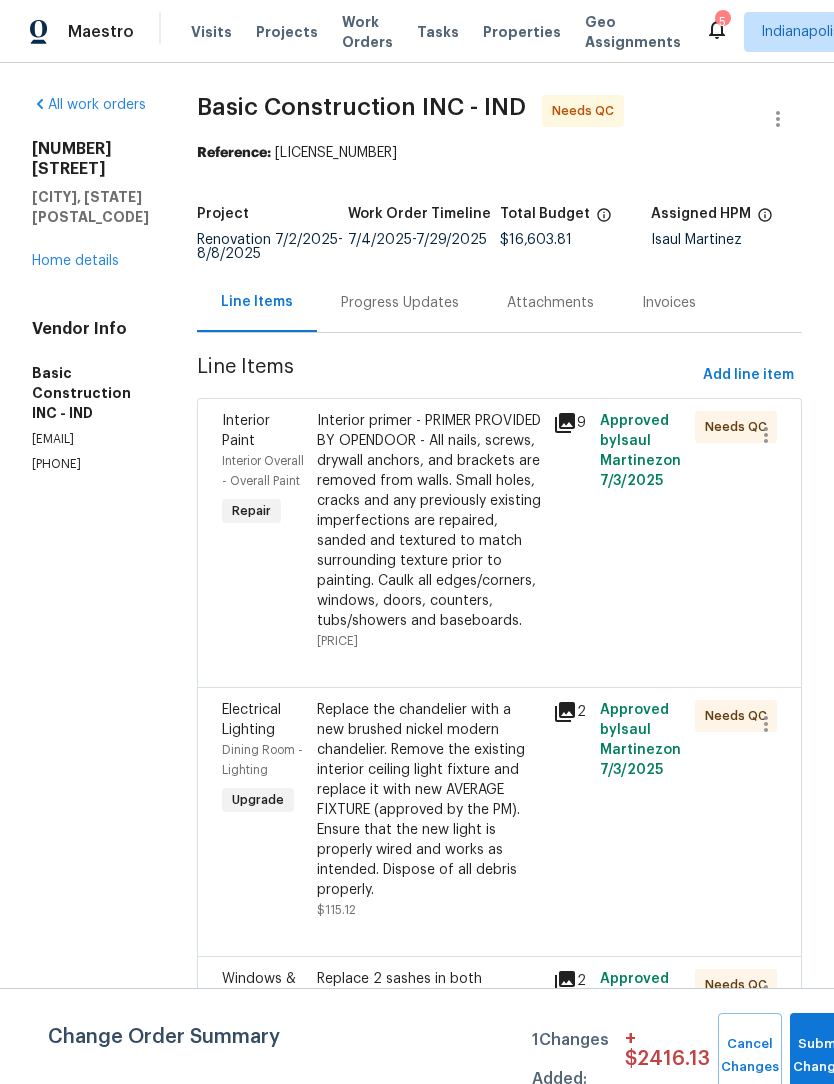 click on "Interior primer - PRIMER PROVIDED BY OPENDOOR - All nails, screws, drywall anchors, and brackets are removed from walls. Small holes, cracks and any previously existing imperfections are repaired, sanded and textured to match surrounding texture prior to painting. Caulk all edges/corners, windows, doors, counters, tubs/showers and baseboards." at bounding box center [429, 521] 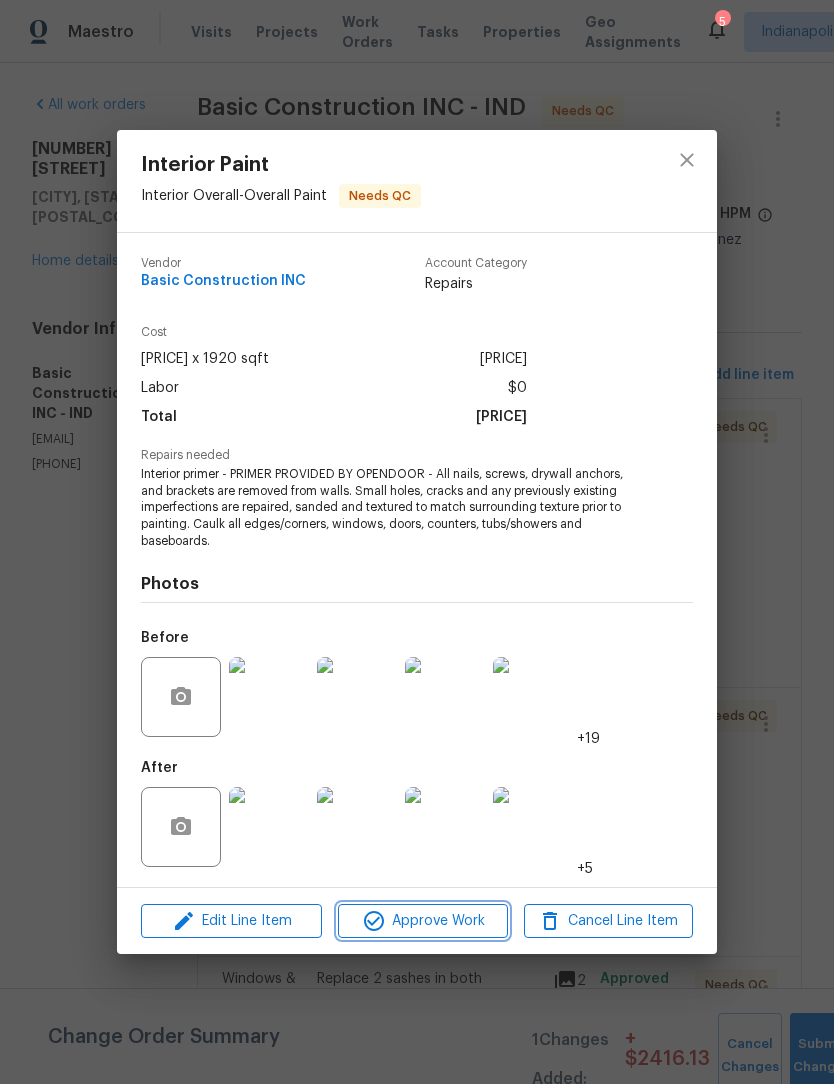 click on "Approve Work" at bounding box center (422, 921) 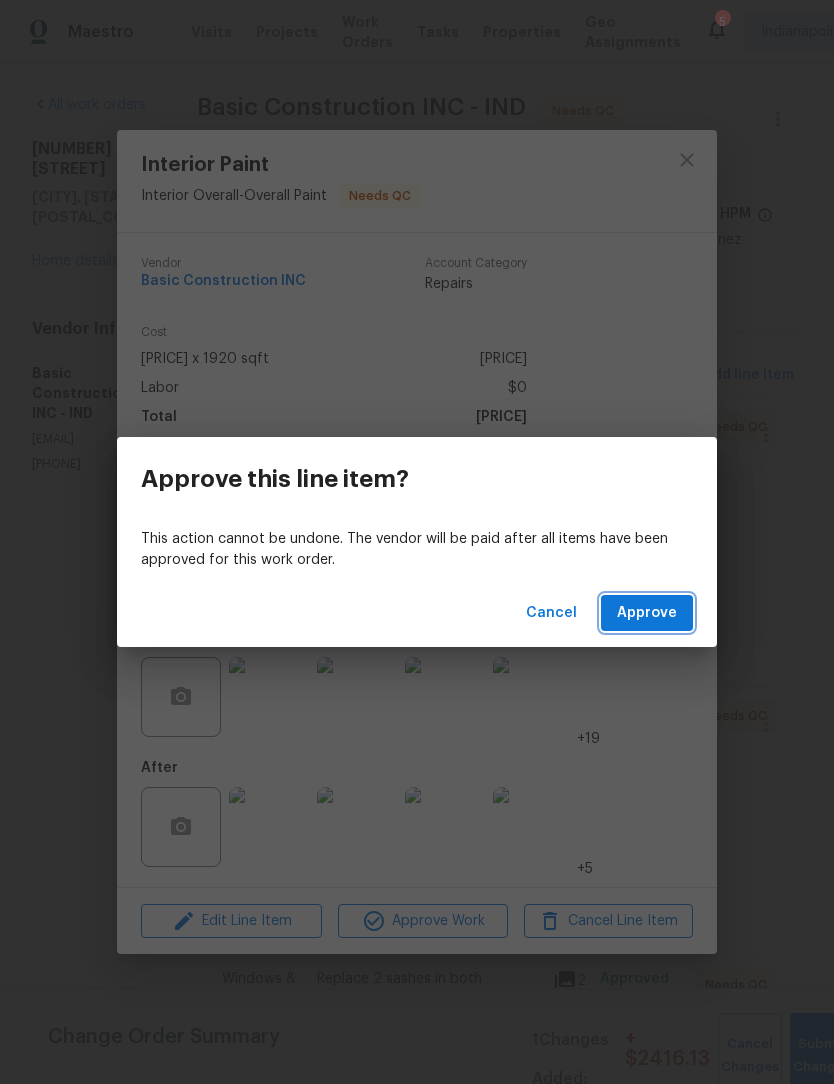 click on "Approve" at bounding box center (647, 613) 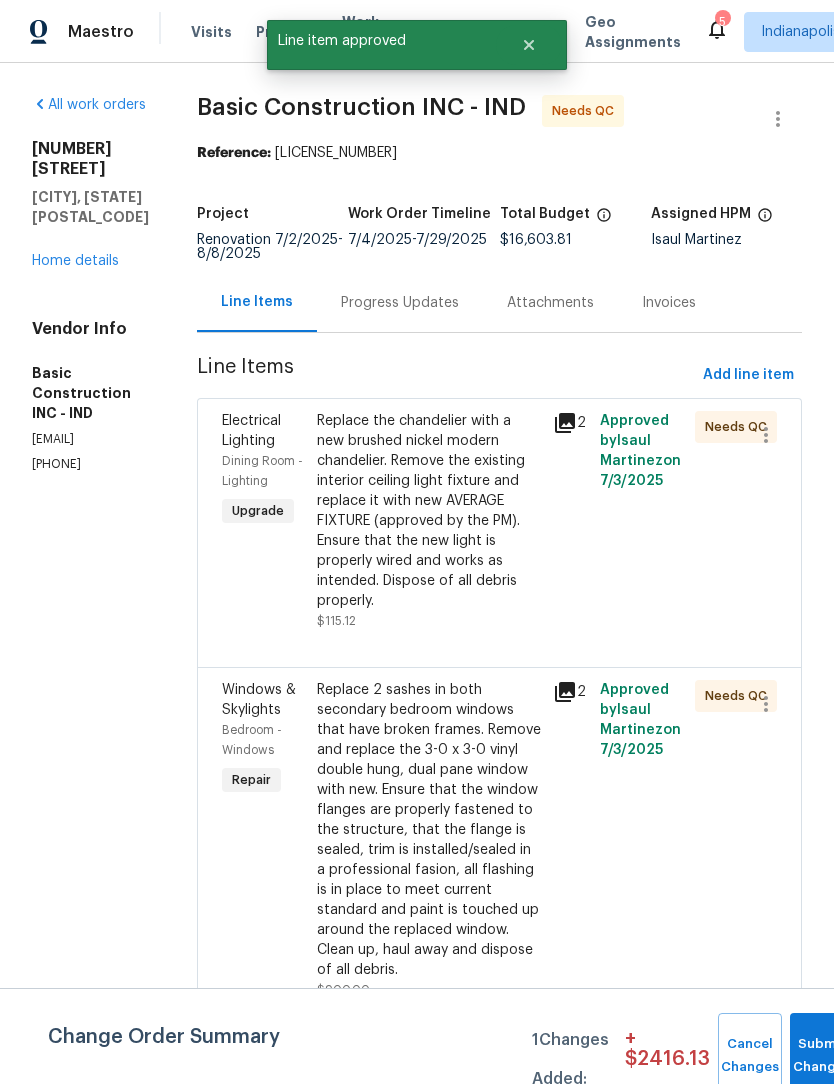 click on "Replace the chandelier with a new brushed nickel modern chandelier.
Remove the existing interior ceiling light fixture and replace it with new AVERAGE FIXTURE (approved by the PM). Ensure that the new light is properly wired and works as intended. Dispose of all debris properly." at bounding box center (429, 511) 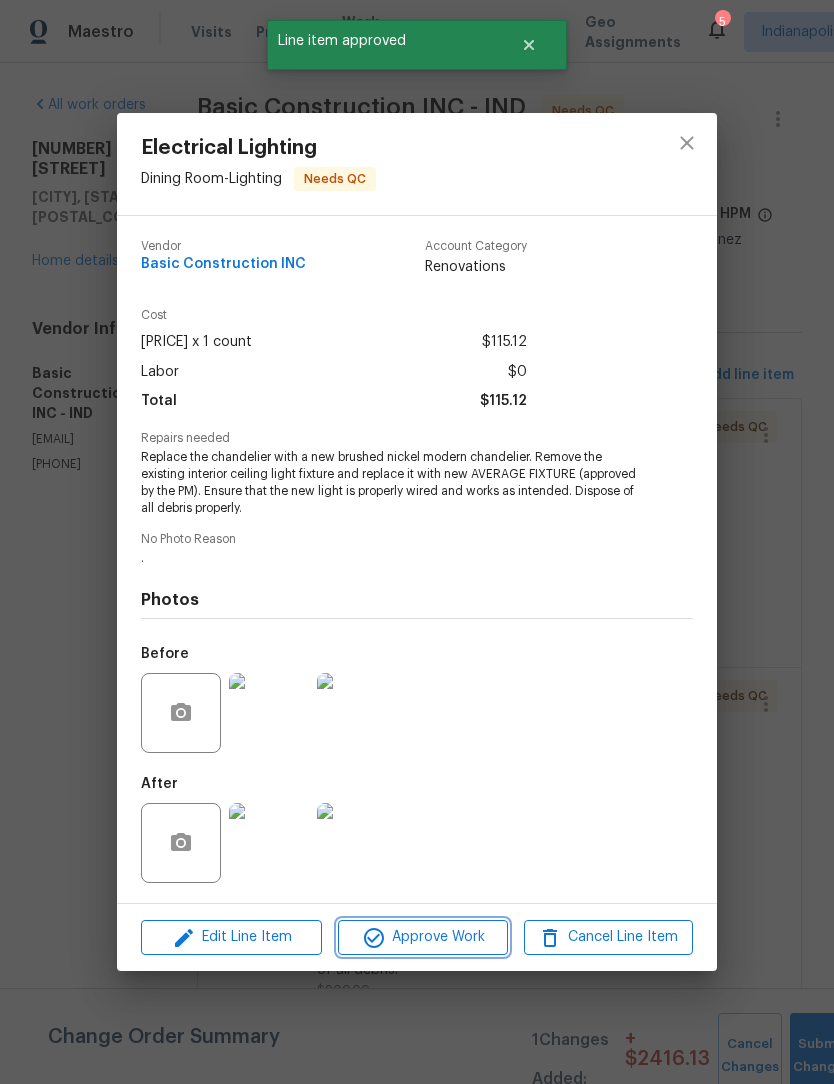 click on "Approve Work" at bounding box center (422, 937) 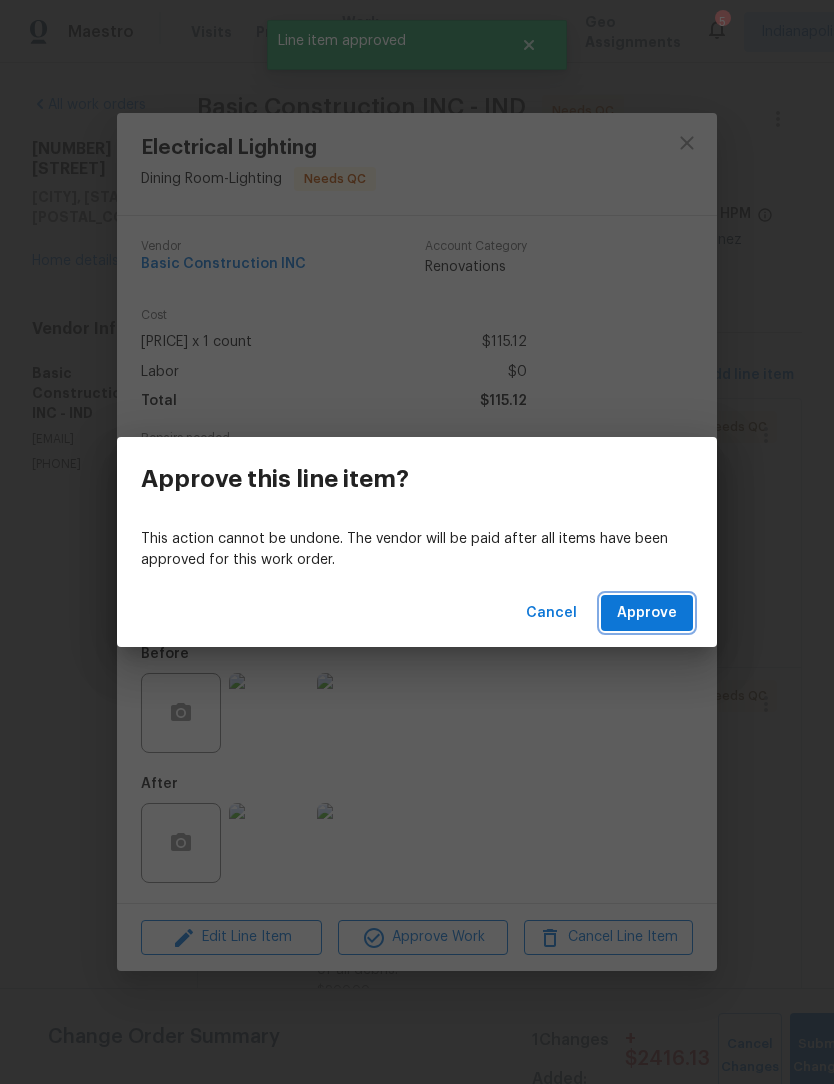 click on "Approve" at bounding box center (647, 613) 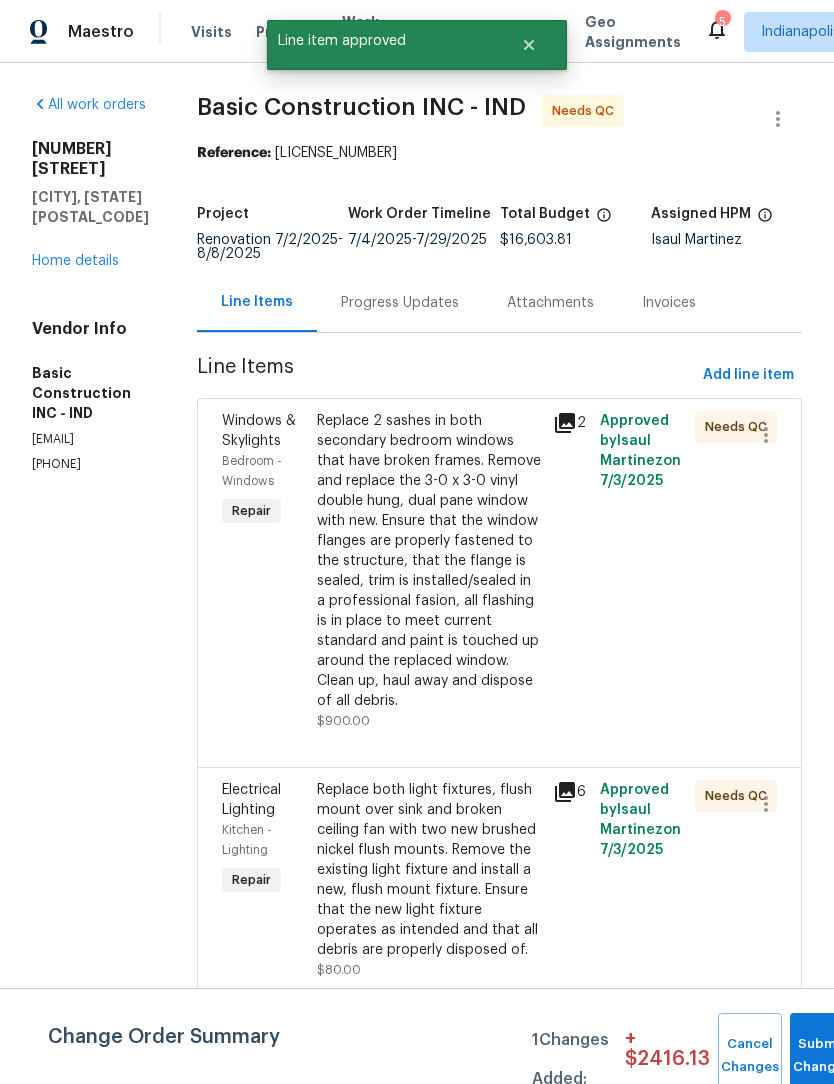 click on "Replace 2 sashes in both secondary bedroom windows that have broken frames.
Remove and replace the 3-0 x 3-0 vinyl double hung, dual pane window with new. Ensure that the window flanges are properly fastened to the structure, that the flange is sealed, trim is installed/sealed in a professional fasion, all flashing is in place to meet current standard and paint is touched up around the replaced window. Clean up, haul away and dispose of all debris." at bounding box center (429, 561) 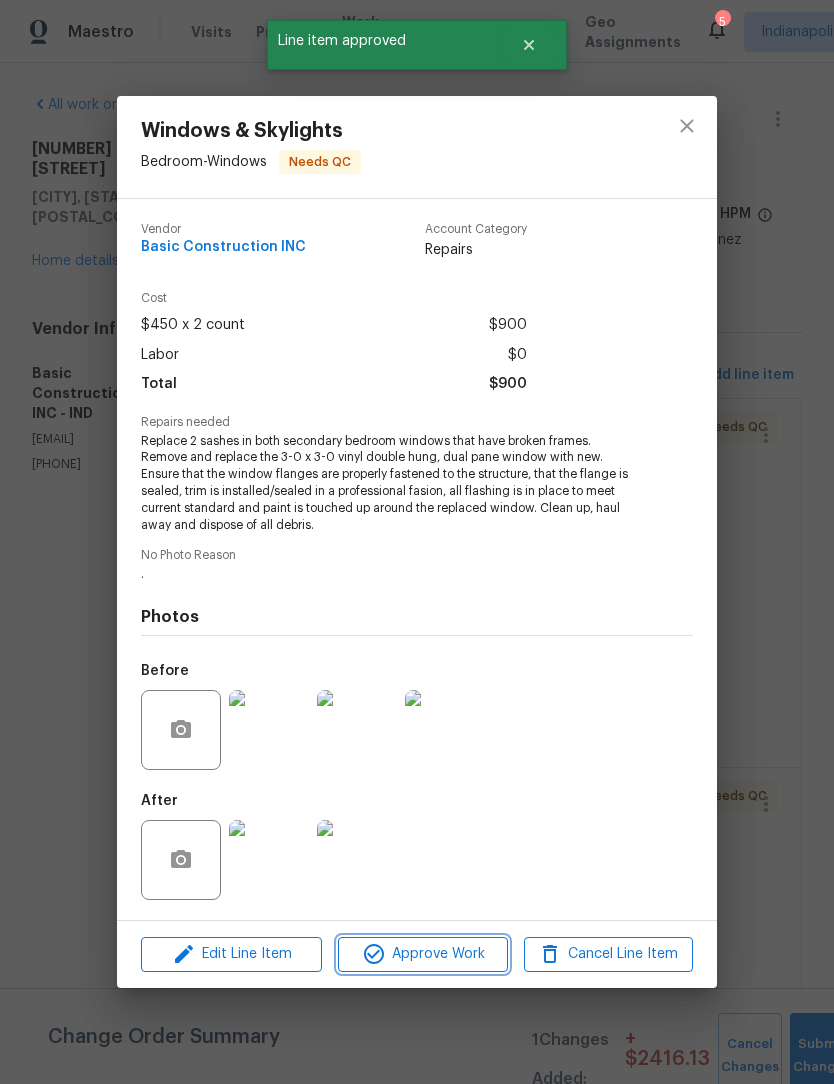 click on "Approve Work" at bounding box center (422, 954) 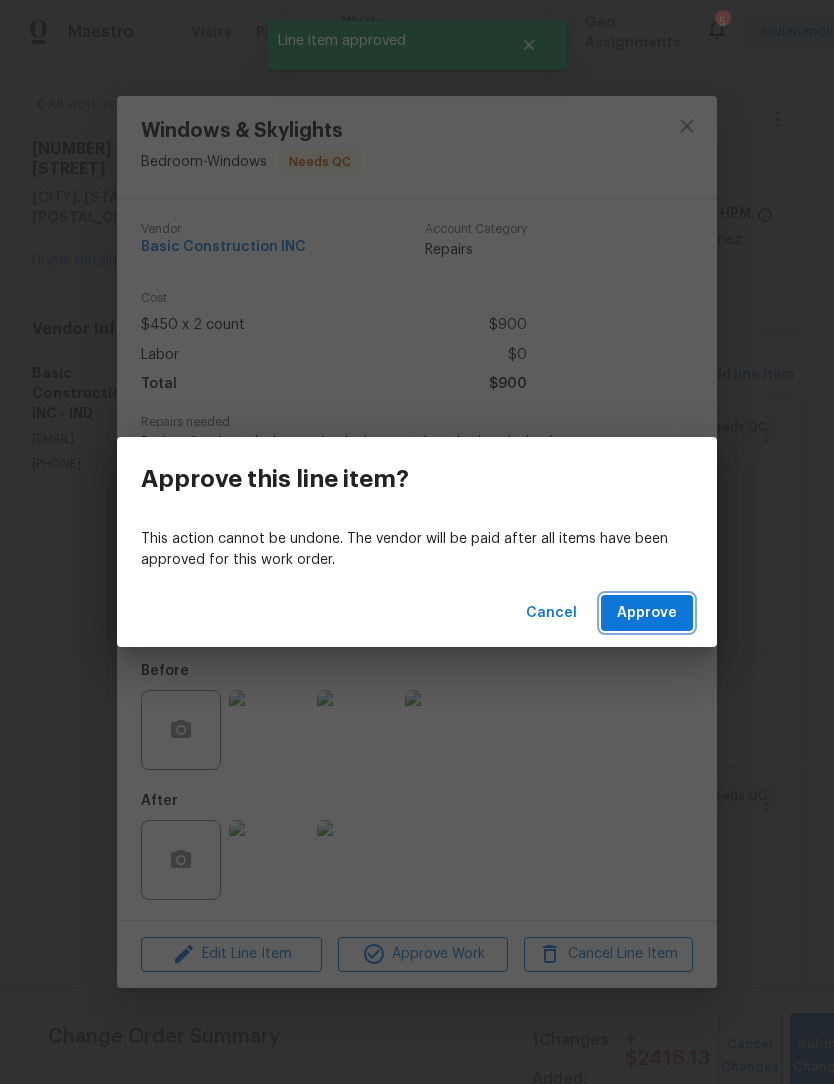 click on "Approve" at bounding box center (647, 613) 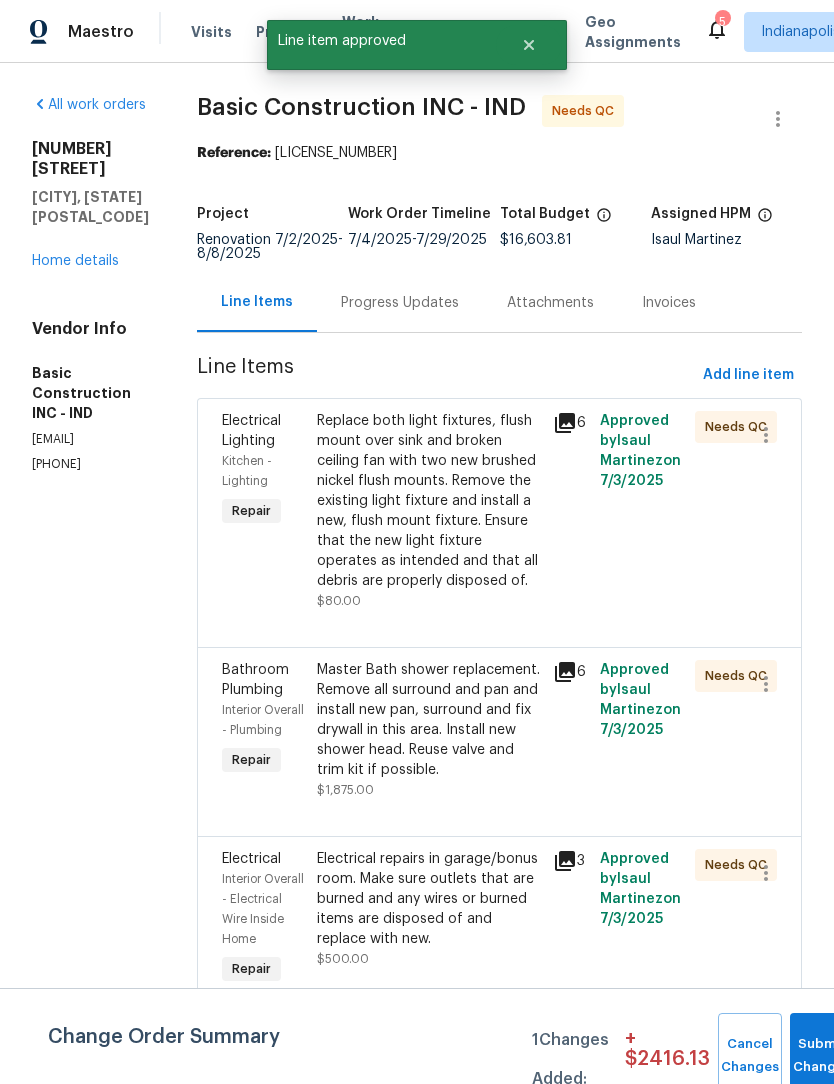 click on "Replace both light fixtures, flush mount over sink and broken ceiling fan with two new brushed nickel flush mounts.
Remove the existing light fixture and install a new, flush mount fixture. Ensure that the new light fixture operates as intended and that all debris are properly disposed of." at bounding box center [429, 501] 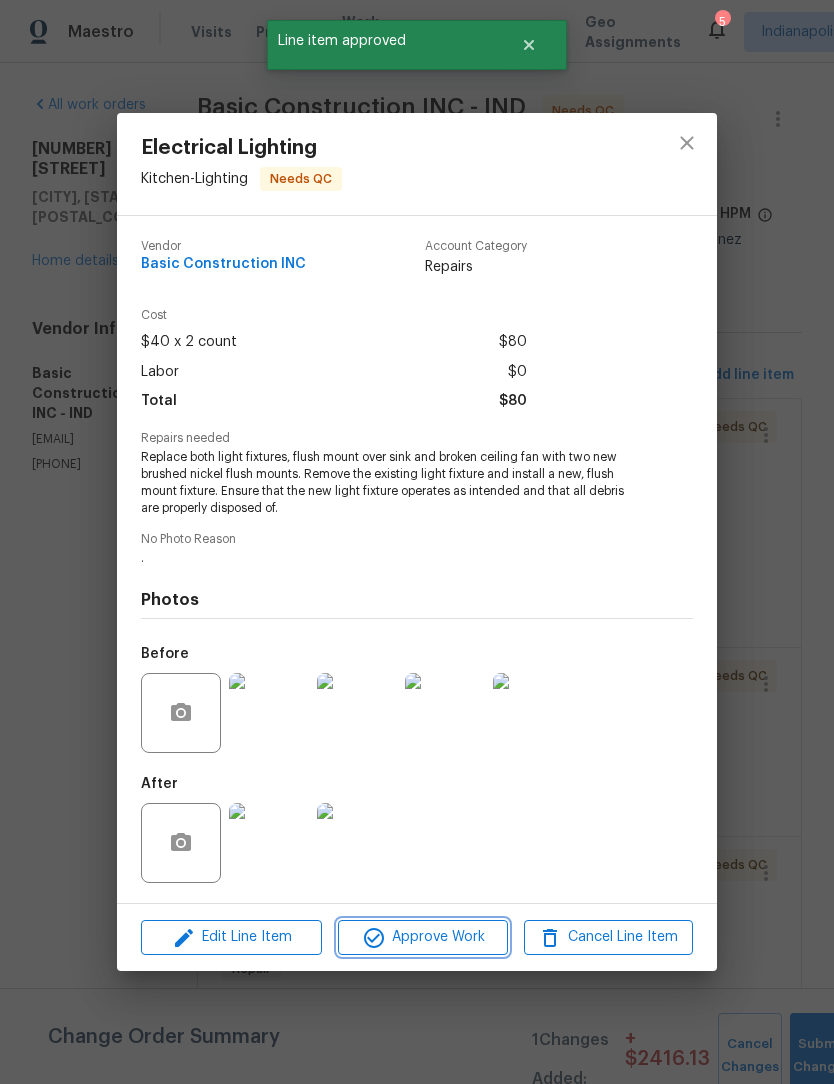 click on "Approve Work" at bounding box center [422, 937] 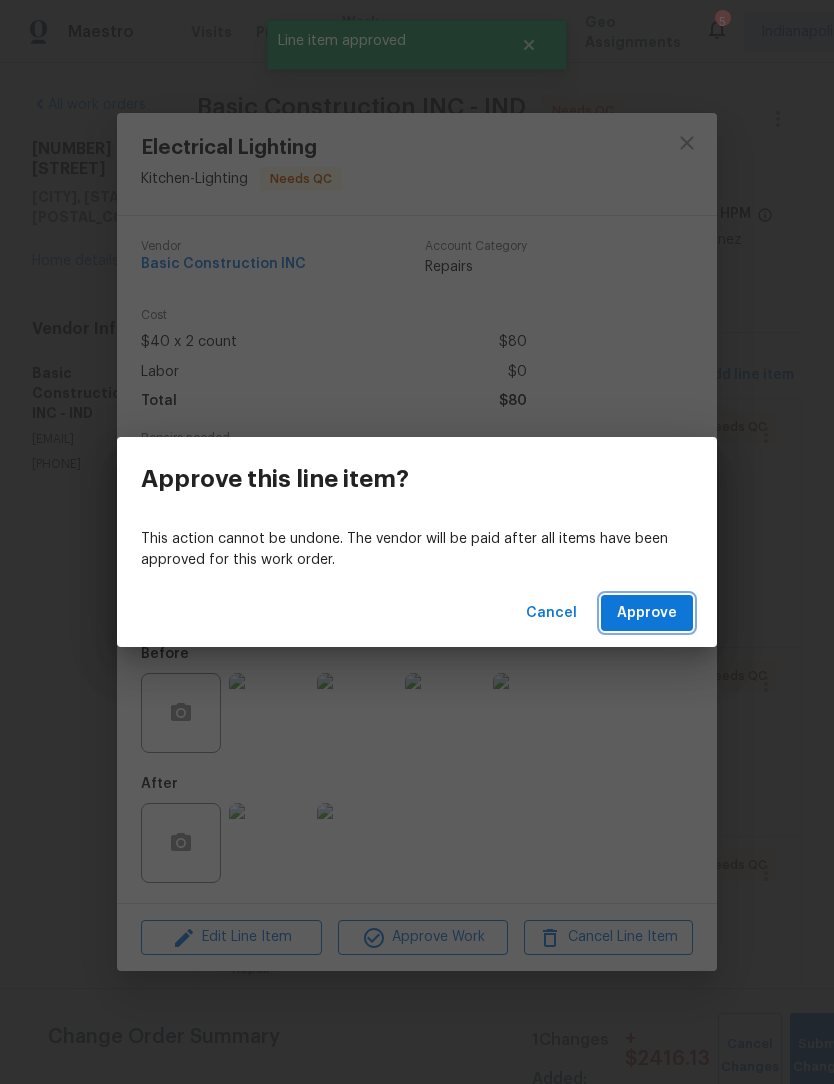 click on "Approve" at bounding box center [647, 613] 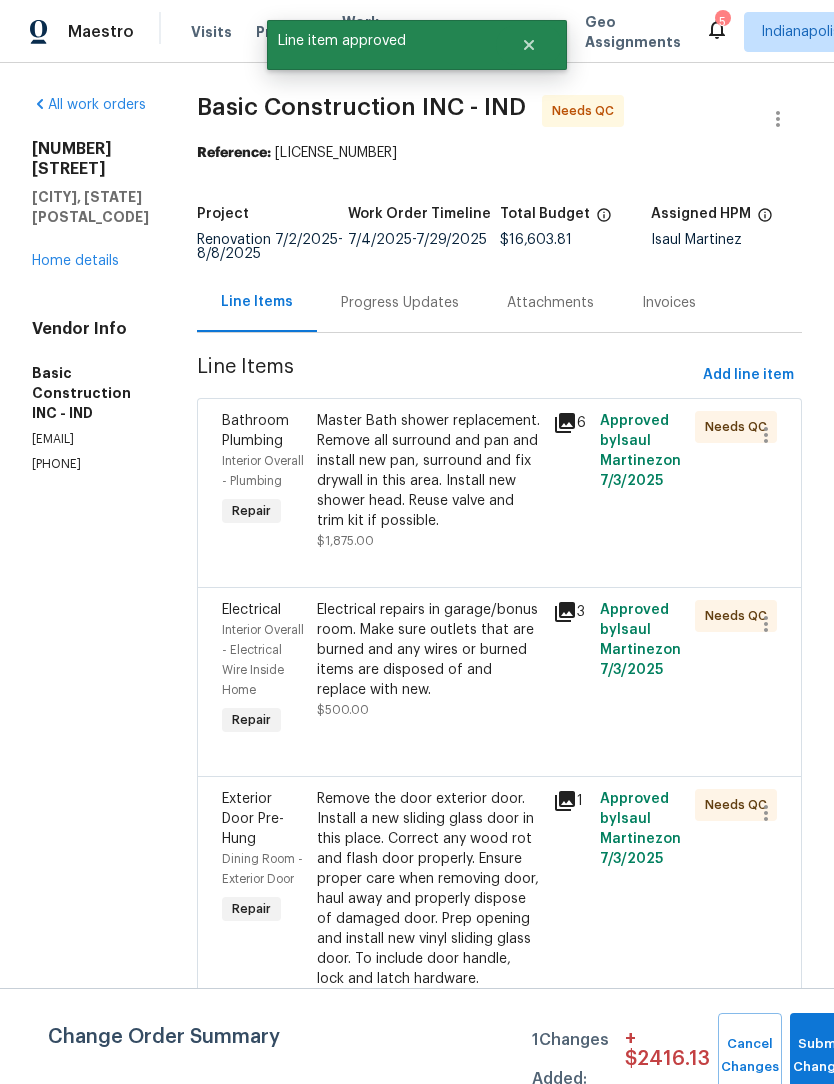 click on "Master Bath shower replacement. Remove all surround and pan and install new pan, surround and fix drywall in this area. Install new shower head. Reuse valve and trim kit if possible." at bounding box center [429, 471] 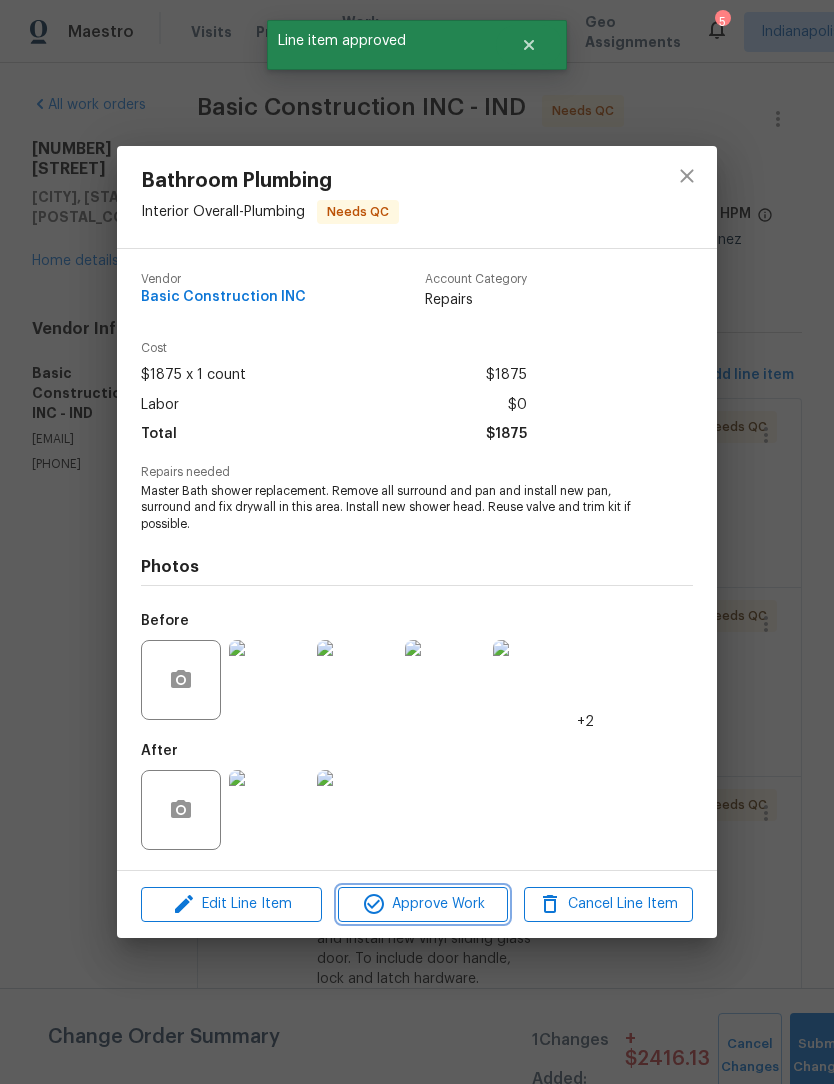 click on "Approve Work" at bounding box center (422, 904) 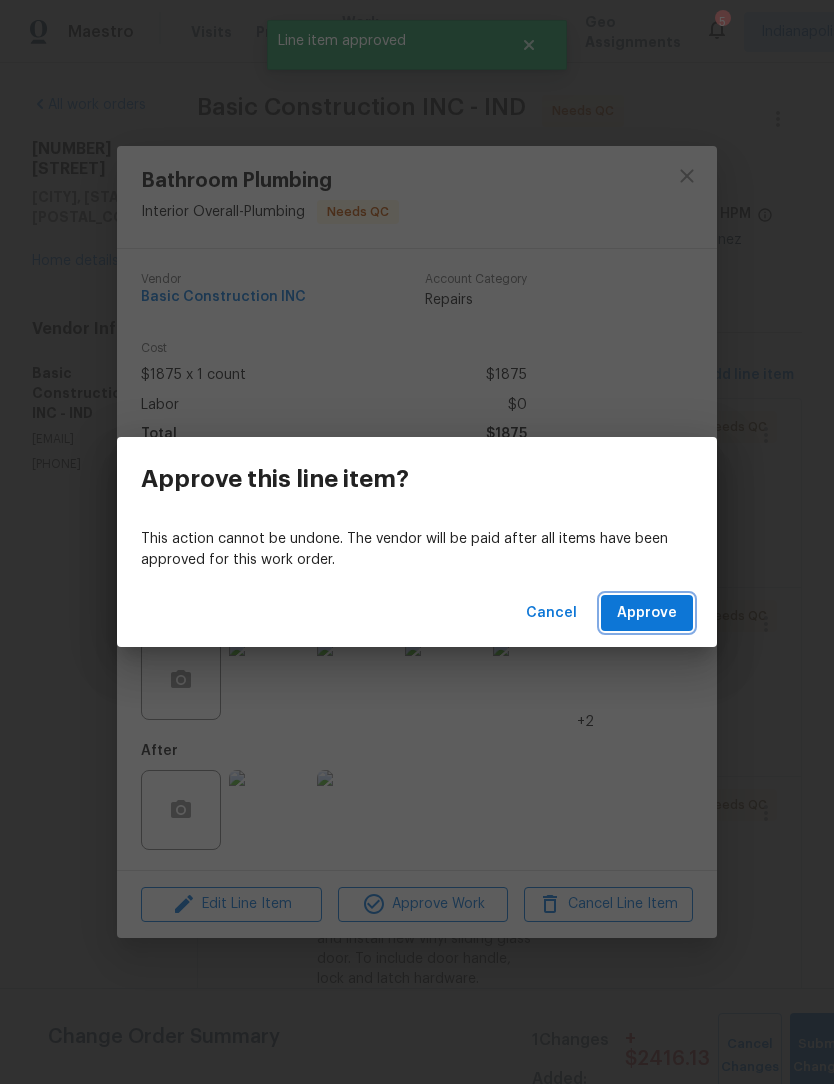 click on "Approve" at bounding box center [647, 613] 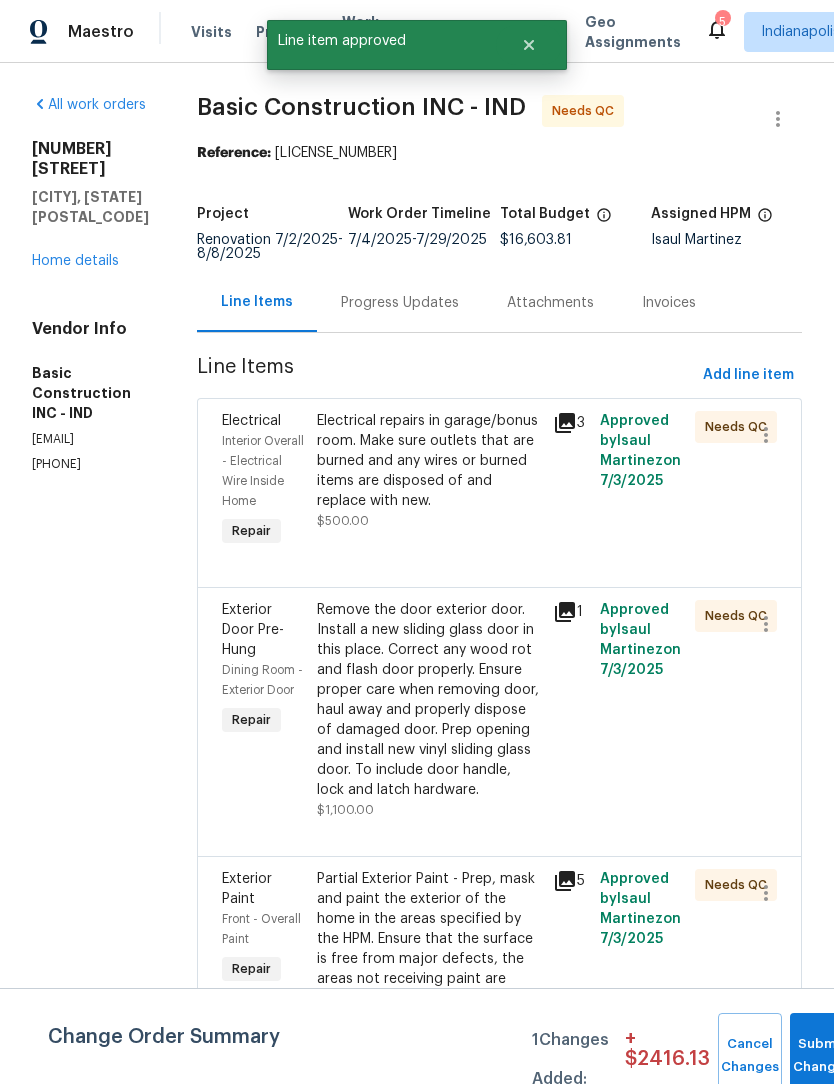 click on "Electrical repairs in garage/bonus room. Make sure outlets that are burned and any wires or burned items are disposed of and replace with new." at bounding box center [429, 461] 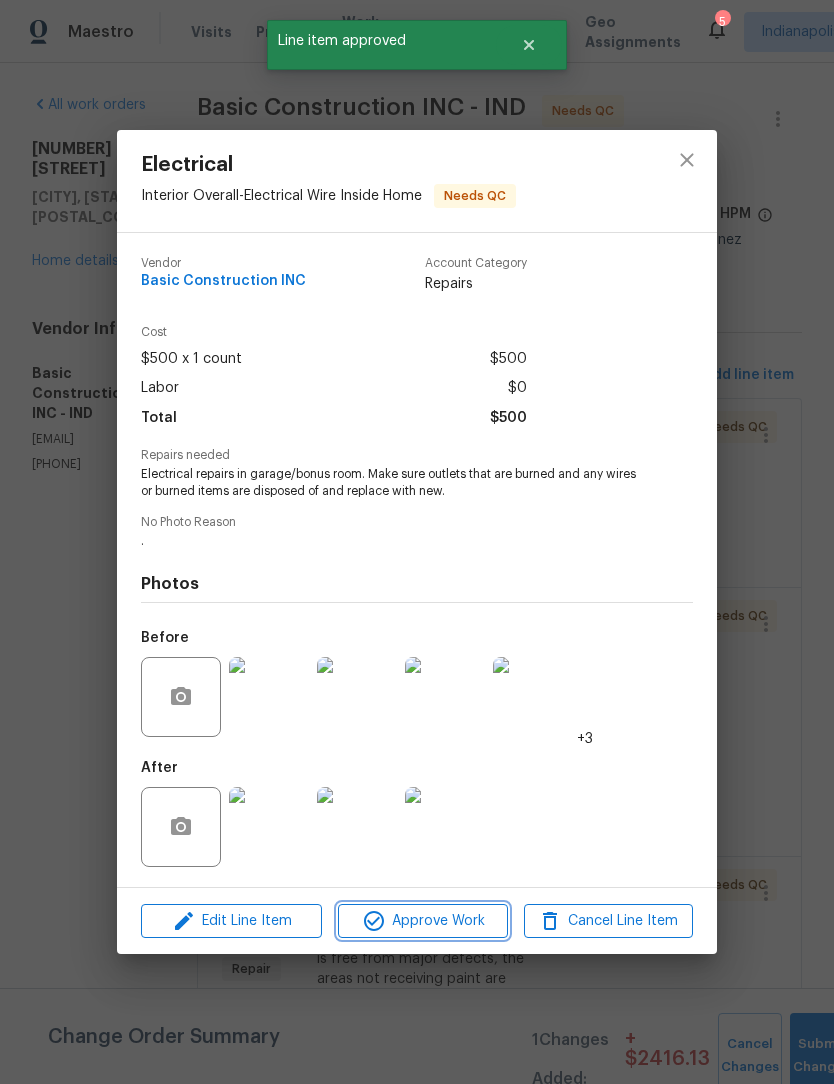 click on "Approve Work" at bounding box center (422, 921) 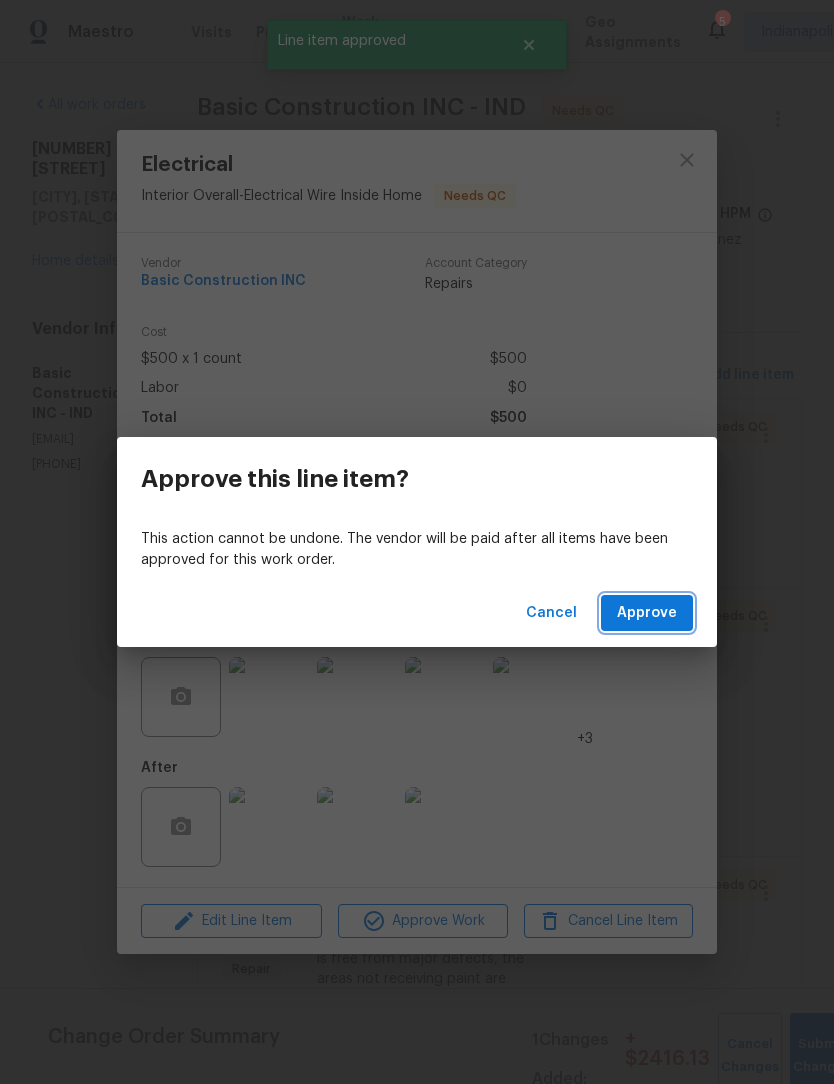 click on "Approve" at bounding box center [647, 613] 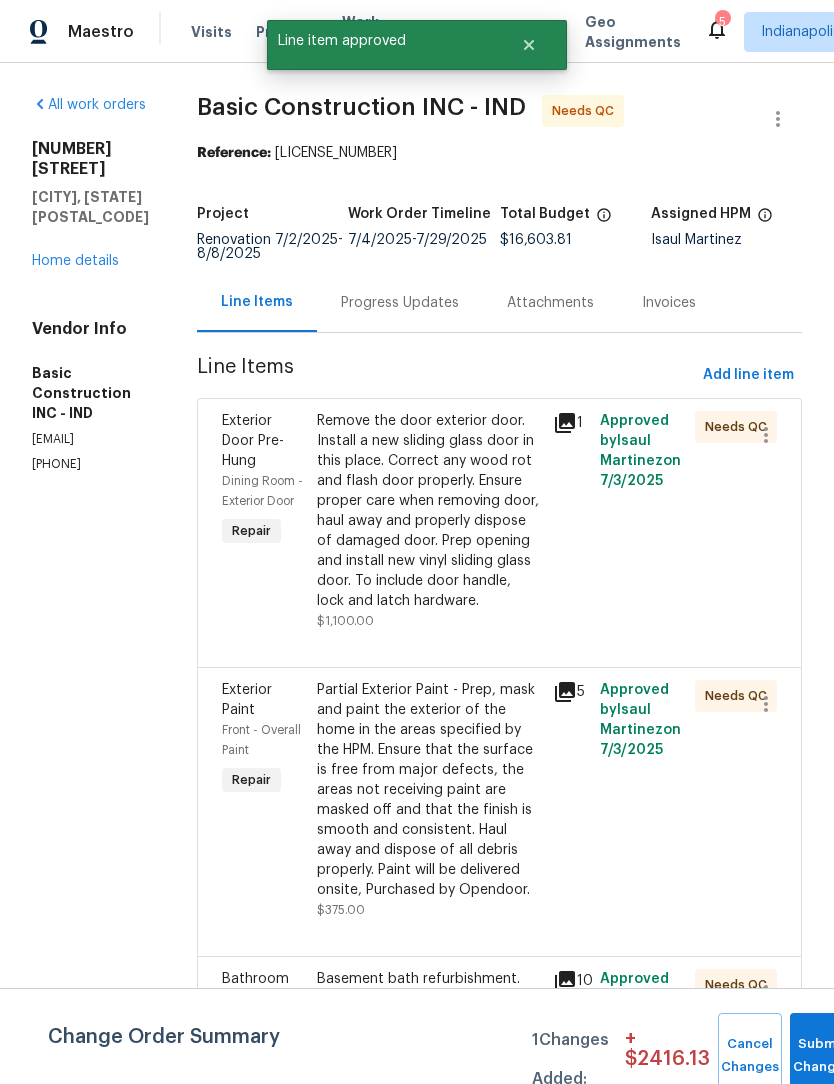 click on "Remove the door exterior door. Install a new sliding glass door in this place. Correct any wood rot and flash door properly.
Ensure proper care when removing door, haul away and properly dispose of damaged door. Prep opening and install new vinyl sliding glass door. To include door handle, lock and latch hardware." at bounding box center (429, 511) 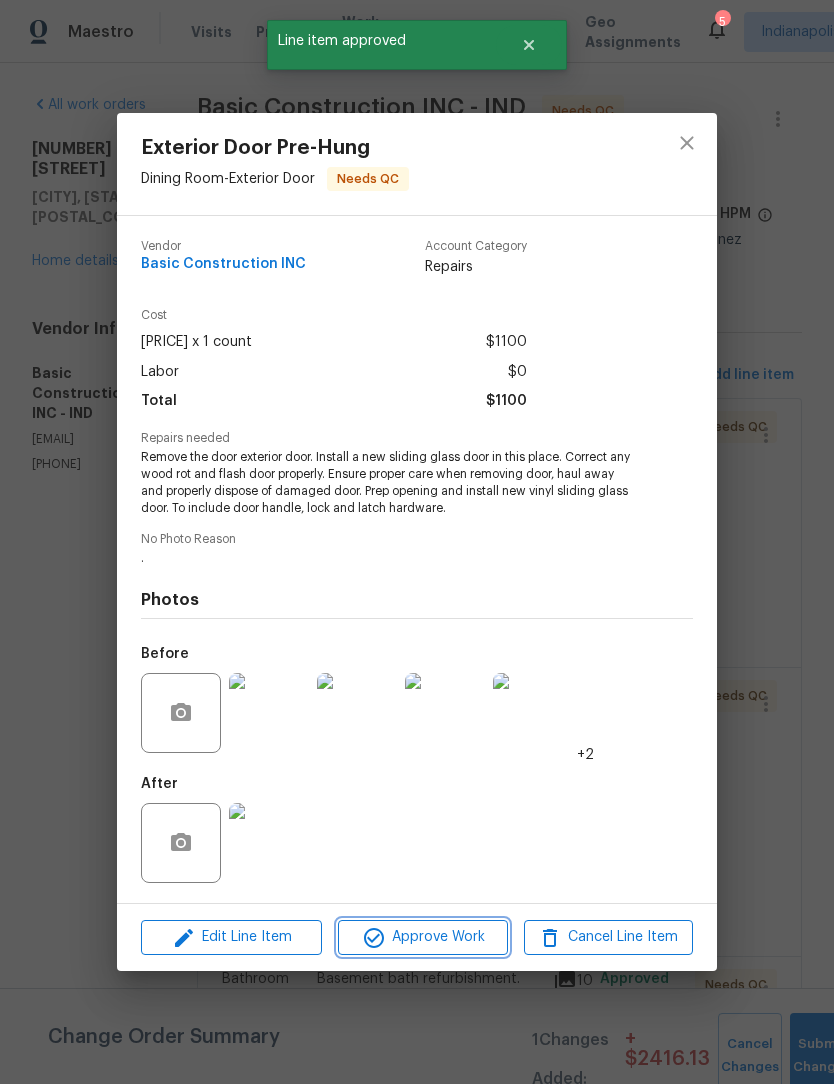 click on "Approve Work" at bounding box center [422, 937] 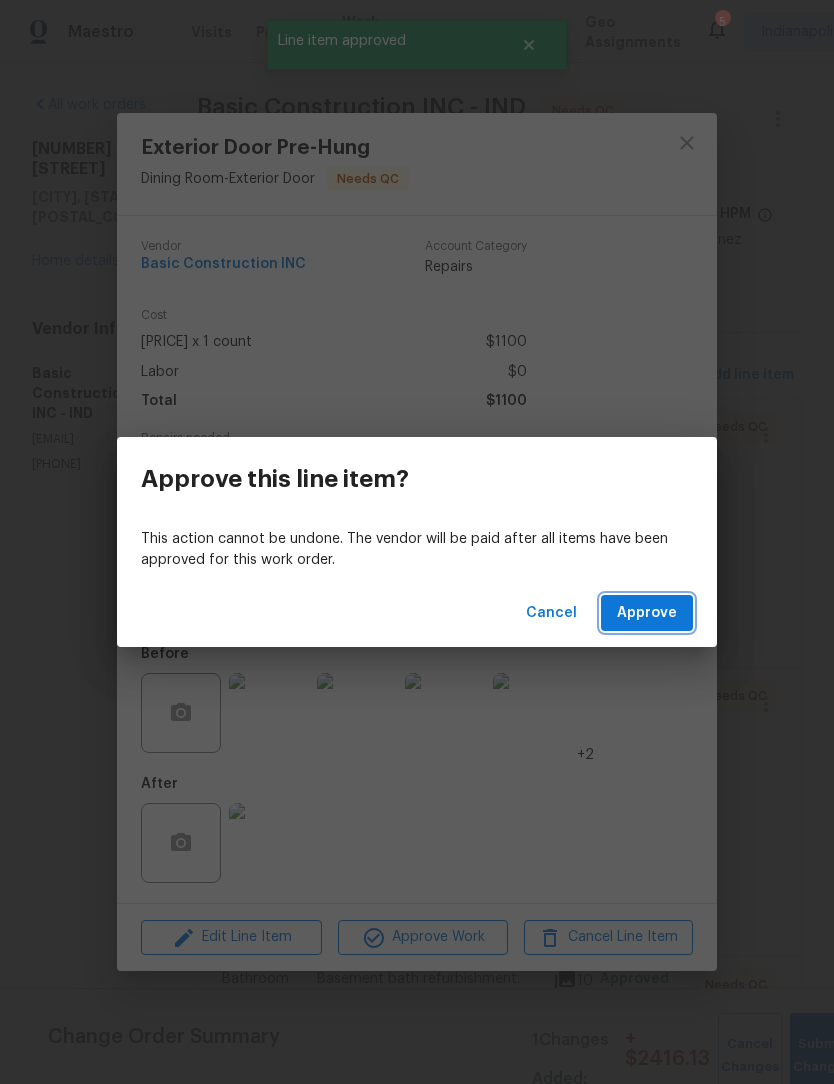 click on "Approve" at bounding box center (647, 613) 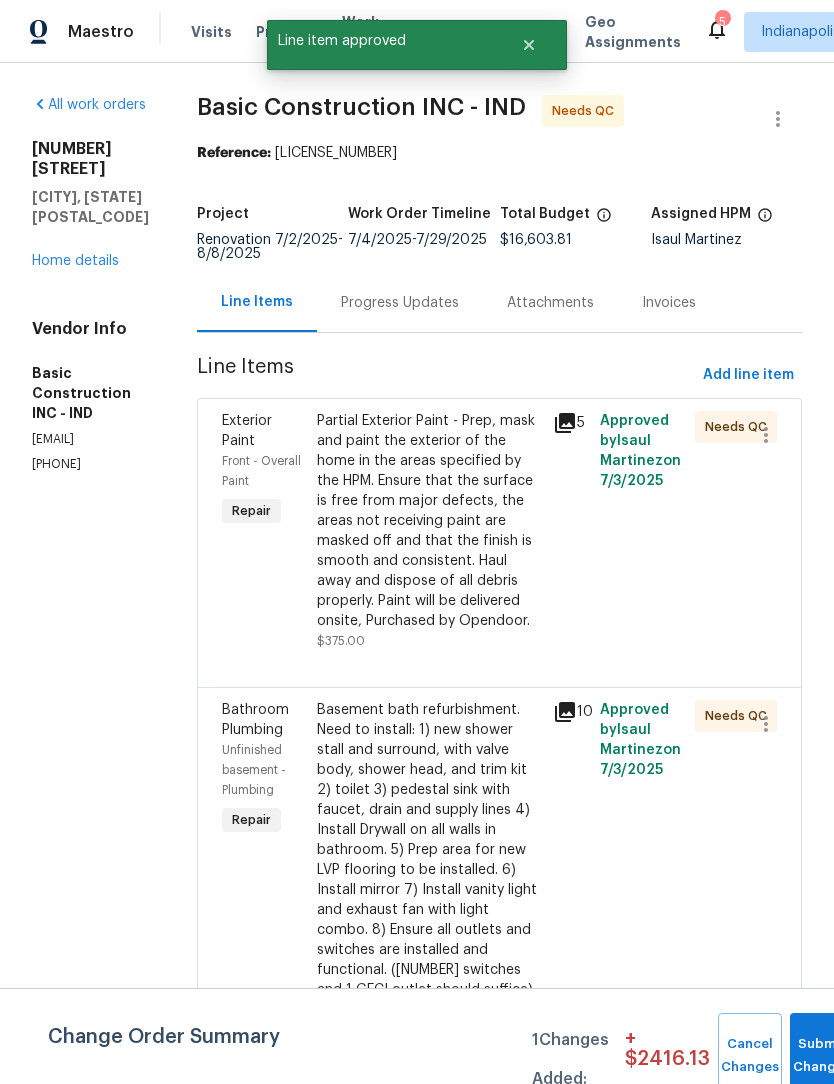 click on "Partial Exterior Paint - Prep, mask and paint the exterior of the home in the areas specified by the HPM. Ensure that the surface is free from major defects, the areas not receiving paint are masked off and that the finish is smooth and consistent. Haul away and dispose of all debris properly. Paint will be delivered onsite, Purchased by Opendoor." at bounding box center [429, 521] 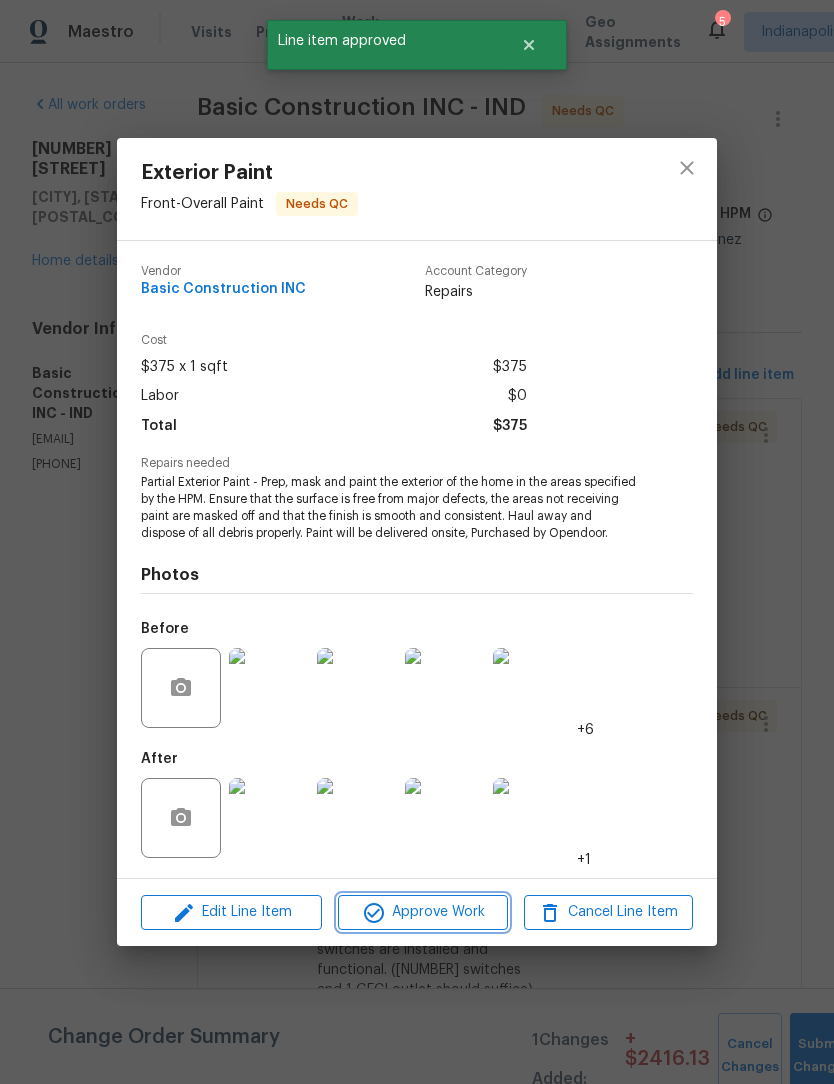 click on "Approve Work" at bounding box center (422, 912) 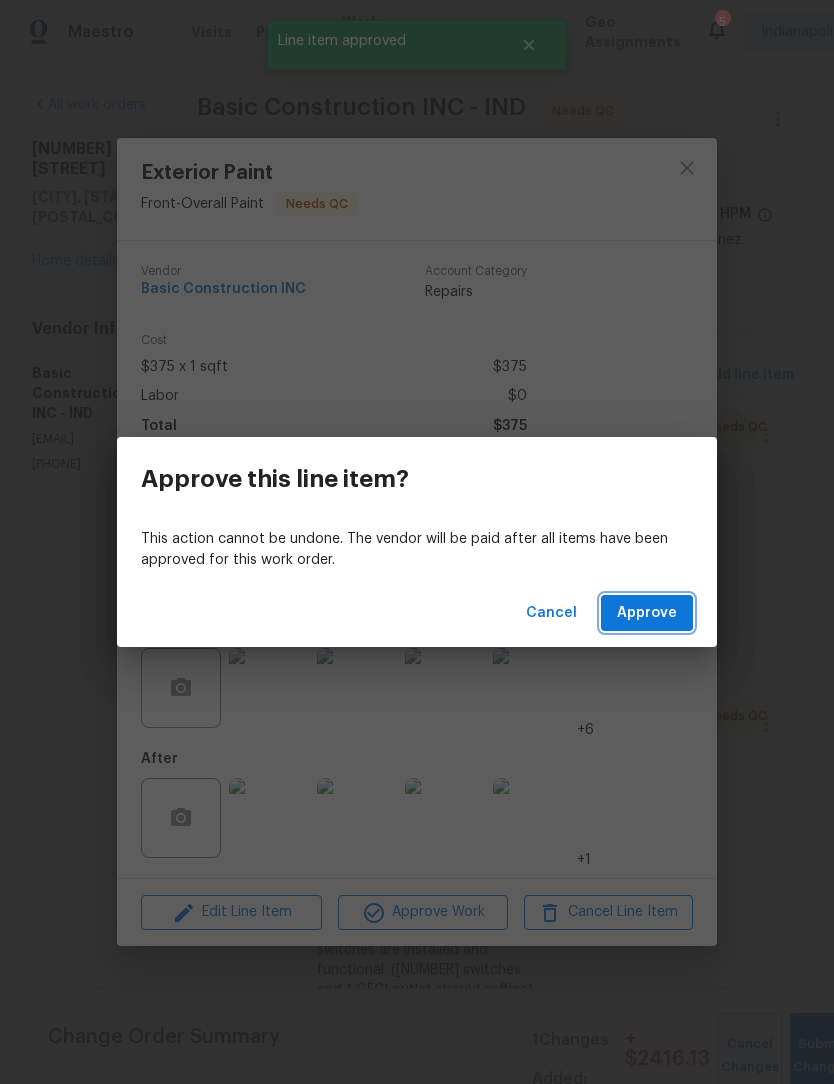 click on "Approve" at bounding box center (647, 613) 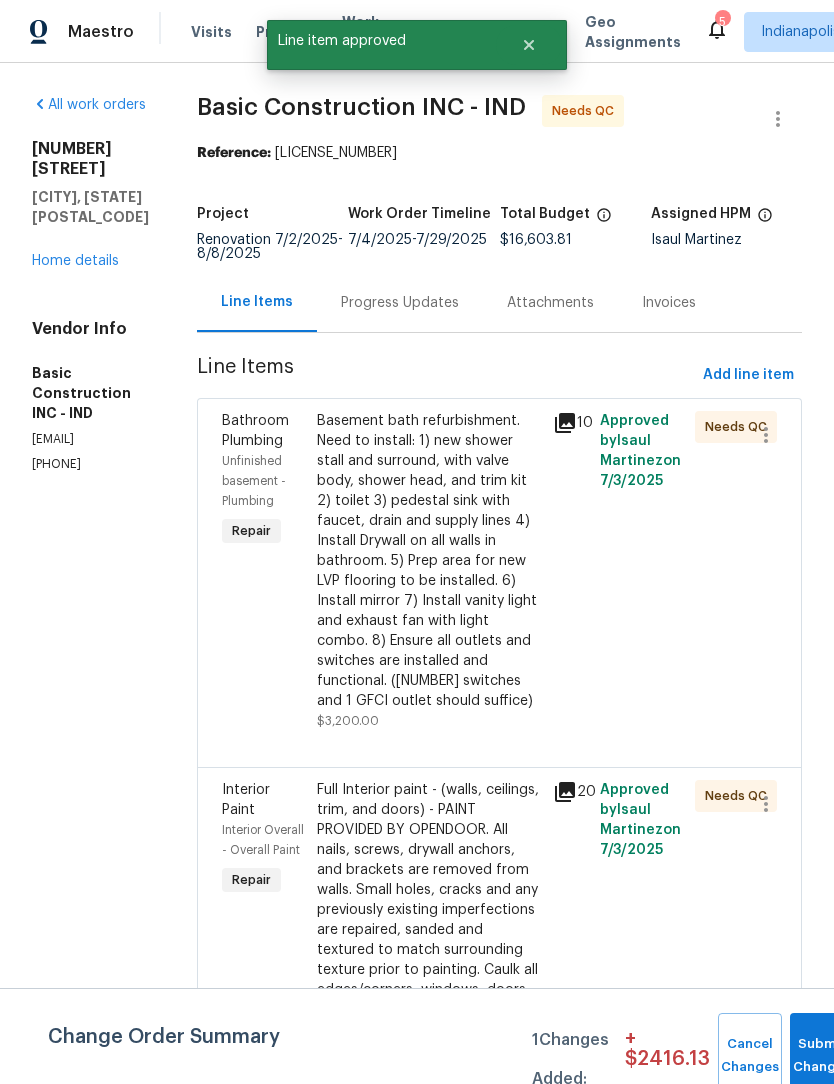 click on "Basement bath refurbishment. Need to install:
1) new shower stall and surround, with valve body, shower head, and trim kit
2) toilet
3) pedestal sink with faucet, drain and supply lines
4) Install Drywall on all walls in bathroom.
5) Prep area for new LVP flooring to be installed.
6) Install mirror
7) Install vanity light and exhaust fan with light combo.
8) Ensure all outlets and switches are installed and functional. (2 switches and 1 GFCI outlet should suffice)" at bounding box center [429, 561] 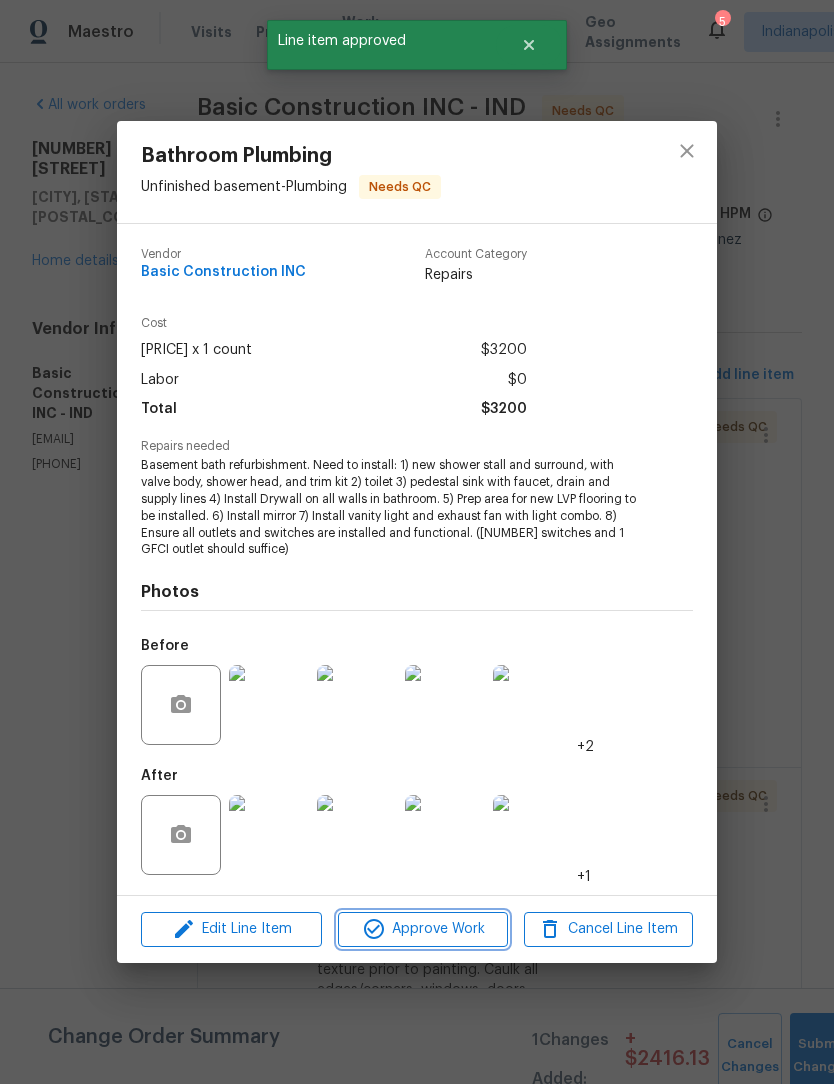 click on "Approve Work" at bounding box center [422, 929] 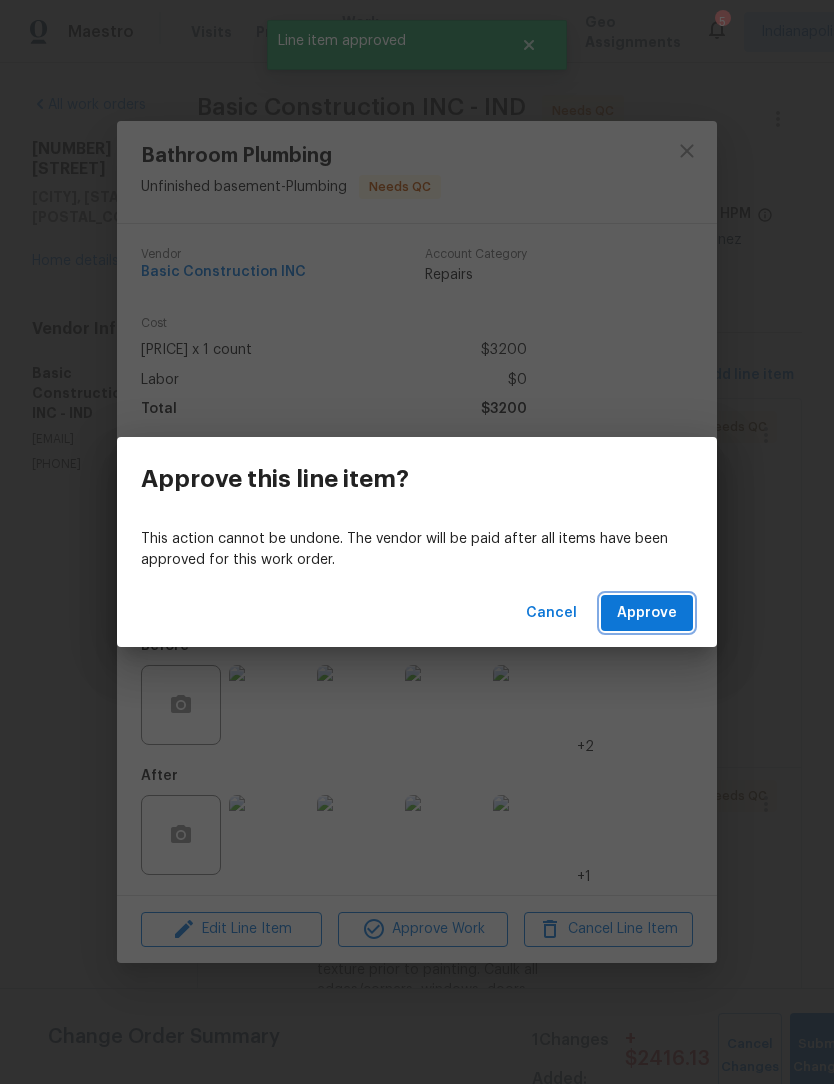 click on "Approve" at bounding box center [647, 613] 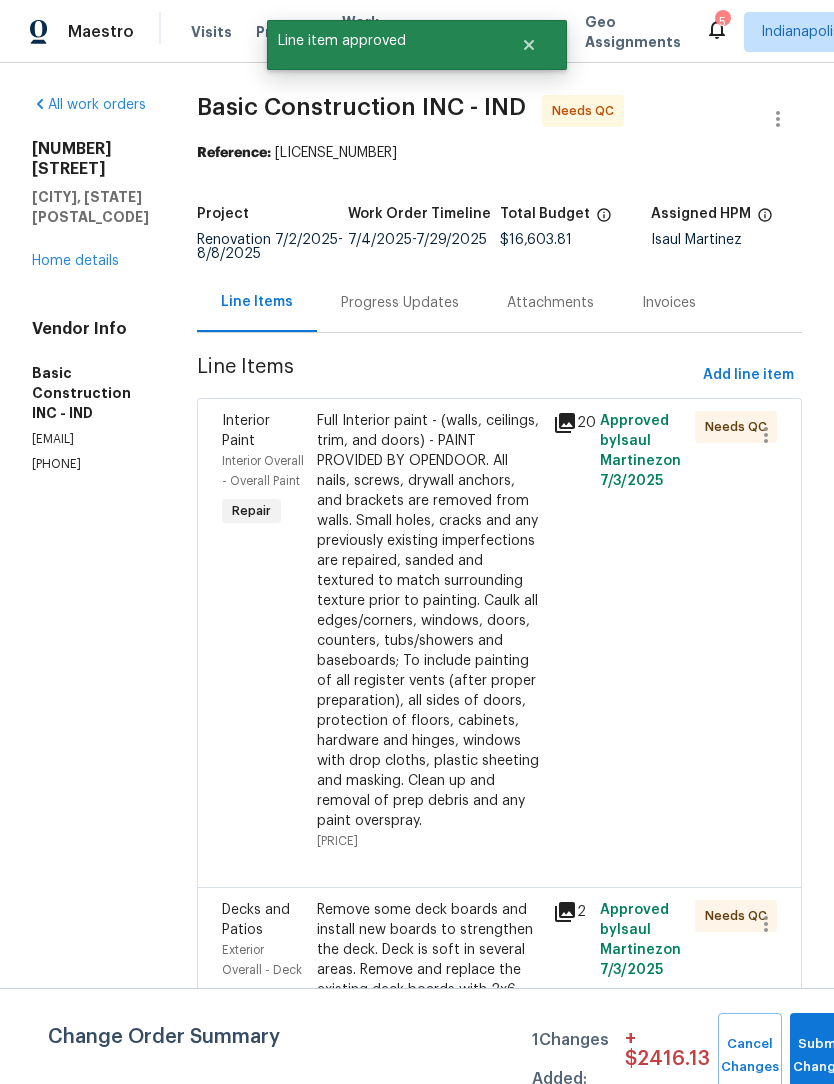 click on "Full Interior paint - (walls, ceilings, trim, and doors) - PAINT PROVIDED BY OPENDOOR. All nails, screws, drywall anchors, and brackets are removed from walls. Small holes, cracks and any previously existing imperfections are repaired, sanded and textured to match surrounding texture prior to painting. Caulk all edges/corners, windows, doors, counters, tubs/showers and baseboards; To include painting of all register vents (after proper preparation), all sides of doors, protection of floors, cabinets, hardware and hinges, windows with drop cloths, plastic sheeting and masking. Clean up and removal of prep debris and any paint overspray." at bounding box center (429, 621) 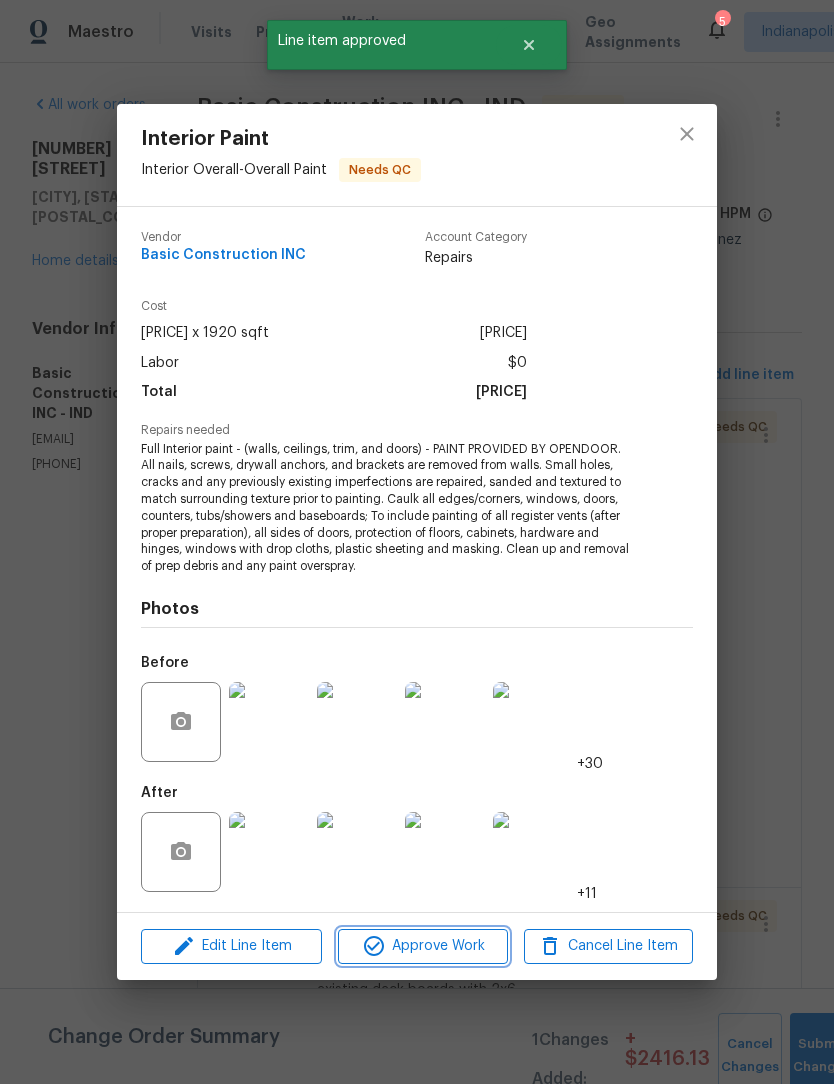 click on "Approve Work" at bounding box center (422, 946) 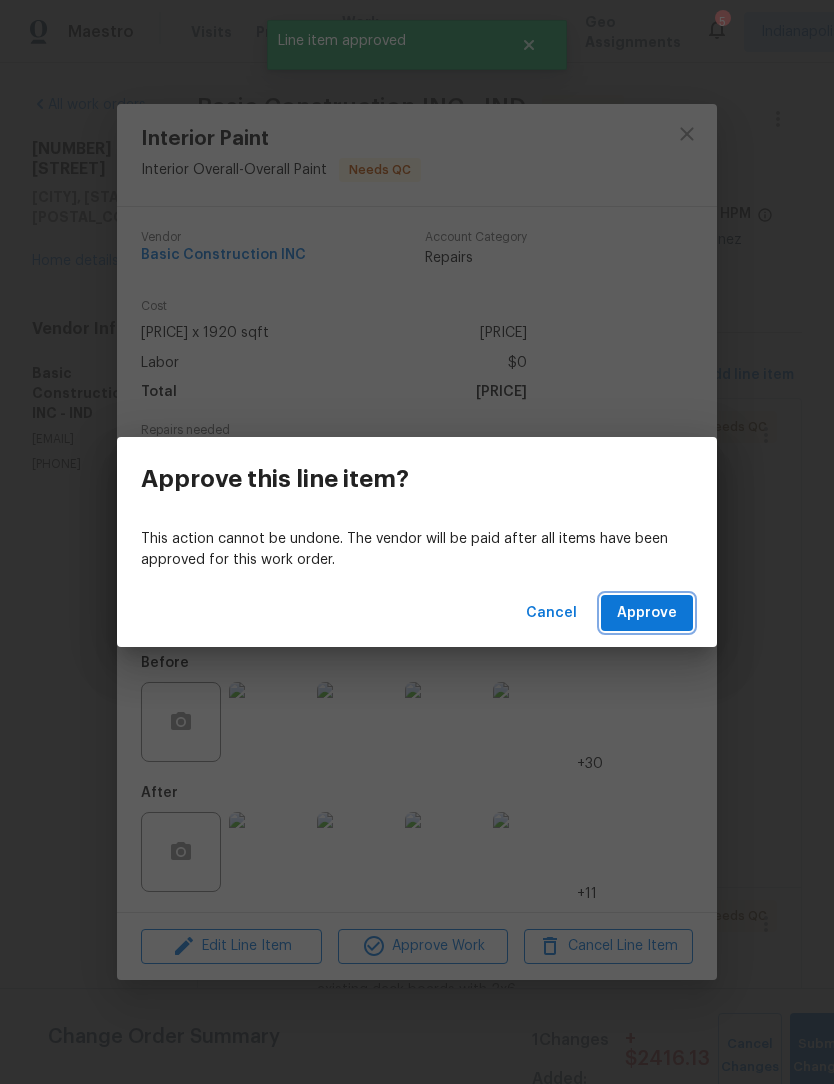click on "Approve" at bounding box center [647, 613] 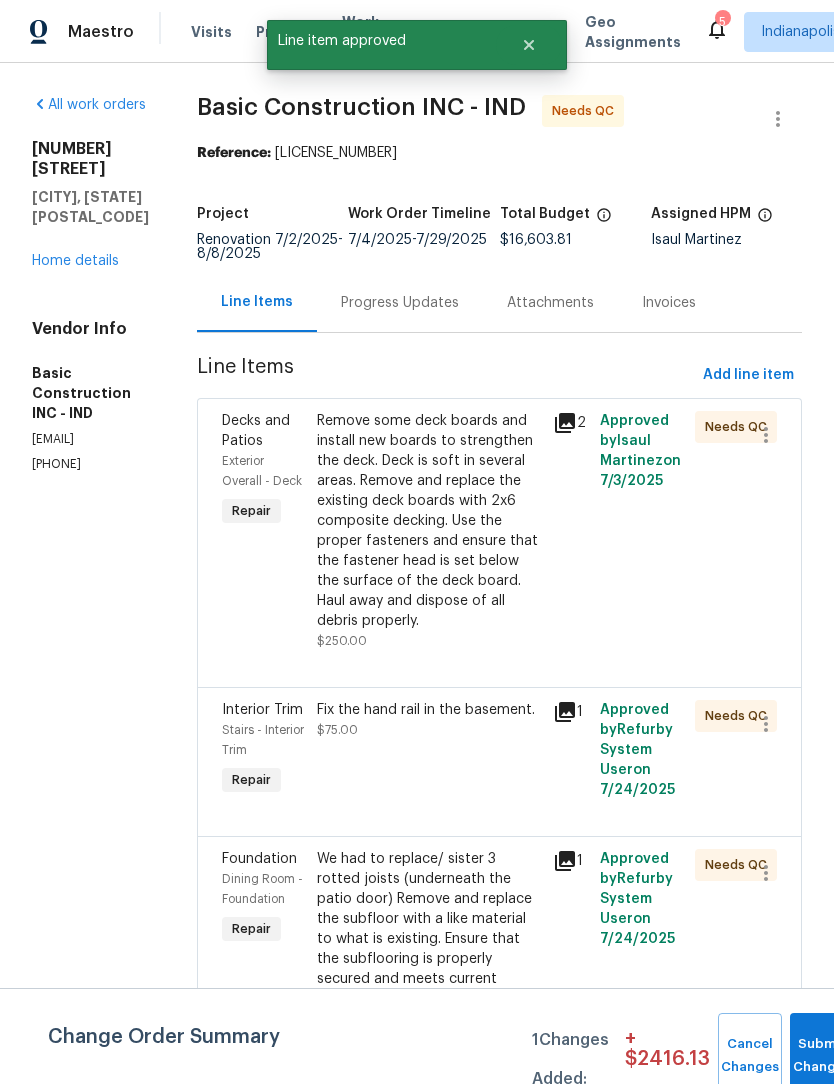 click on "Submit Changes" at bounding box center (822, 1056) 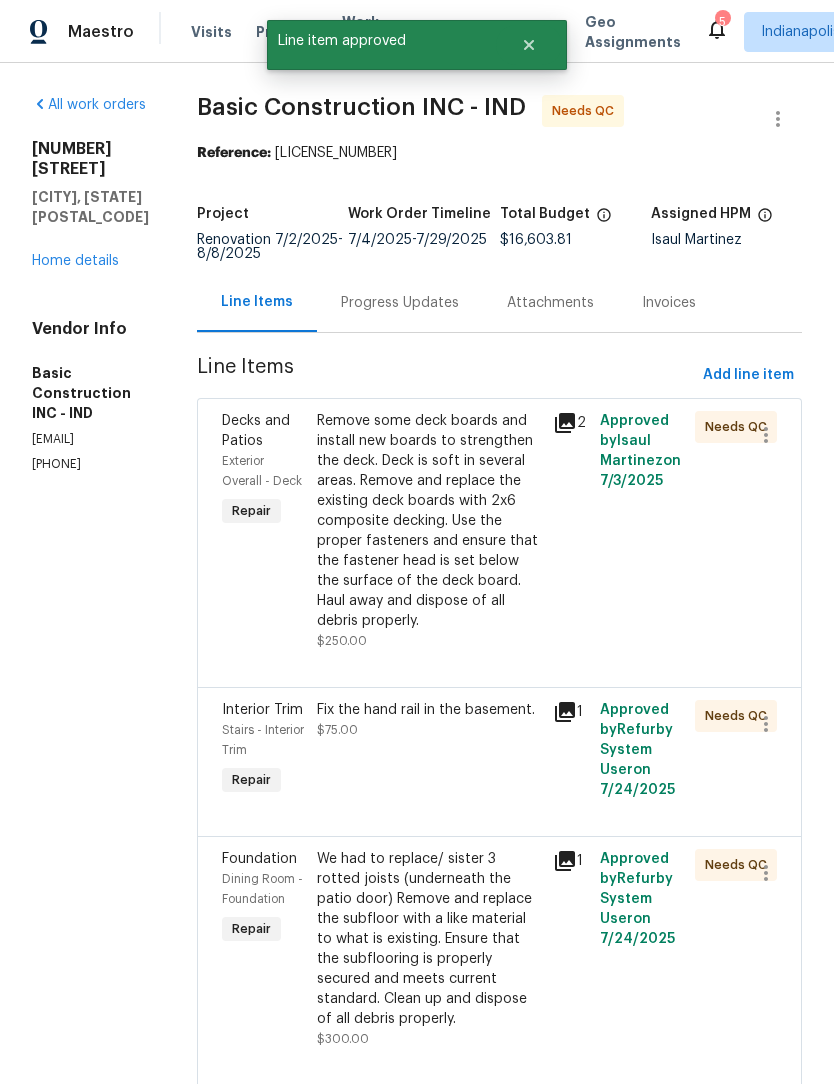click on "Remove some deck boards and install new boards to strengthen the deck. Deck is soft in several areas.
Remove and replace the existing deck boards with 2x6 composite decking. Use the proper fasteners and ensure that the fastener head is set below the surface of the deck board. Haul away and dispose of all debris properly." at bounding box center (429, 521) 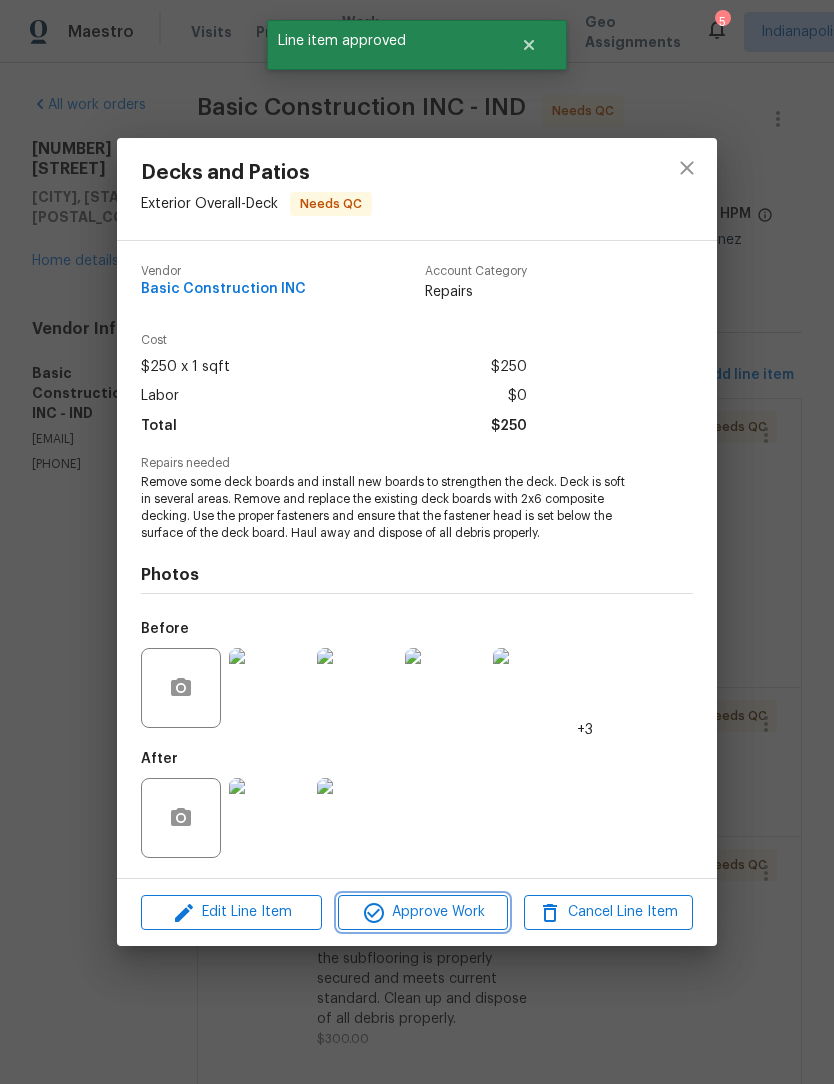 click on "Approve Work" at bounding box center (422, 912) 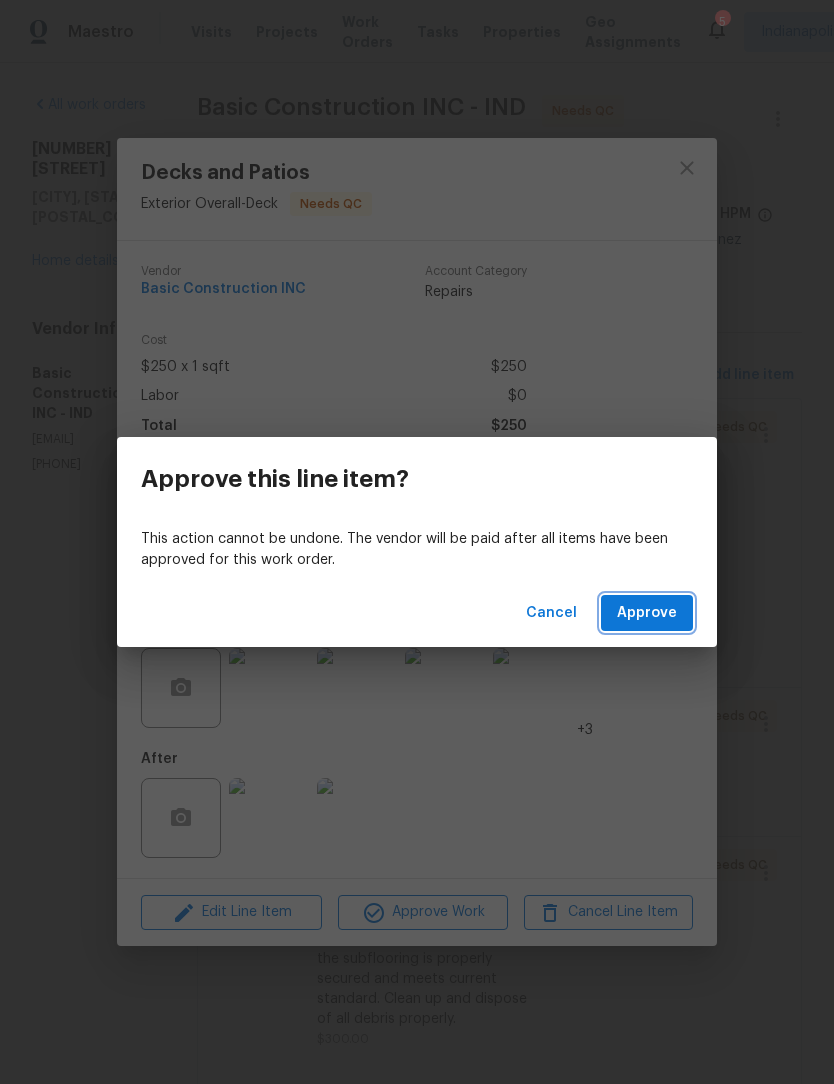 click on "Approve" at bounding box center (647, 613) 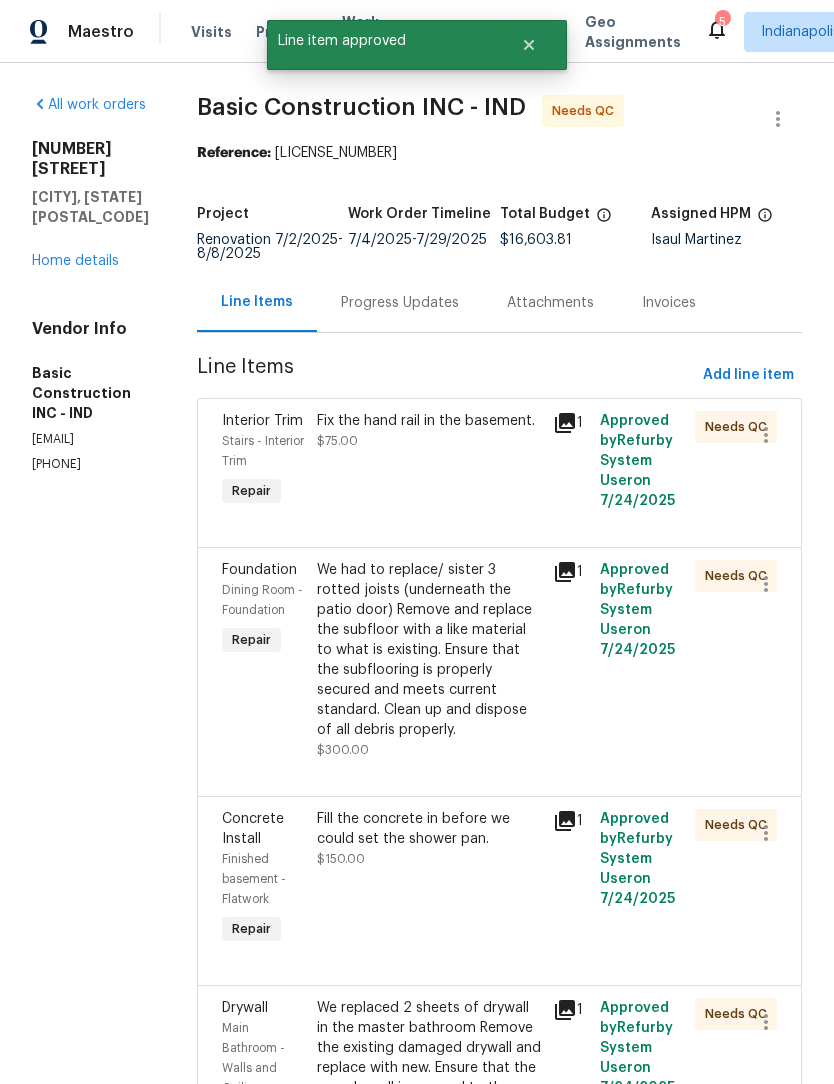 click on "Fix the hand rail in the basement. $75.00" at bounding box center [429, 431] 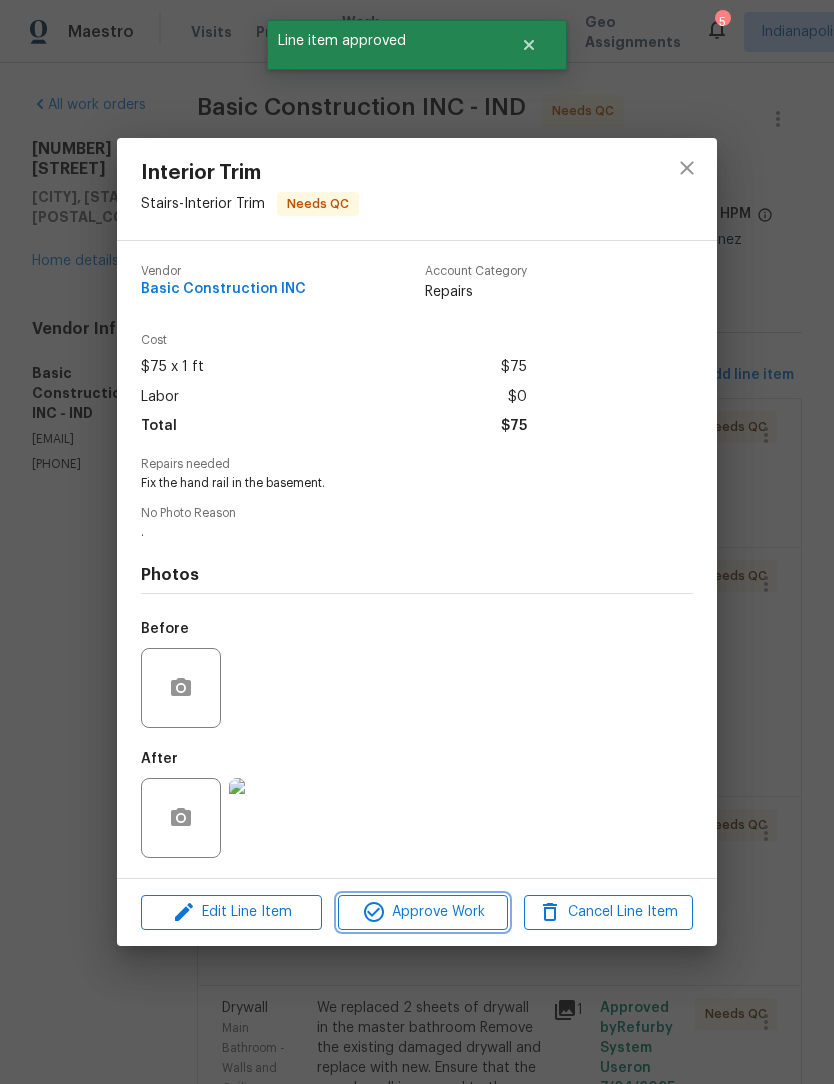 click on "Approve Work" at bounding box center (422, 912) 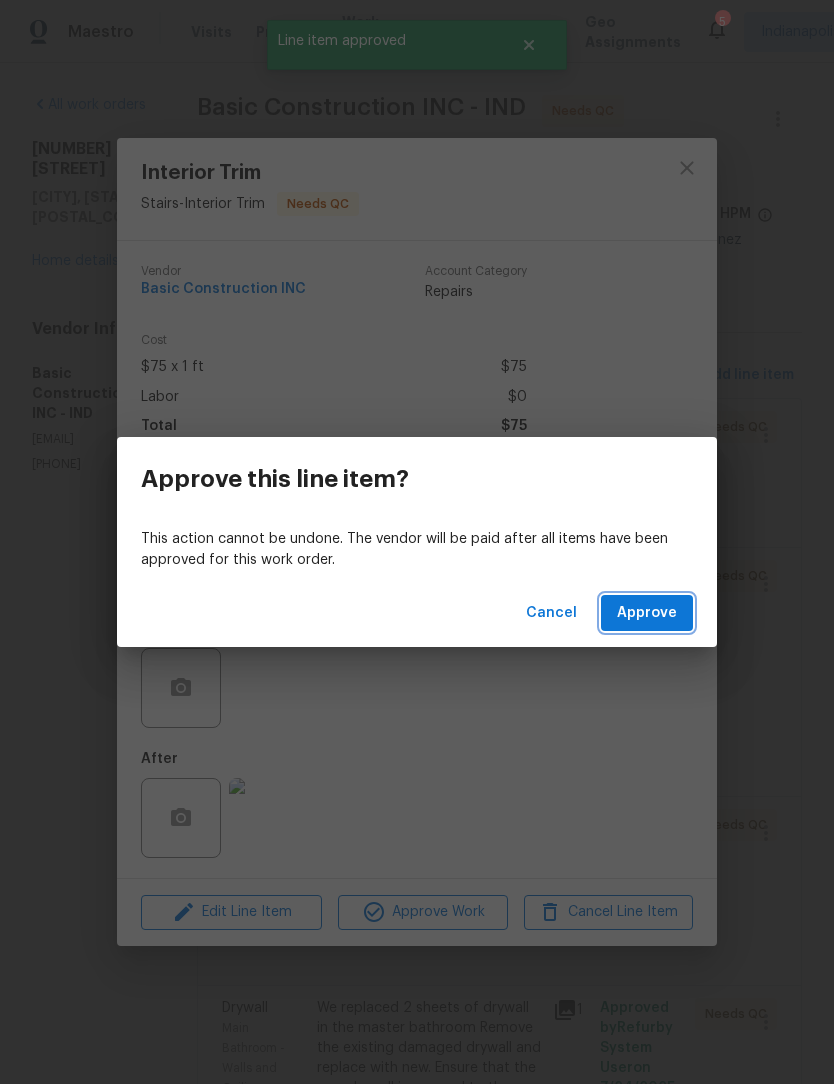 click on "Approve" at bounding box center (647, 613) 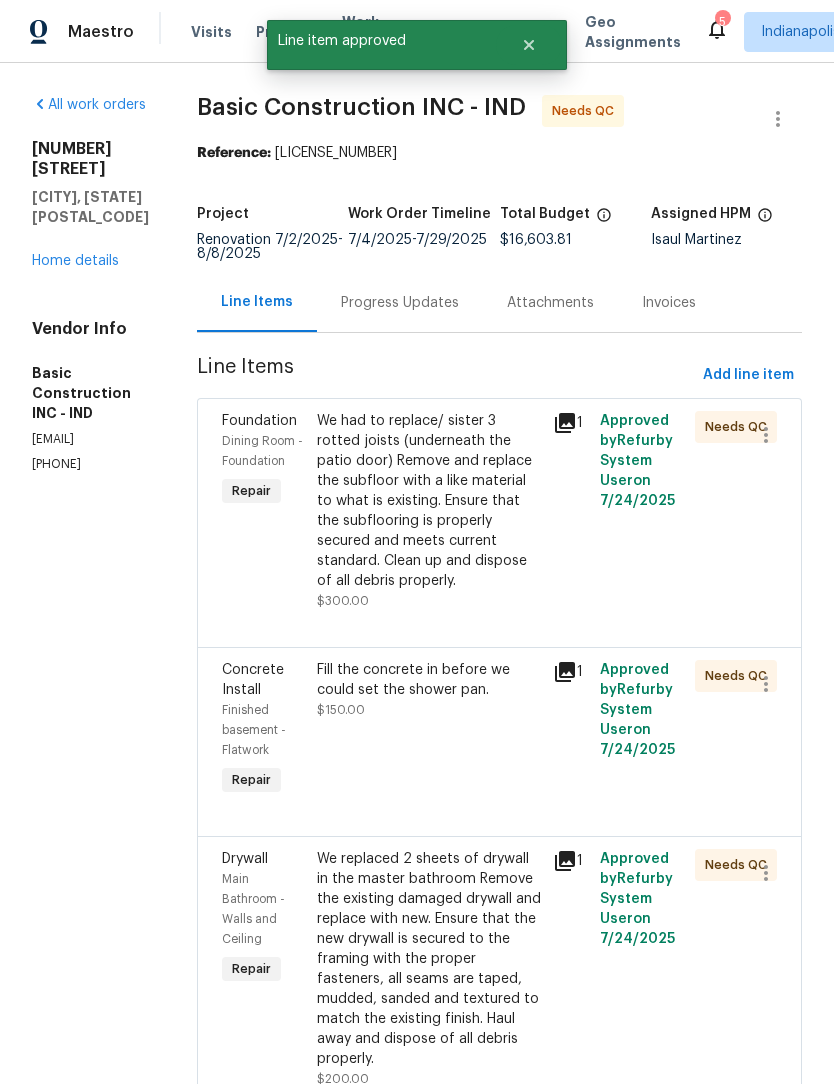 click on "We had to replace/ sister 3 rotted joists (underneath the patio door)
Remove and replace the subfloor with a like material to what is existing. Ensure that the subflooring is properly secured and meets current standard. Clean up and dispose of all debris properly." at bounding box center [429, 501] 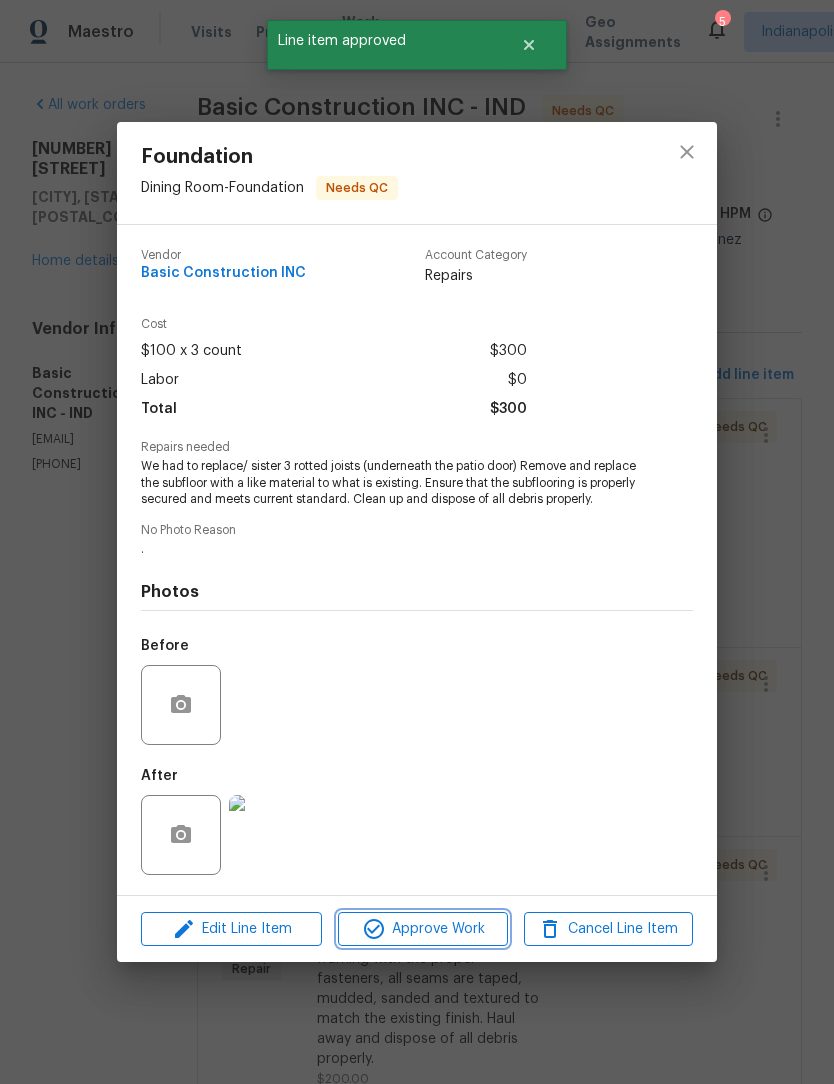 click on "Approve Work" at bounding box center (422, 929) 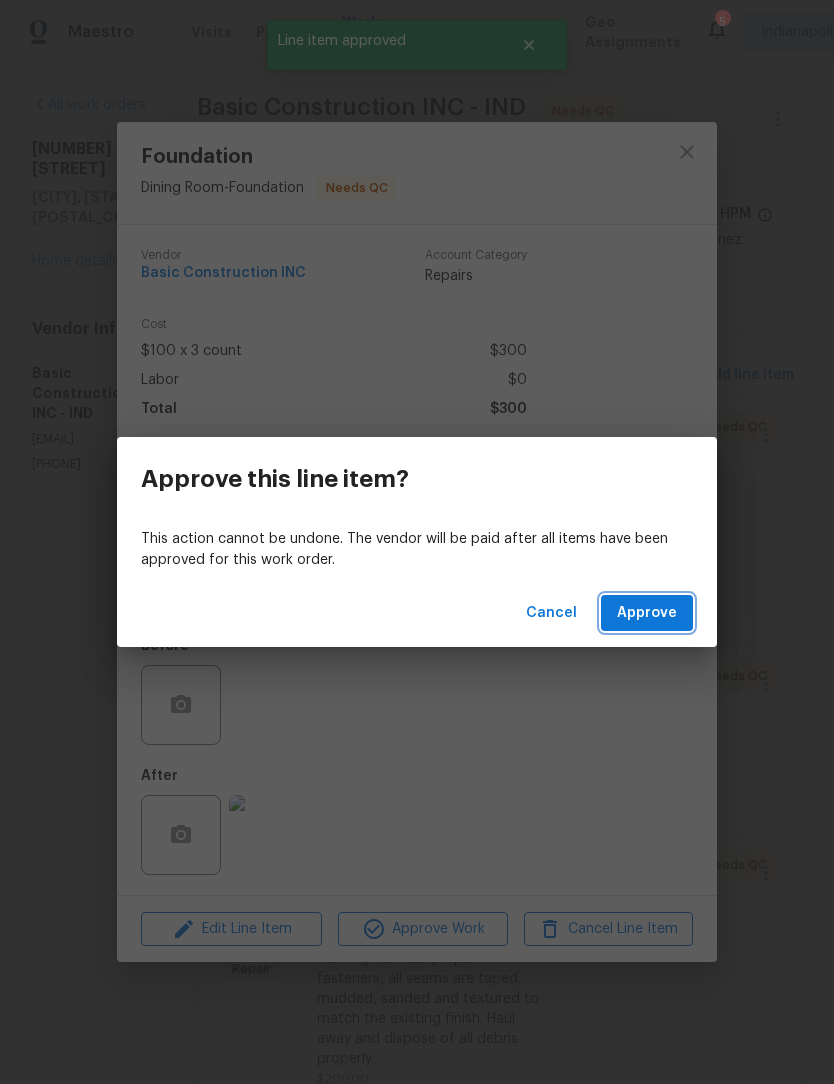click on "Approve" at bounding box center [647, 613] 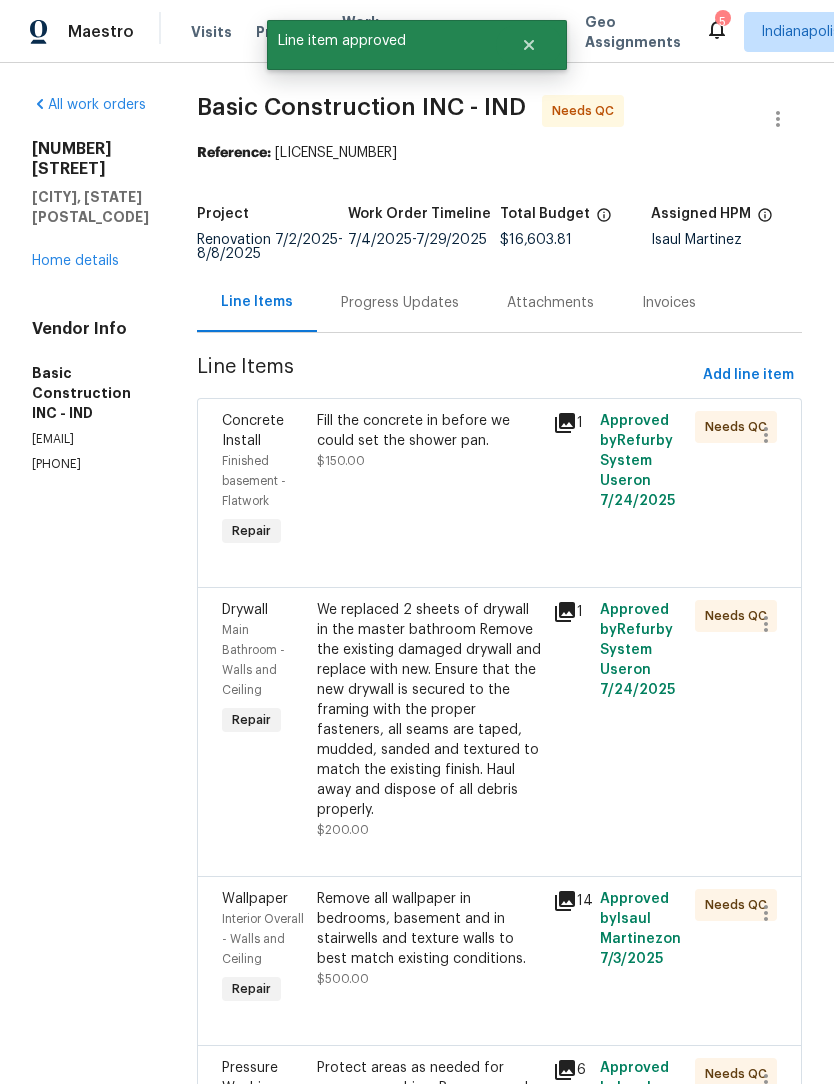 click on "Fill the concrete in before we could set the shower pan. $150.00" at bounding box center [429, 441] 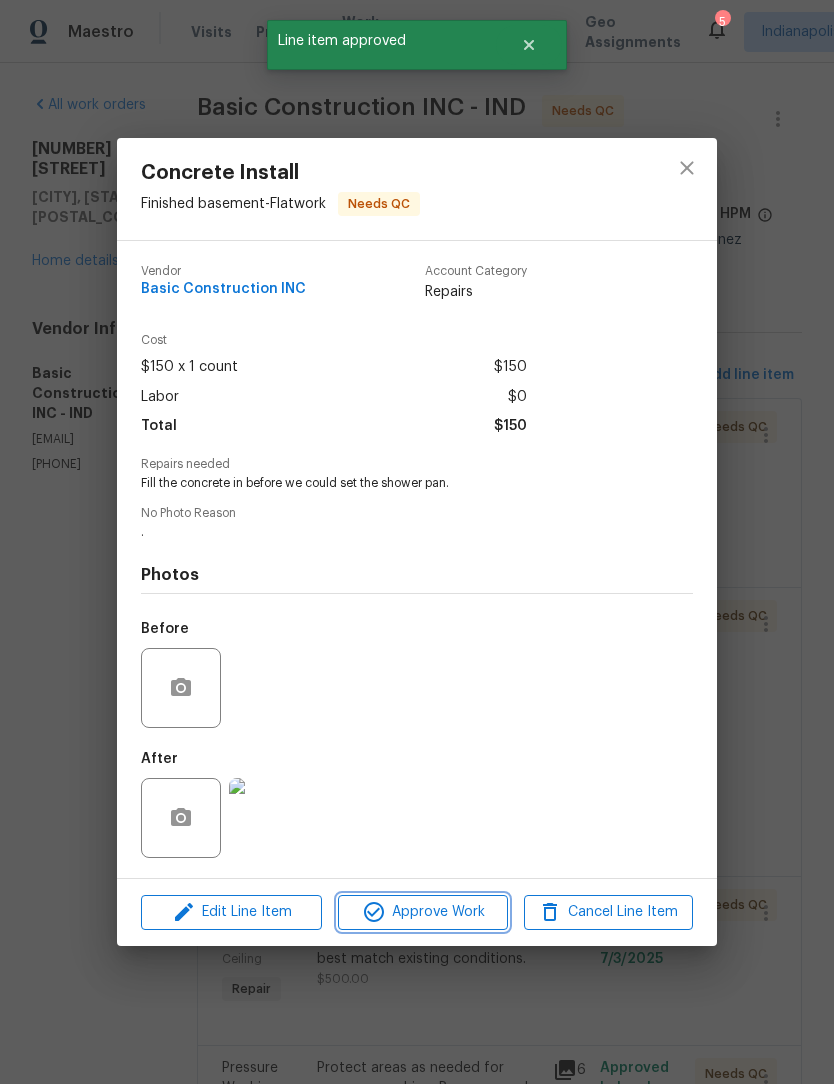 click on "Approve Work" at bounding box center (422, 912) 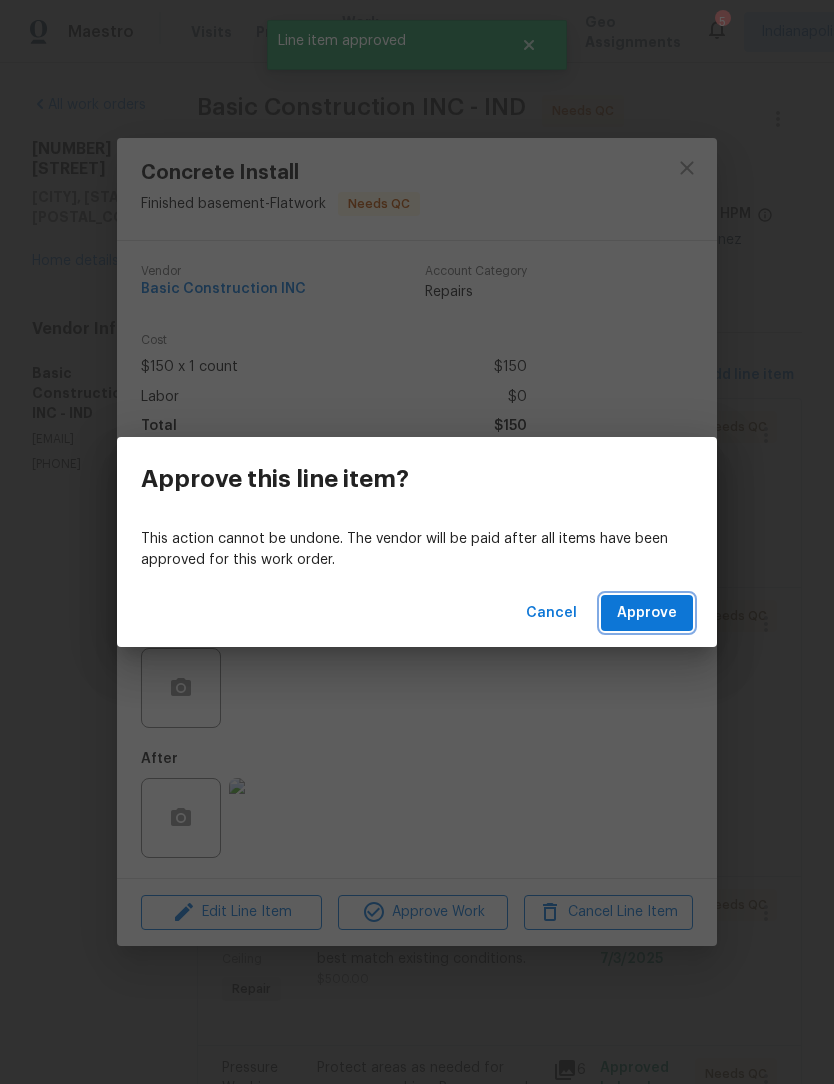 click on "Approve" at bounding box center (647, 613) 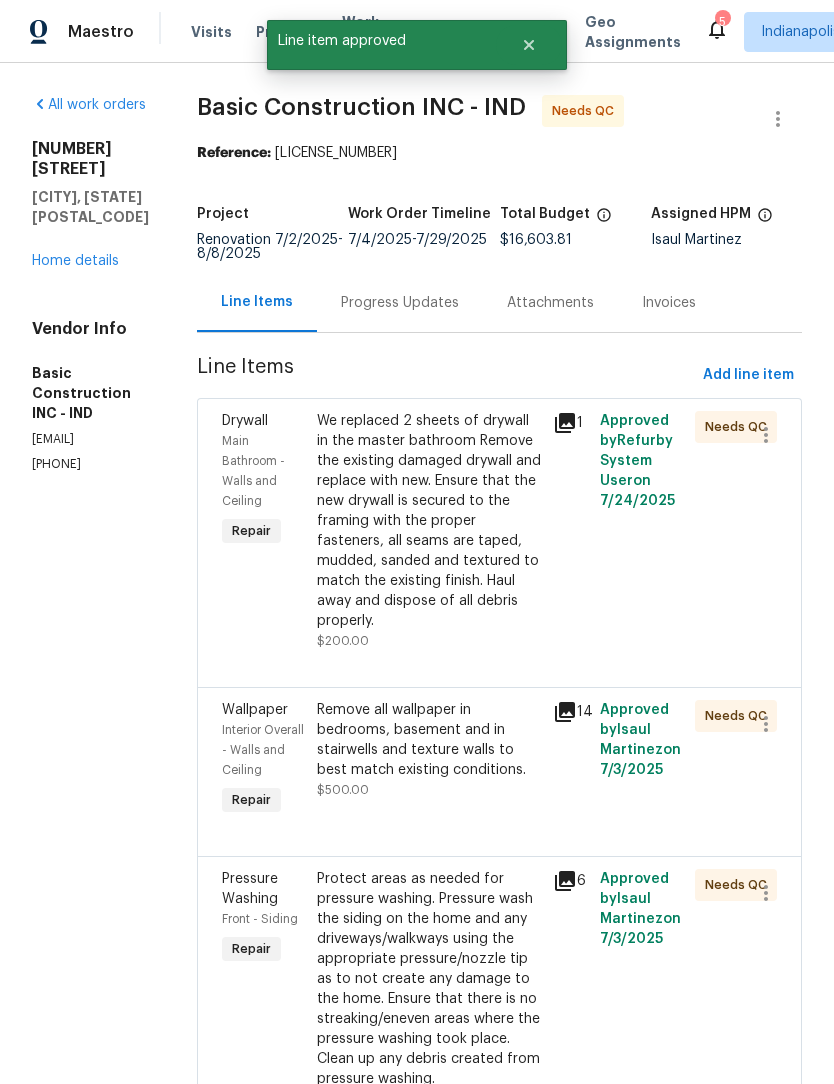 click on "We replaced 2 sheets of drywall in the master bathroom
Remove the existing damaged drywall and replace with new. Ensure that the new drywall is secured to the framing with the proper fasteners, all seams are taped, mudded, sanded and textured to match the existing finish. Haul away and dispose of all debris properly." at bounding box center [429, 521] 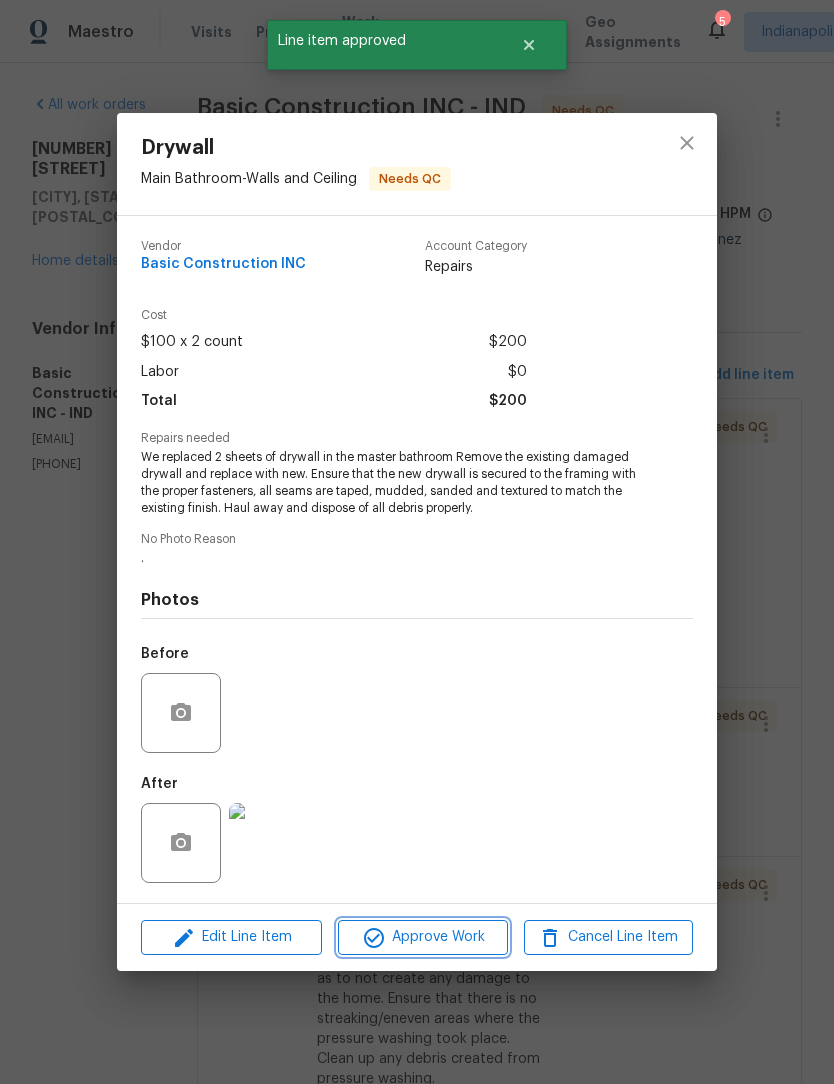 click on "Approve Work" at bounding box center [422, 937] 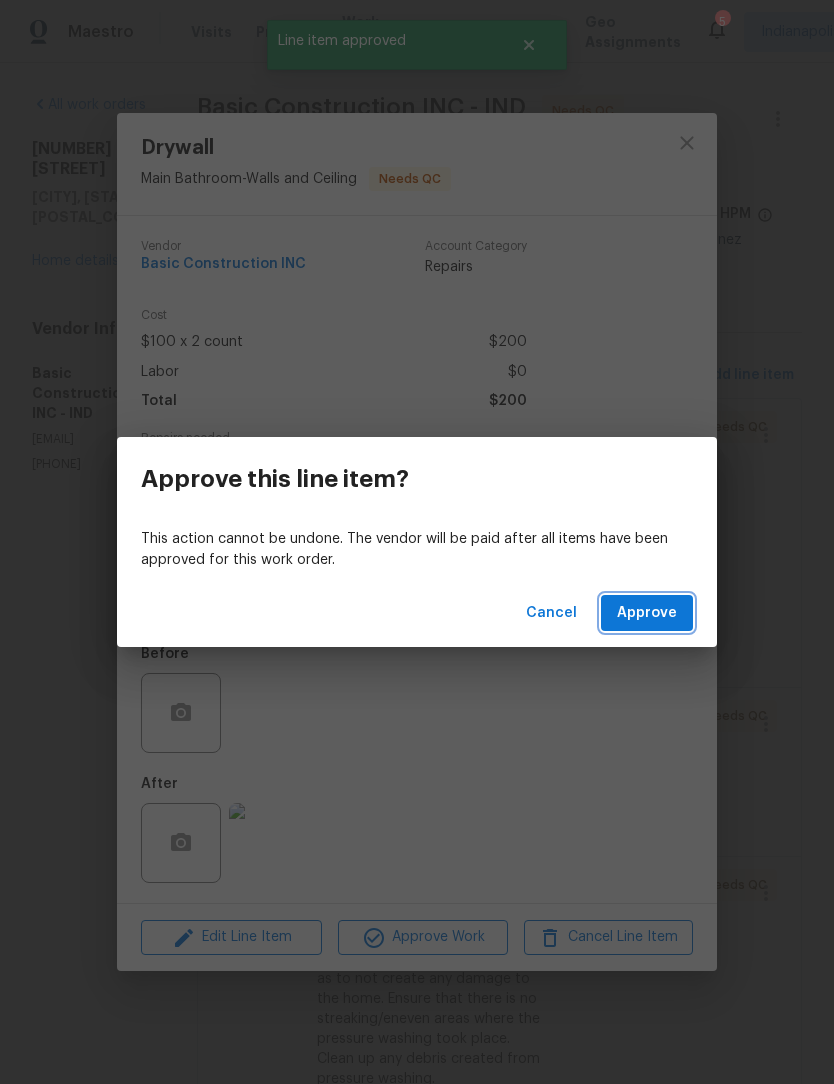 click on "Approve" at bounding box center [647, 613] 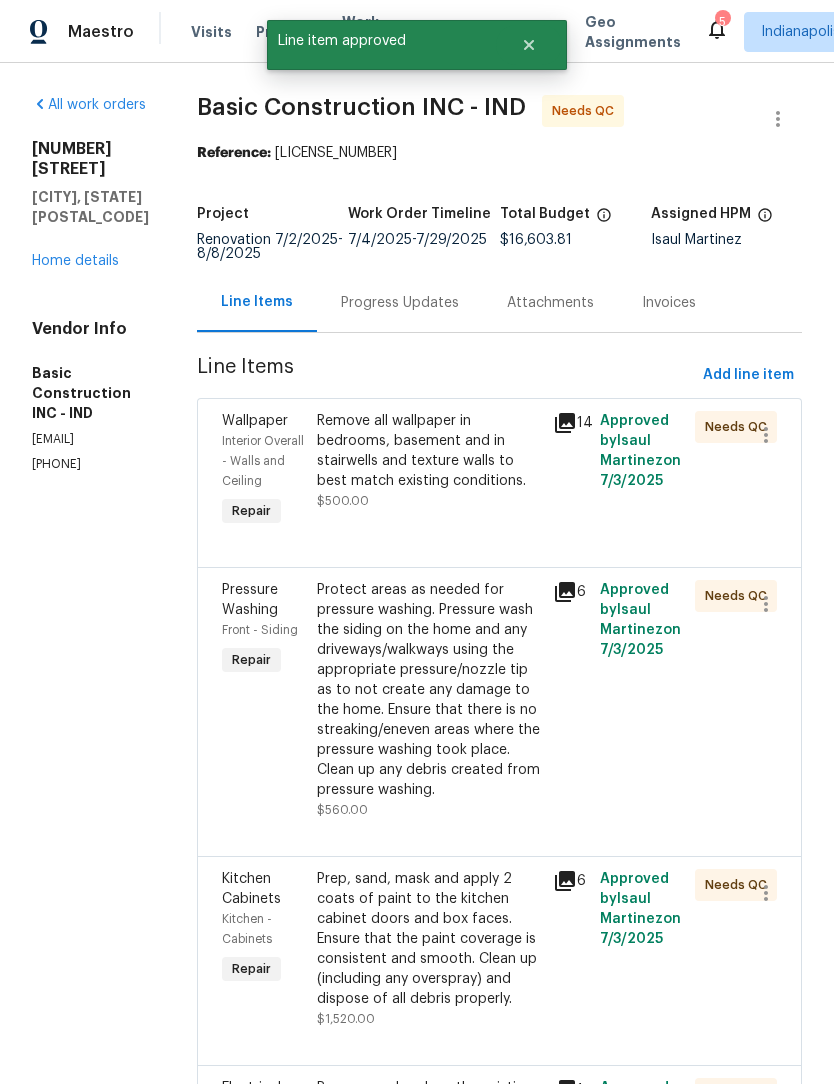 click on "Remove all wallpaper in bedrooms, basement and in stairwells and texture walls to best match existing conditions." at bounding box center [429, 451] 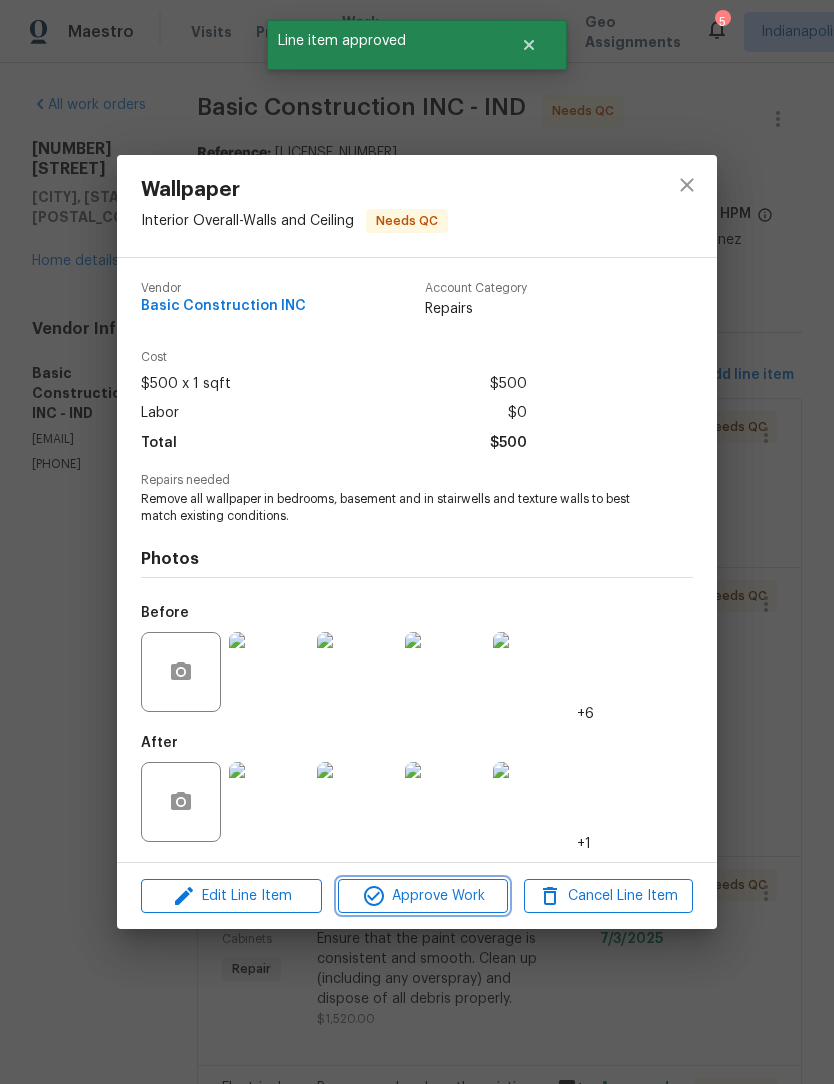 click on "Approve Work" at bounding box center (422, 896) 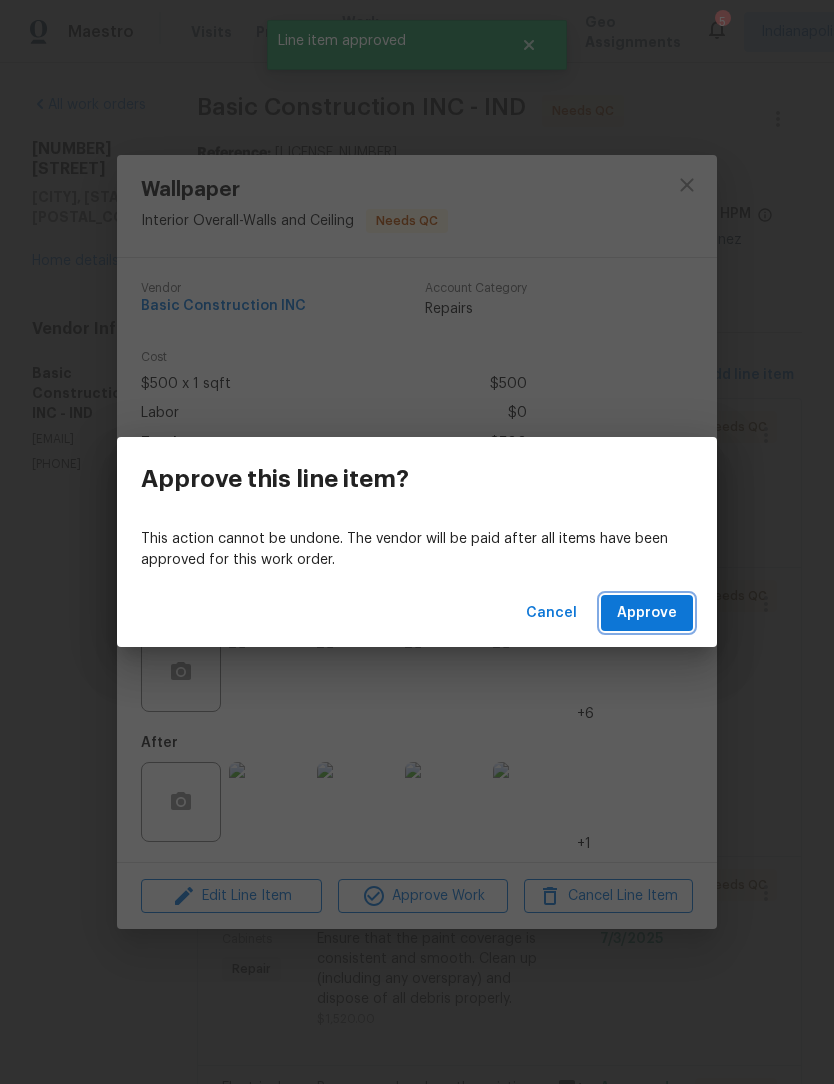 click on "Approve" at bounding box center (647, 613) 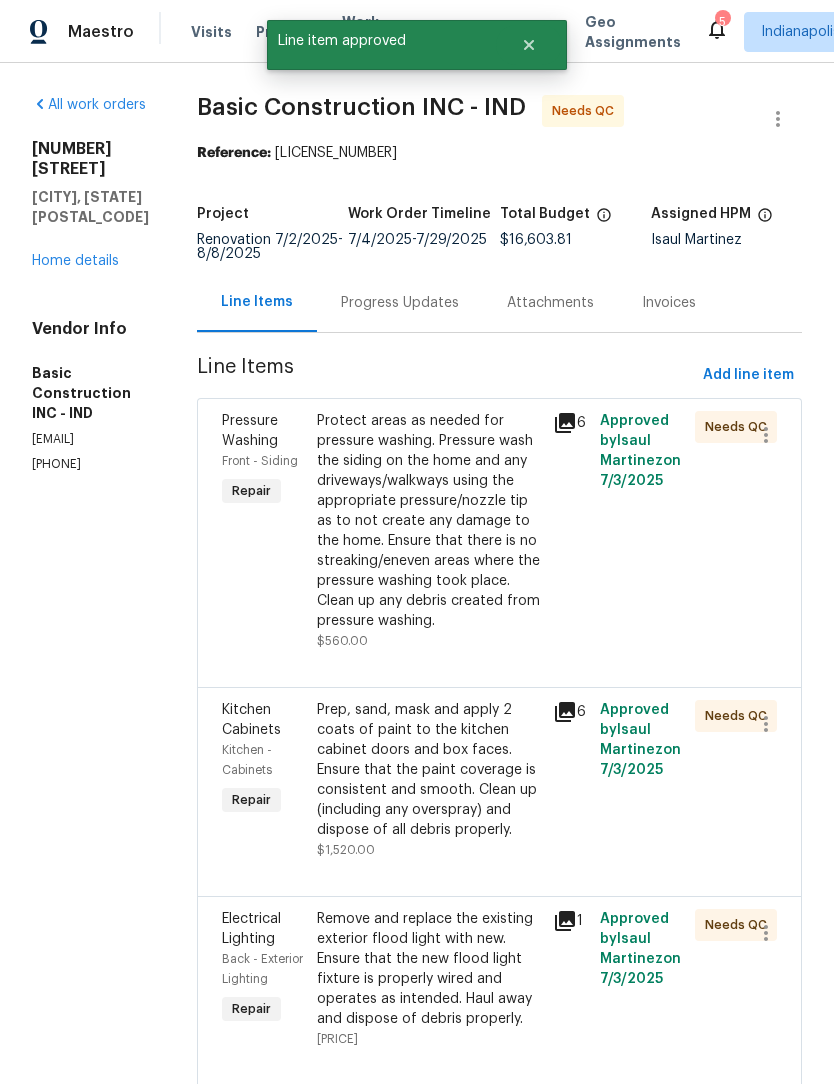click on "Protect areas as needed for pressure washing. Pressure wash the siding on the home and any driveways/walkways using the appropriate pressure/nozzle tip as to not create any damage to the home. Ensure that there is no streaking/eneven areas where the pressure washing took place. Clean up any debris created from pressure washing." at bounding box center (429, 521) 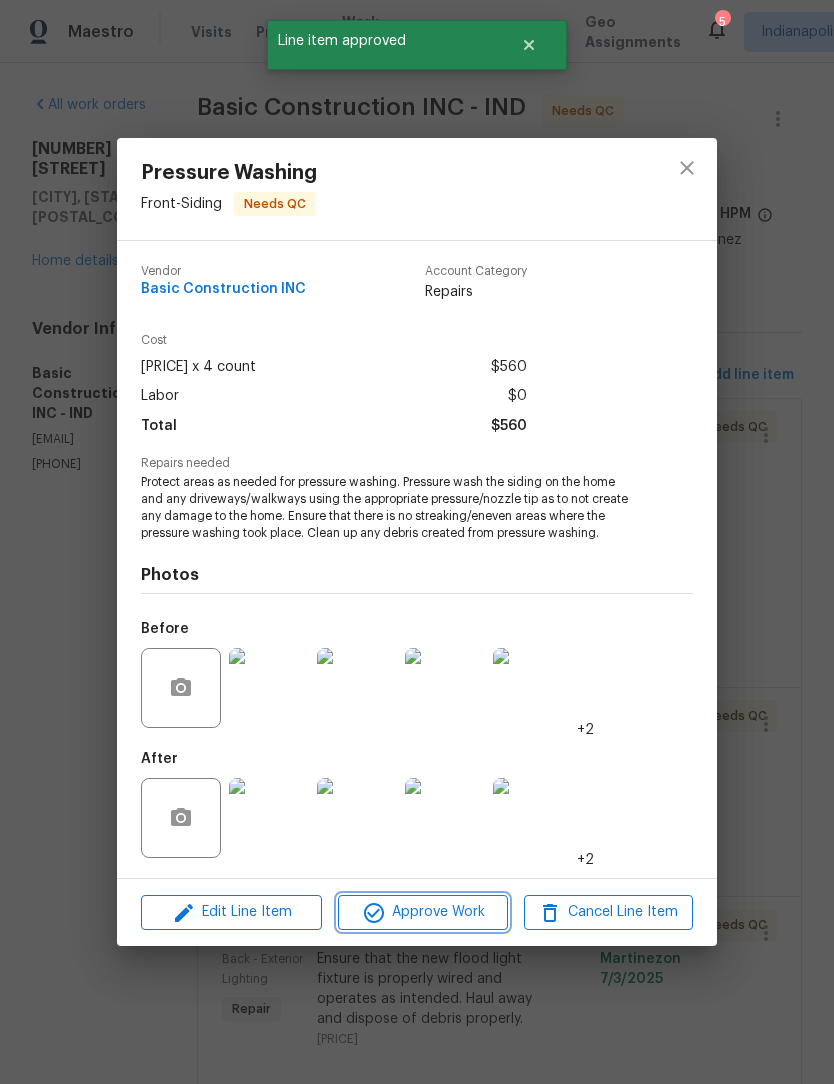 click on "Approve Work" at bounding box center (422, 912) 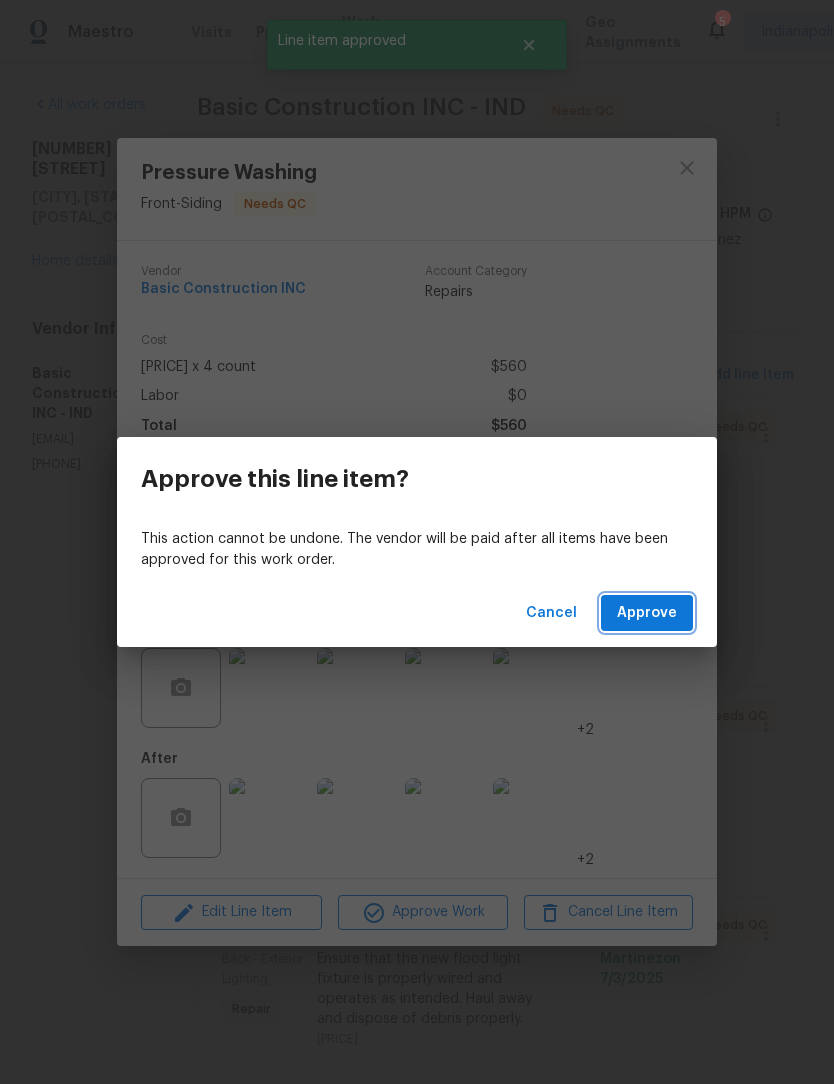 click on "Approve" at bounding box center [647, 613] 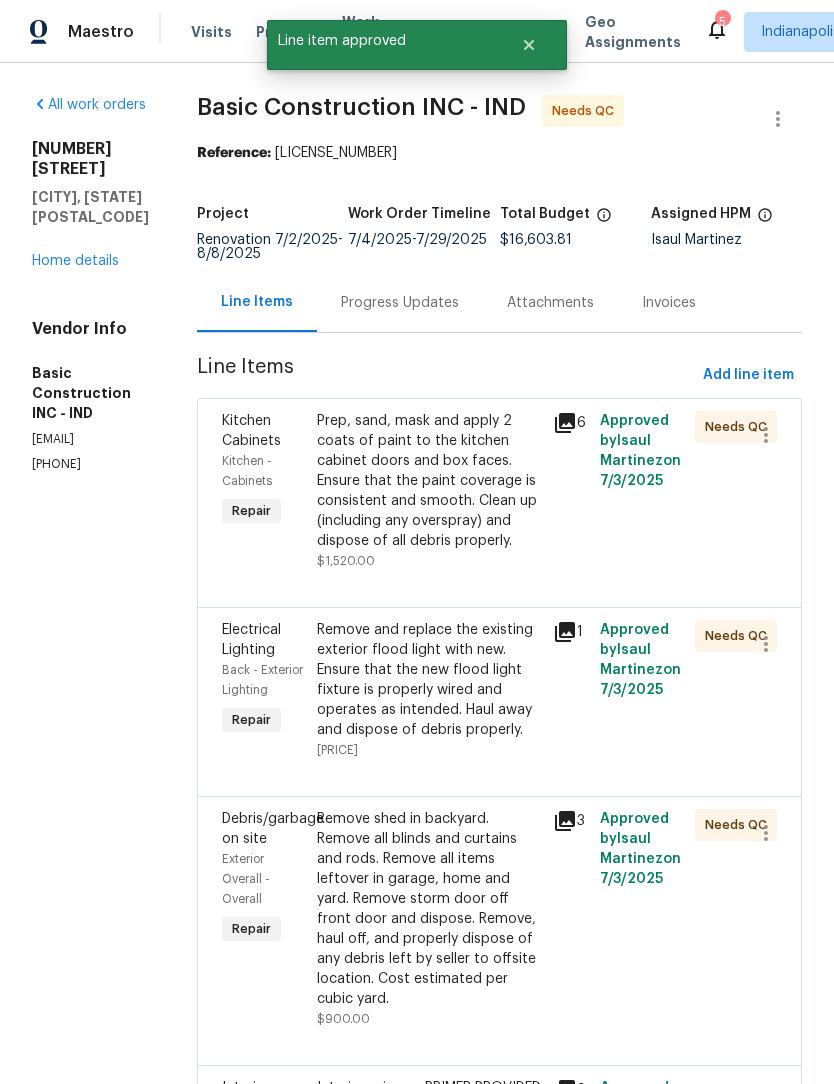 click on "Prep, sand, mask and apply 2 coats of paint to the kitchen cabinet doors and box faces. Ensure that the paint coverage is consistent and smooth. Clean up (including any overspray) and dispose of all debris properly." at bounding box center (429, 481) 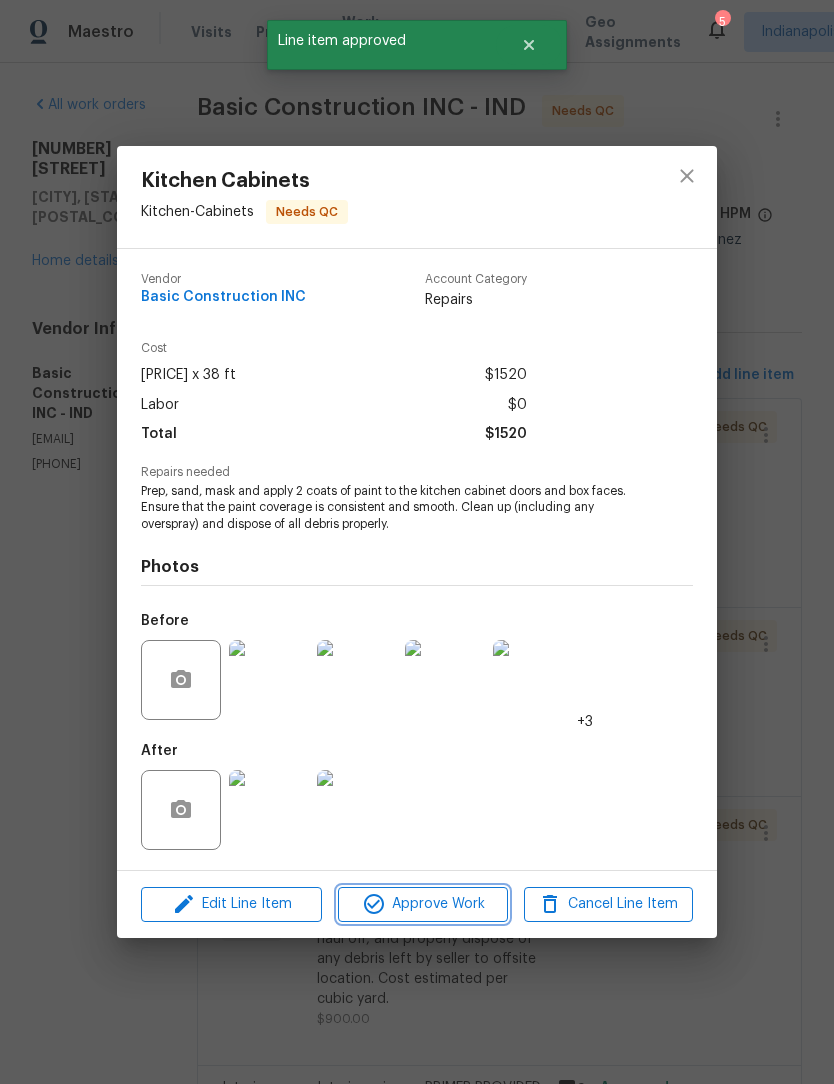 click on "Approve Work" at bounding box center [422, 904] 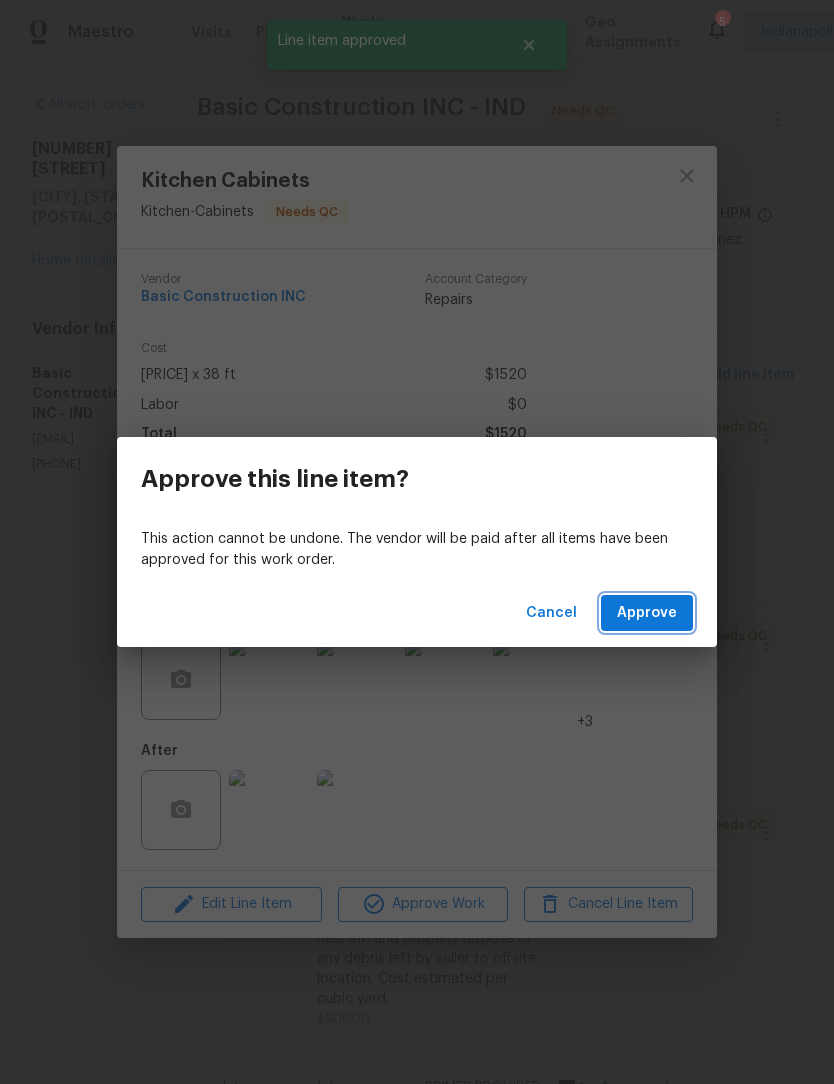 click on "Approve" at bounding box center (647, 613) 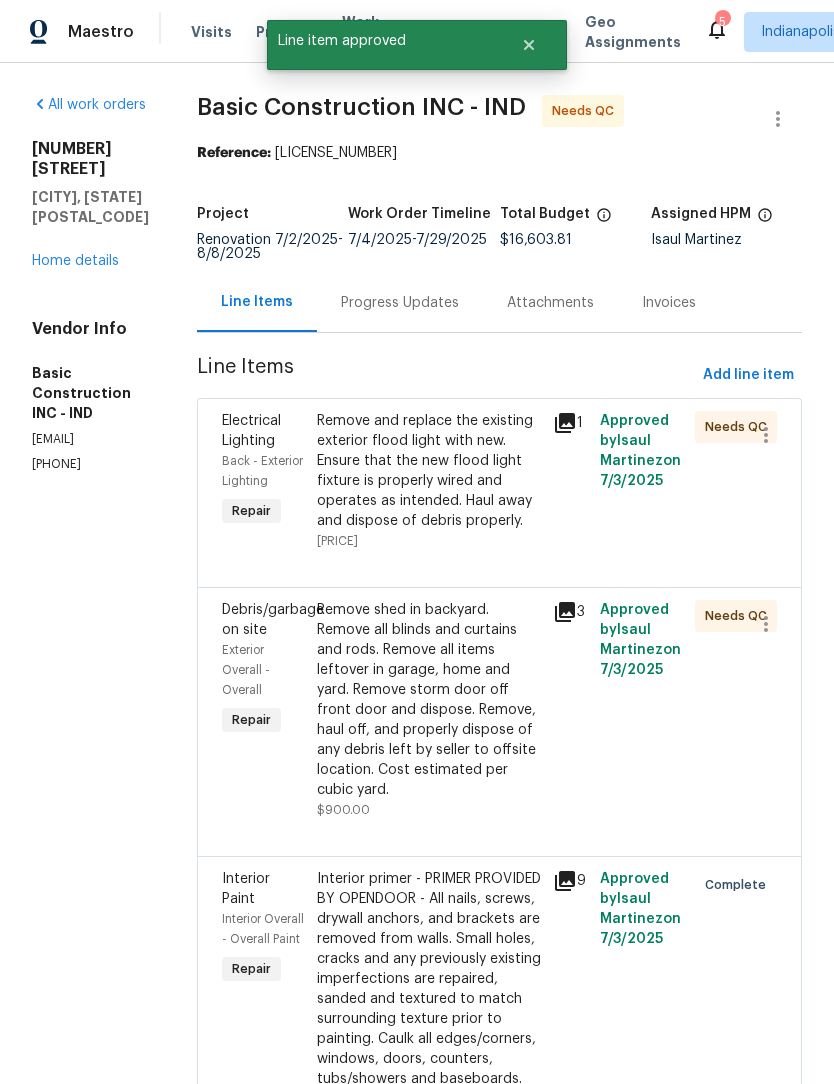 click on "Remove and replace the existing exterior flood light with new. Ensure that the new flood light fixture is properly wired and operates as intended. Haul away and dispose of debris properly." at bounding box center [429, 471] 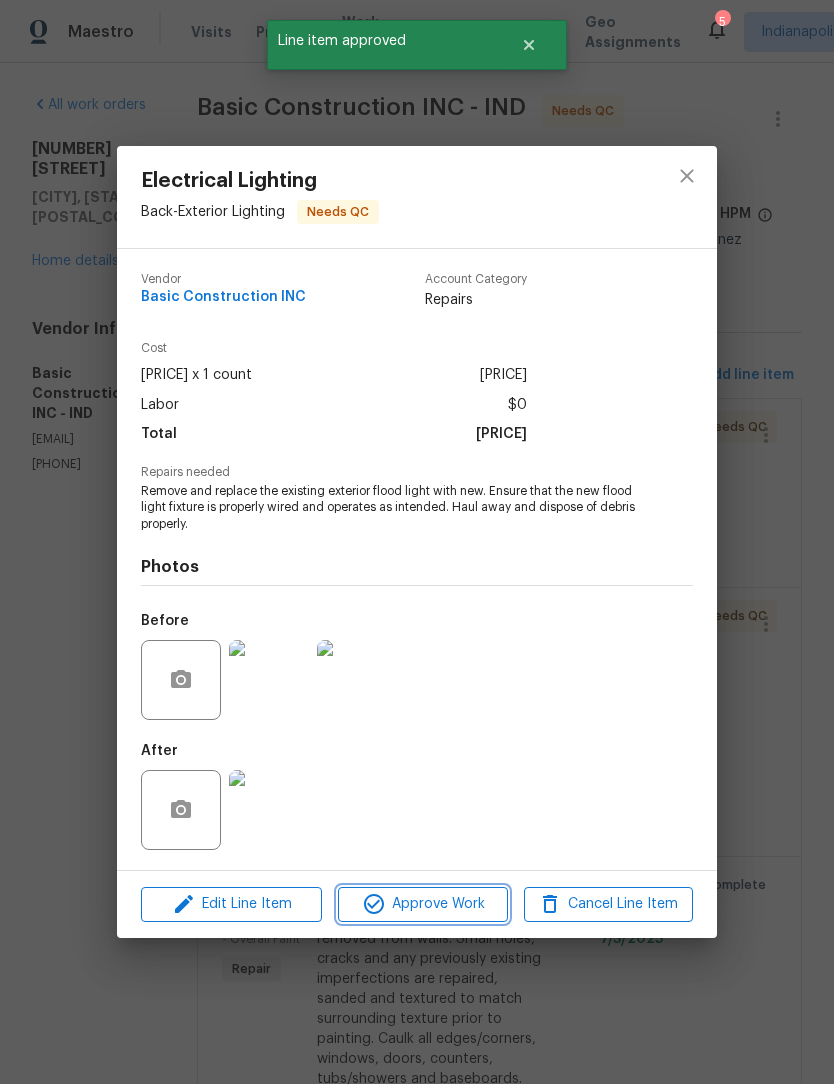 click on "Approve Work" at bounding box center [422, 904] 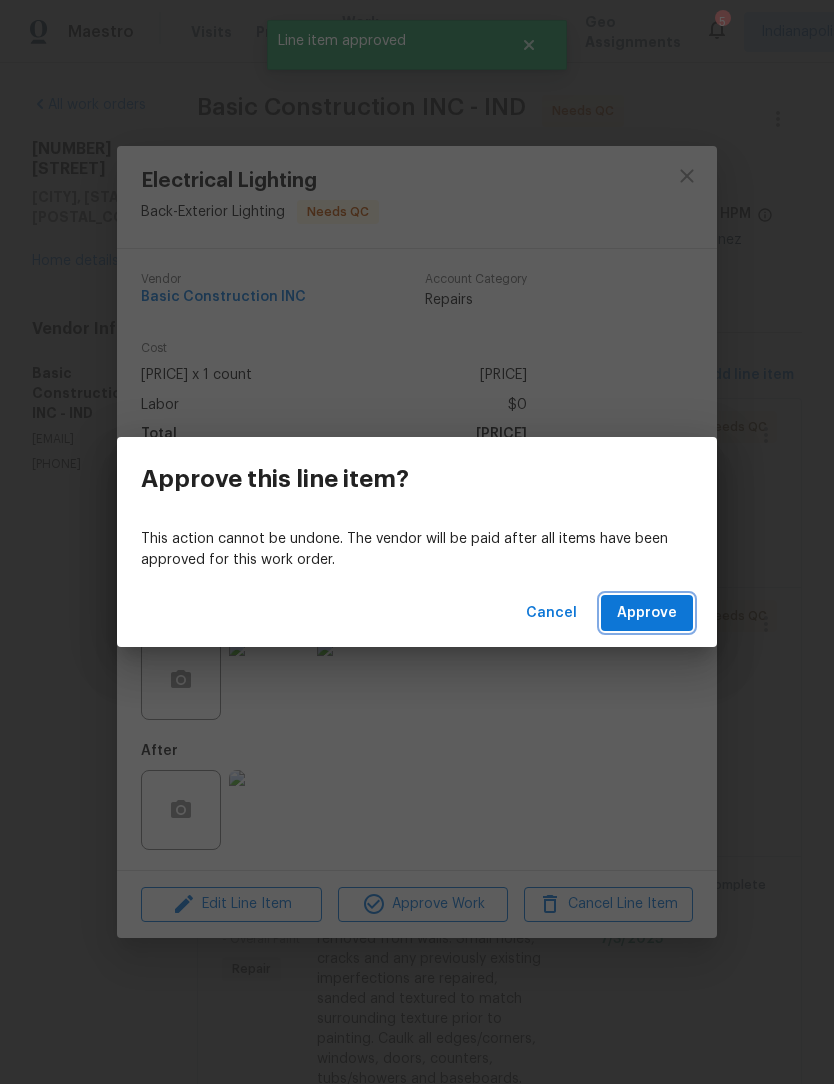 click on "Approve" at bounding box center (647, 613) 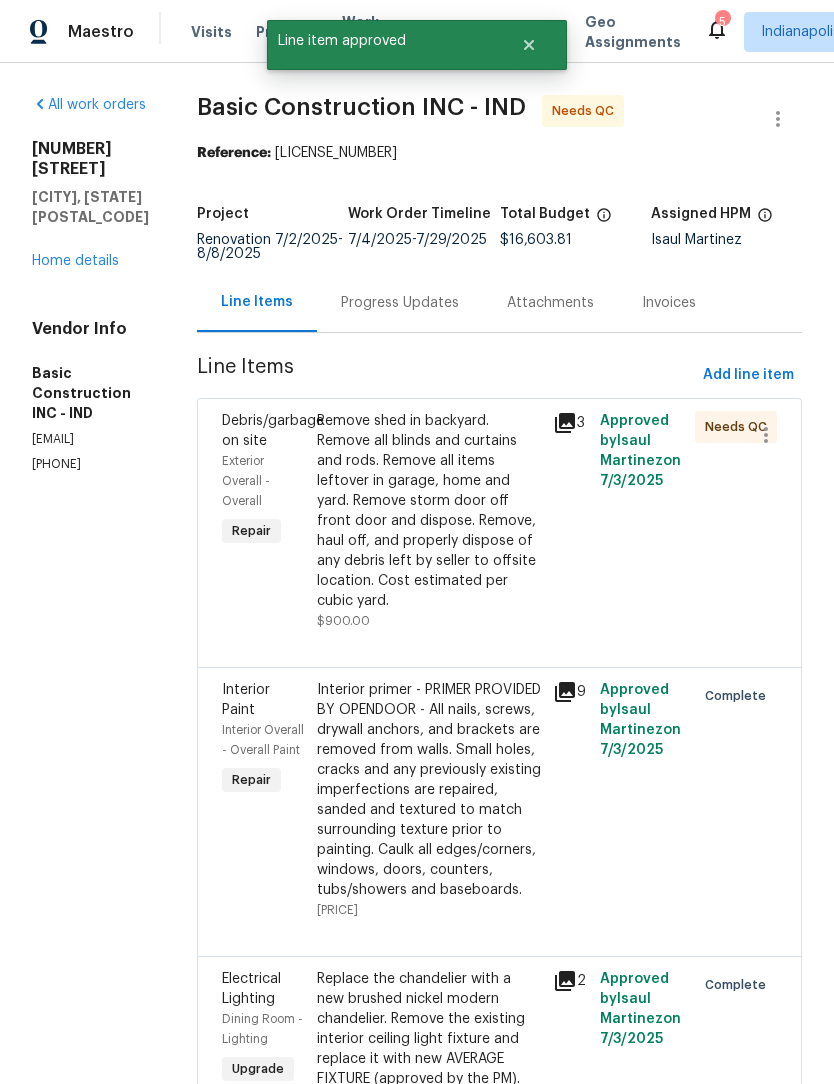 click on "Remove shed in backyard.
Remove all blinds and curtains and rods.
Remove all items leftover in garage, home and yard.
Remove storm door off front door and dispose.
Remove, haul off, and properly dispose of any debris left by seller to offsite location. Cost estimated per cubic yard." at bounding box center (429, 511) 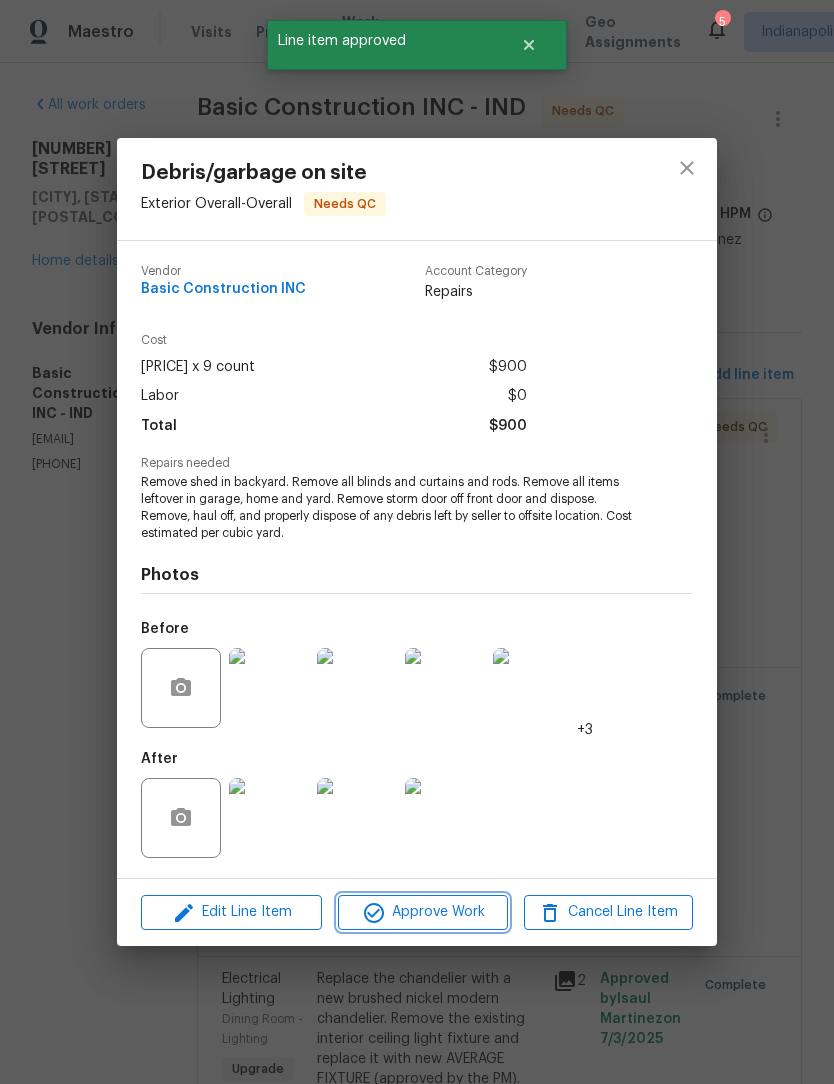 click on "Approve Work" at bounding box center [422, 912] 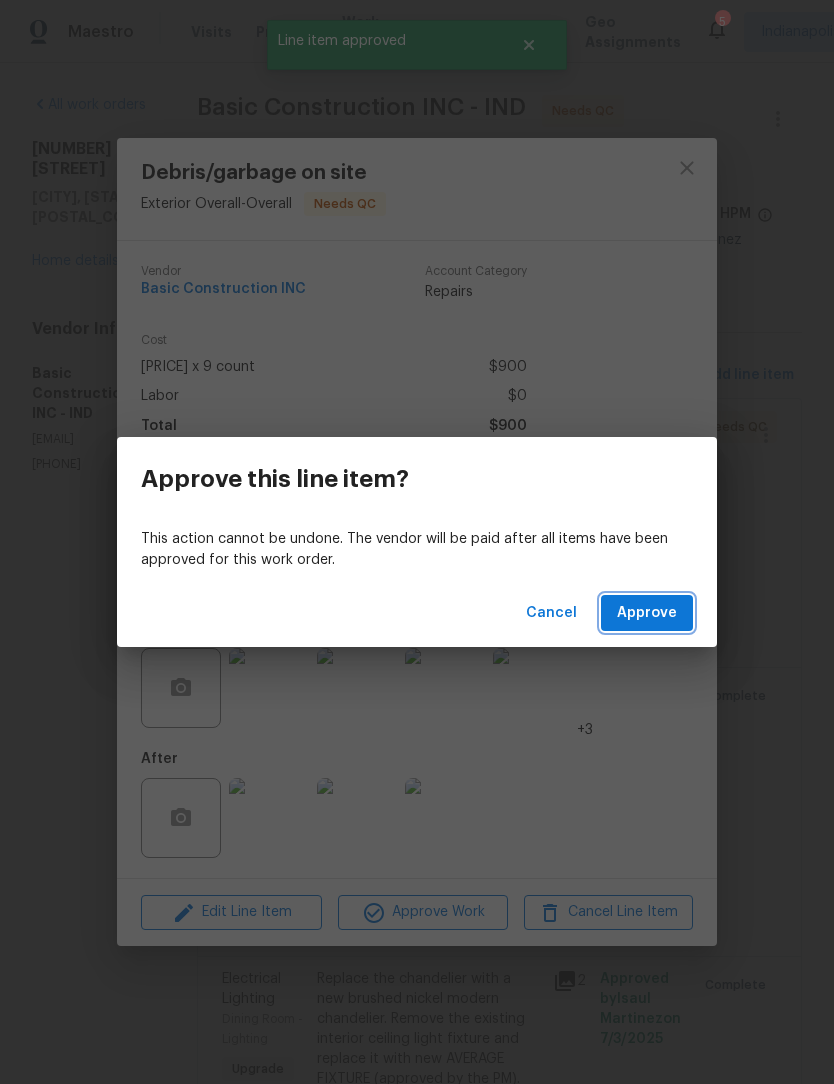 click on "Approve" at bounding box center (647, 613) 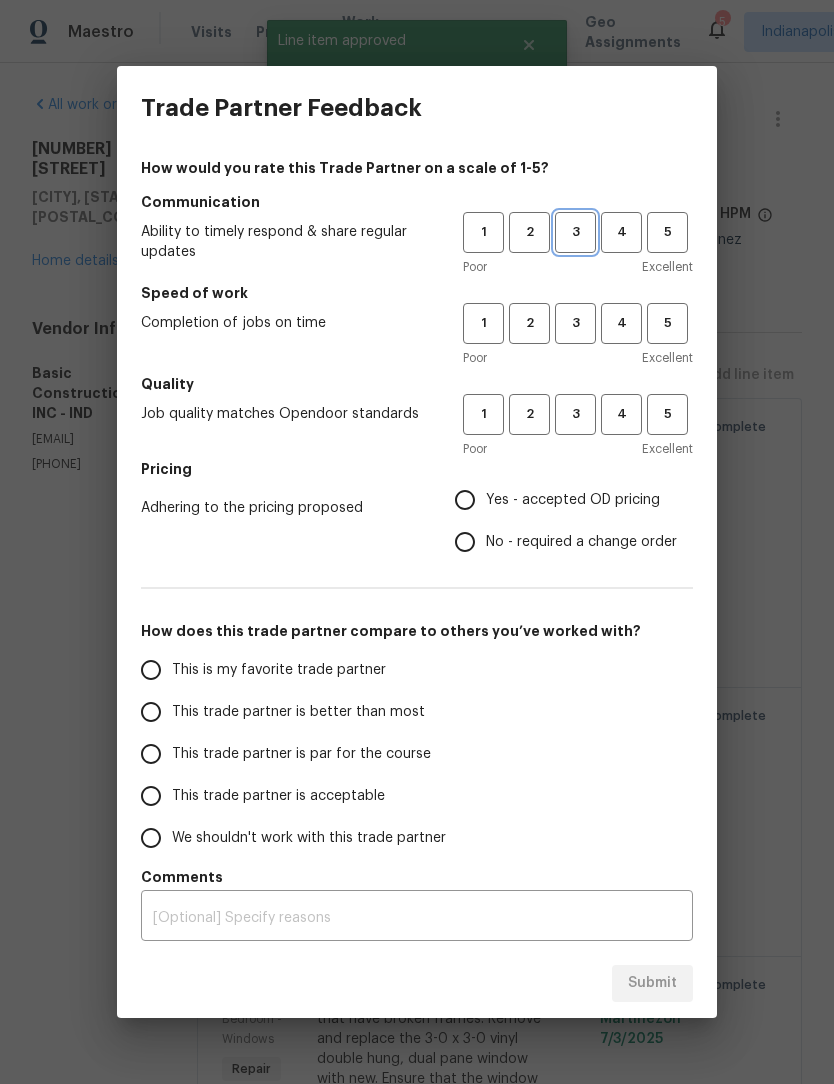 click on "3" at bounding box center [575, 232] 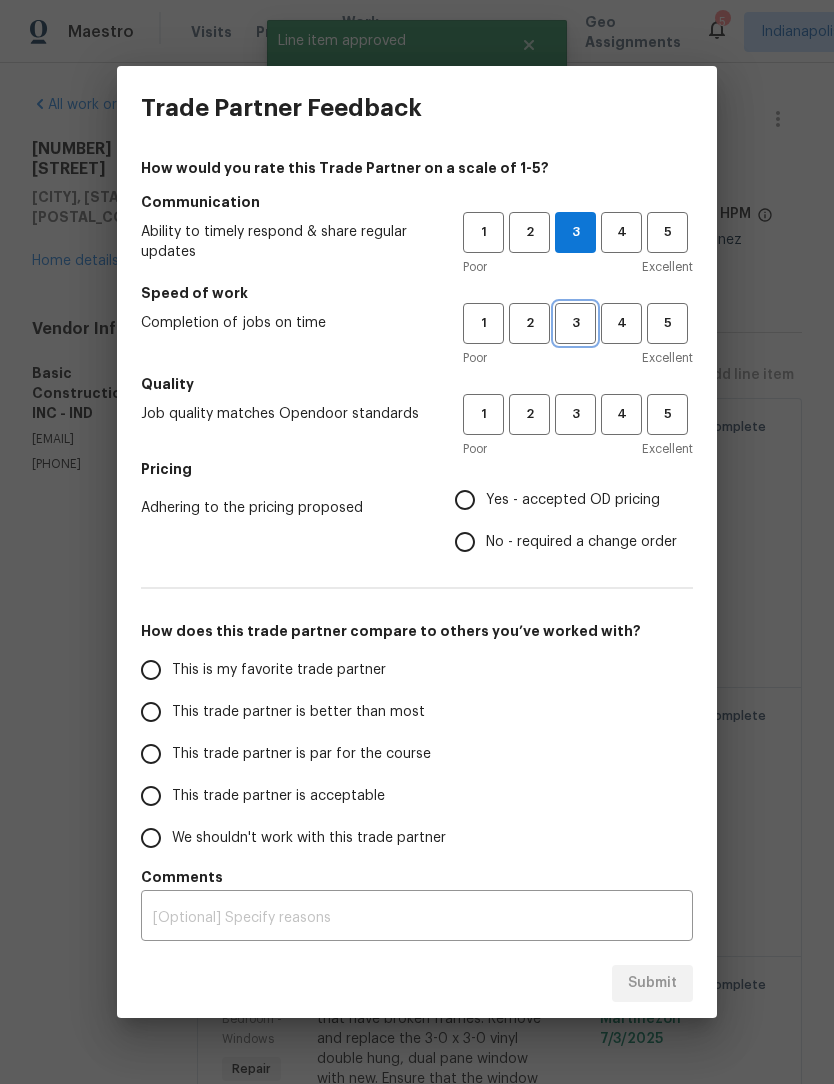 click on "3" at bounding box center [575, 323] 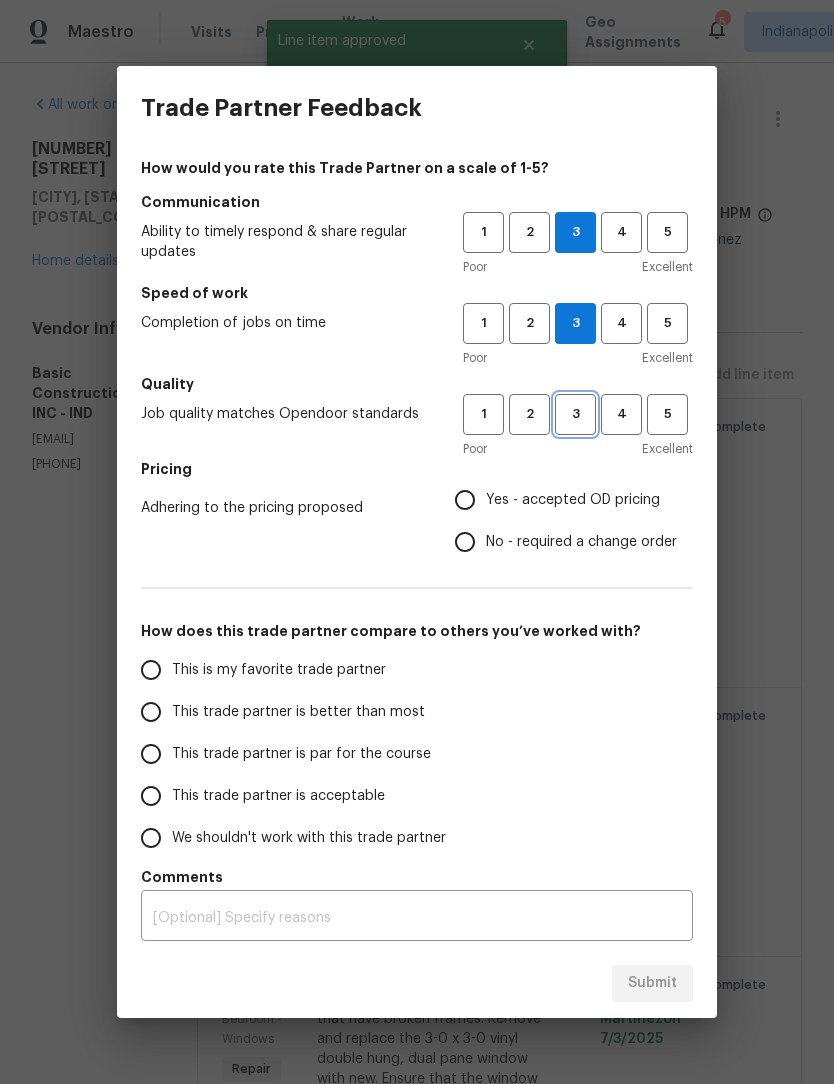 click on "3" at bounding box center [575, 414] 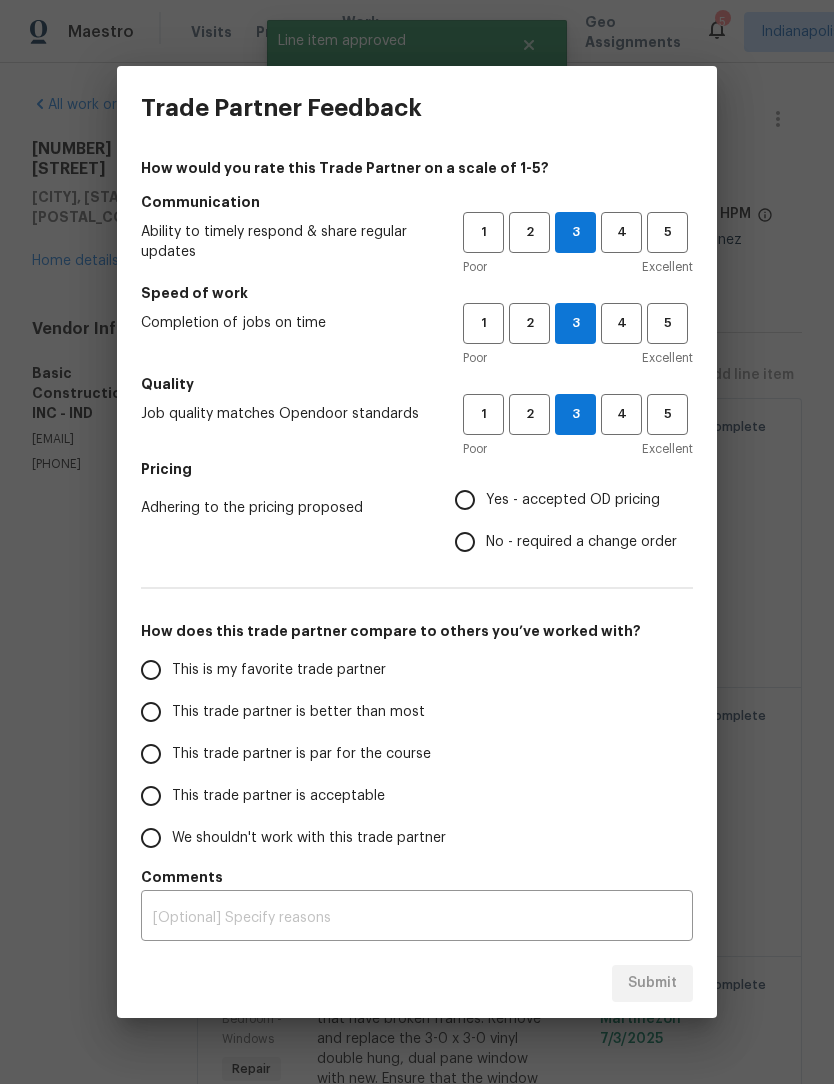 click on "Yes - accepted OD pricing" at bounding box center (465, 500) 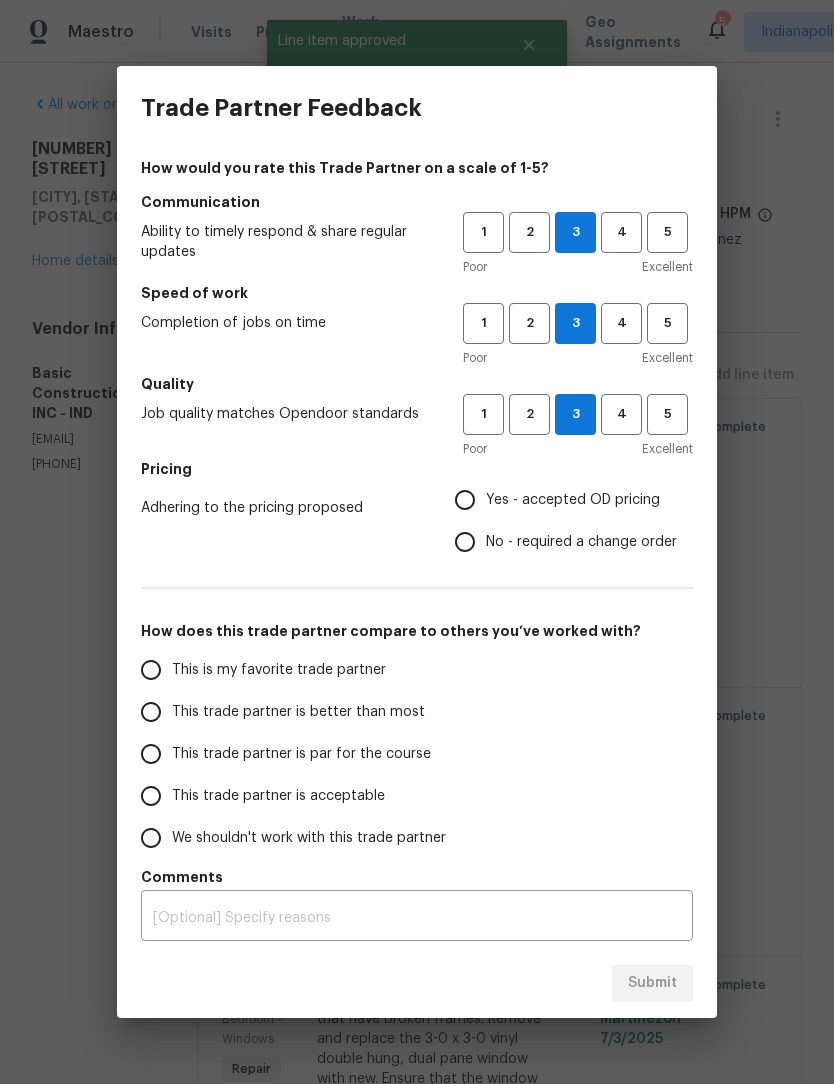 radio on "true" 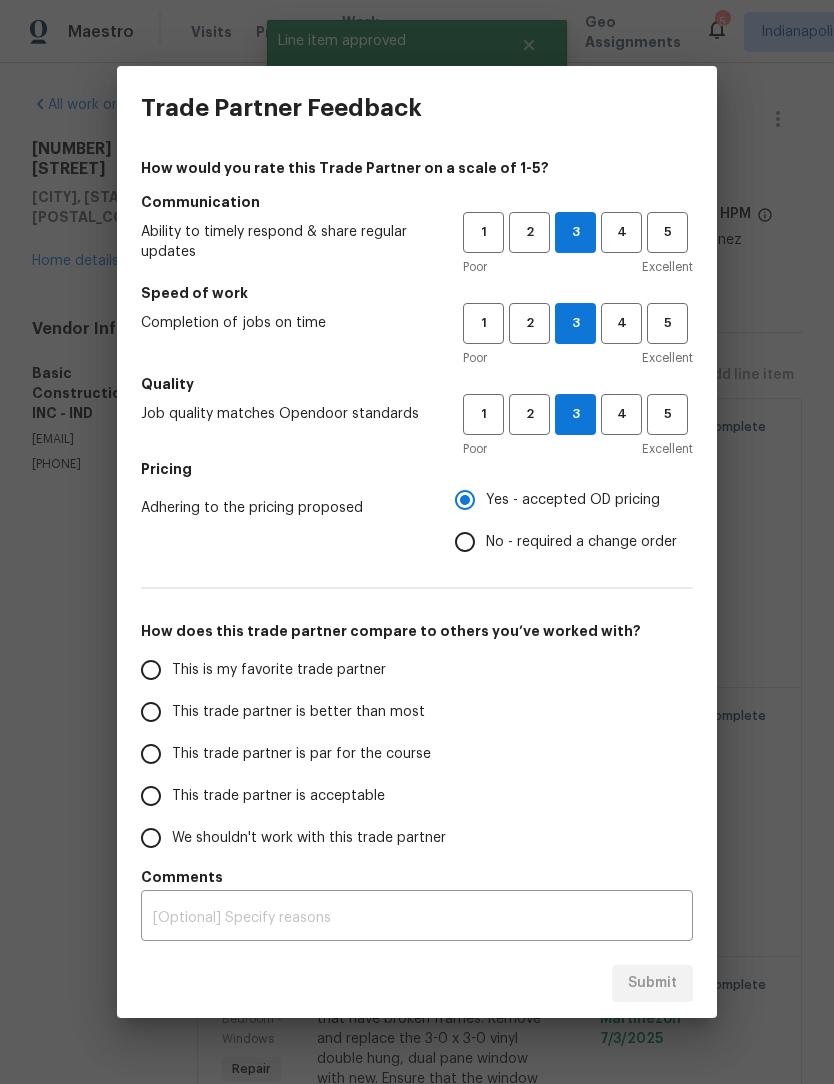 click on "This trade partner is better than most" at bounding box center [151, 712] 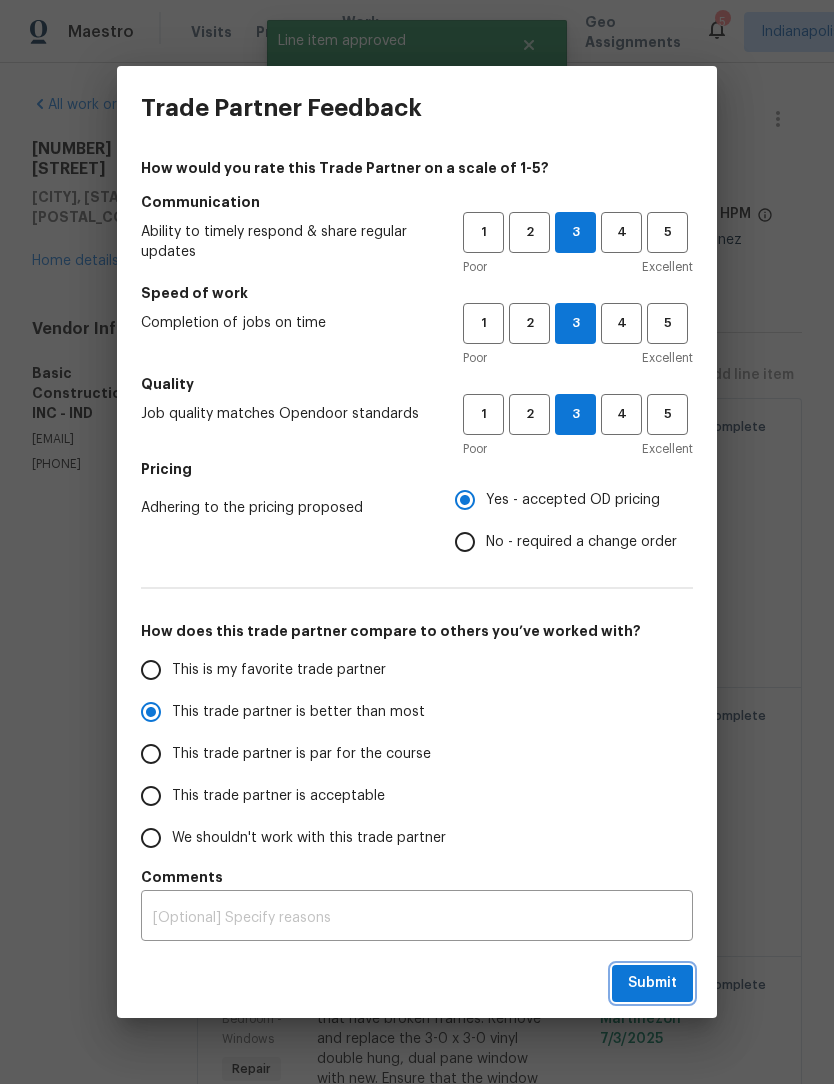 click on "Submit" at bounding box center [652, 983] 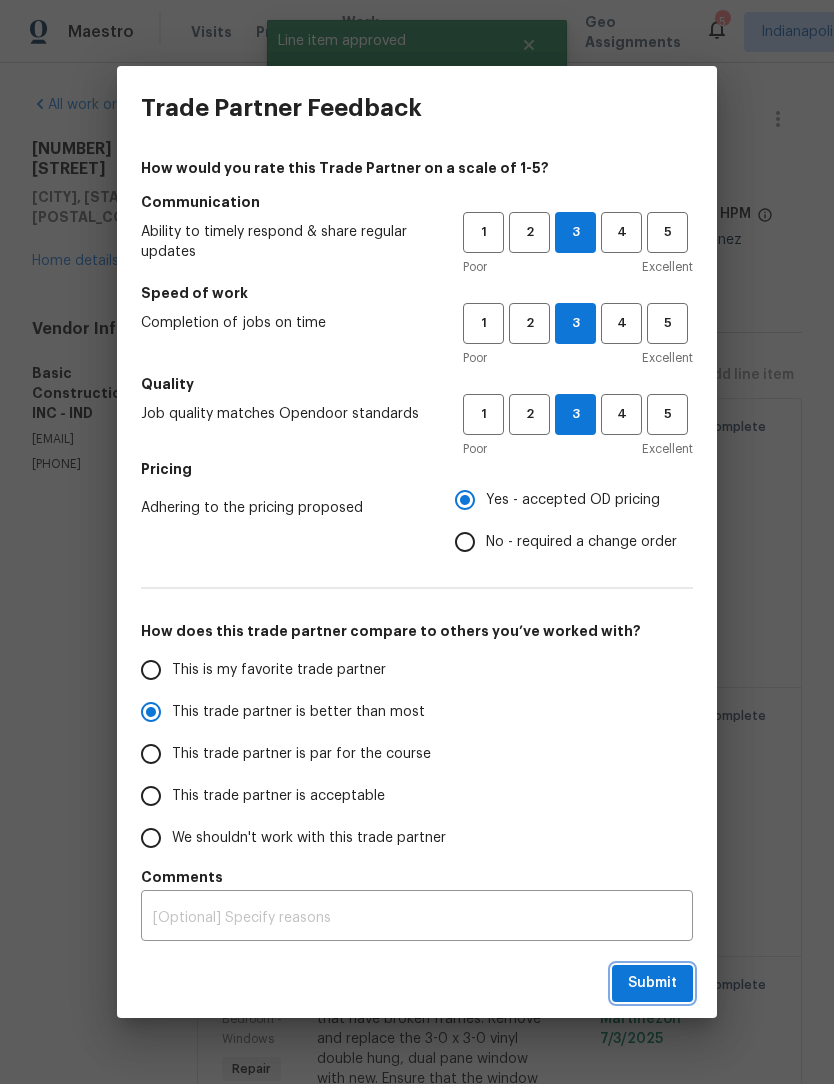 radio on "true" 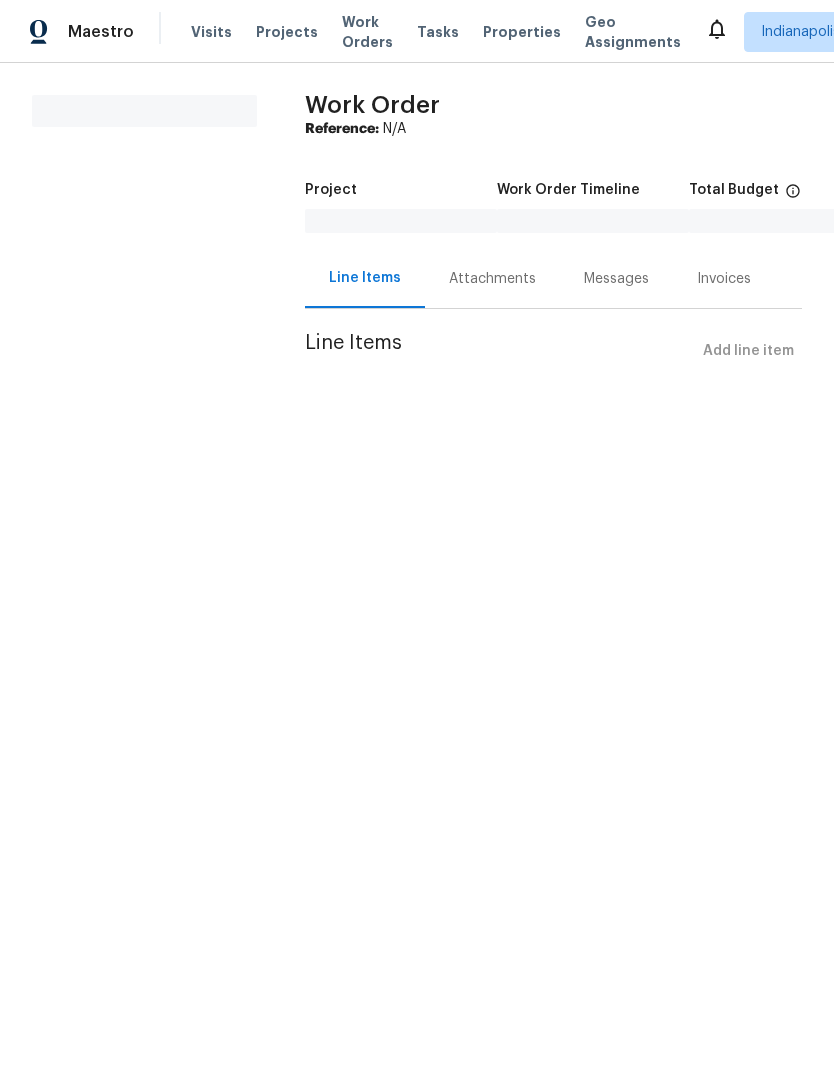 scroll, scrollTop: 0, scrollLeft: 0, axis: both 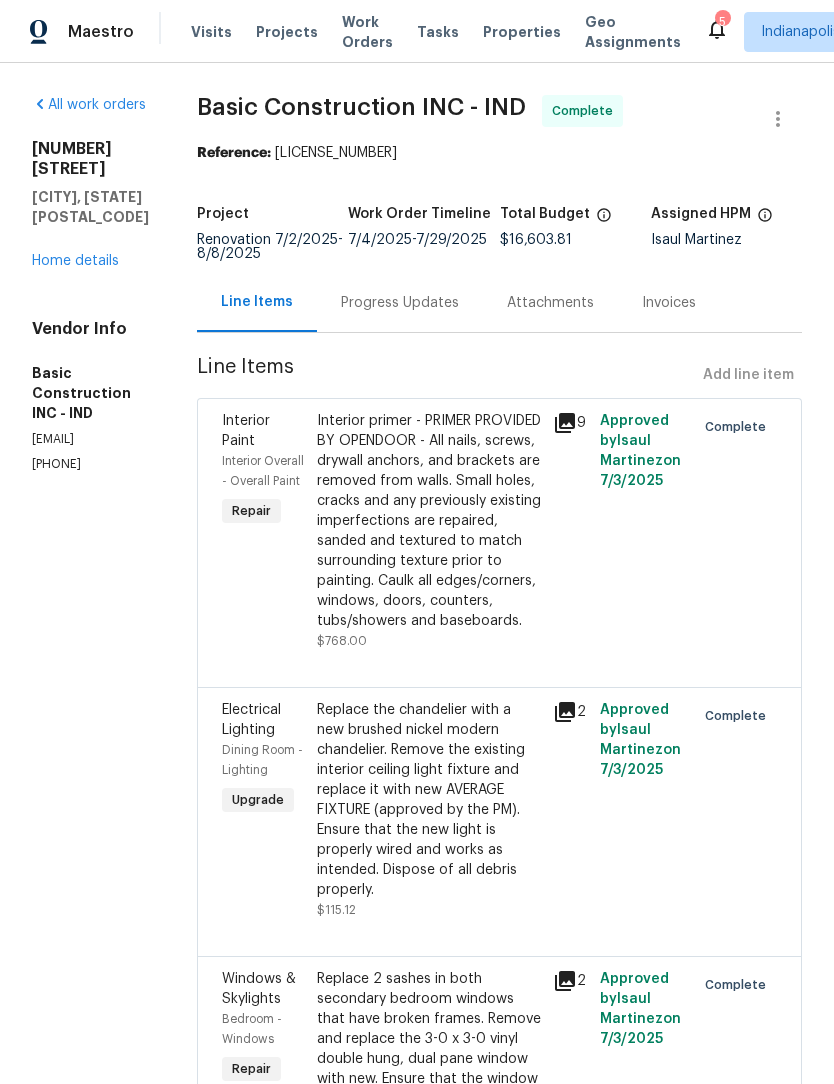 click on "Home details" at bounding box center (75, 261) 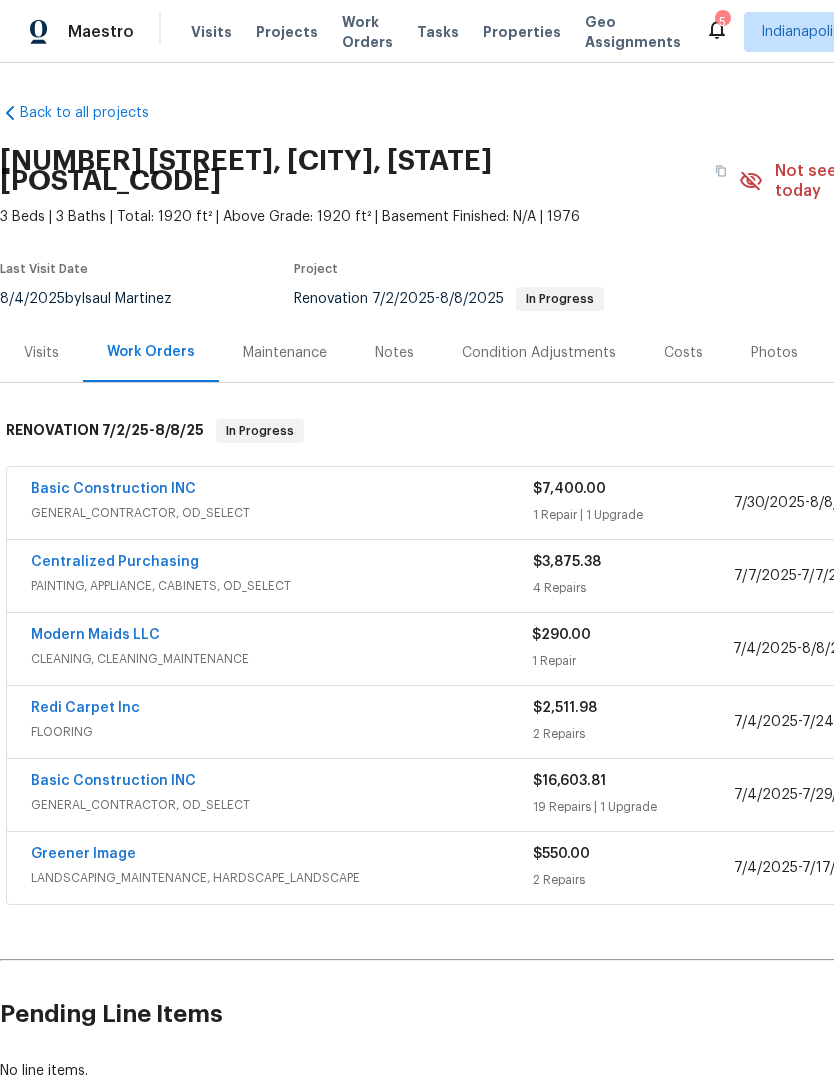 scroll, scrollTop: 0, scrollLeft: 0, axis: both 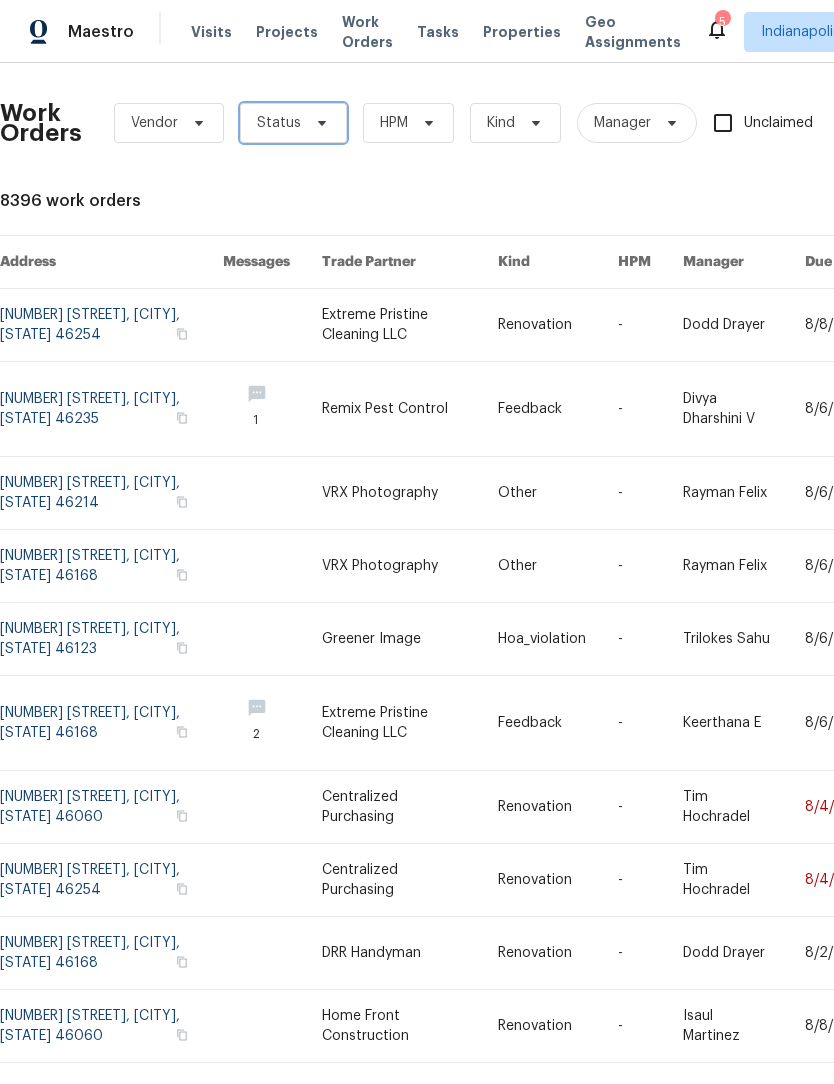 click on "Status" at bounding box center (279, 123) 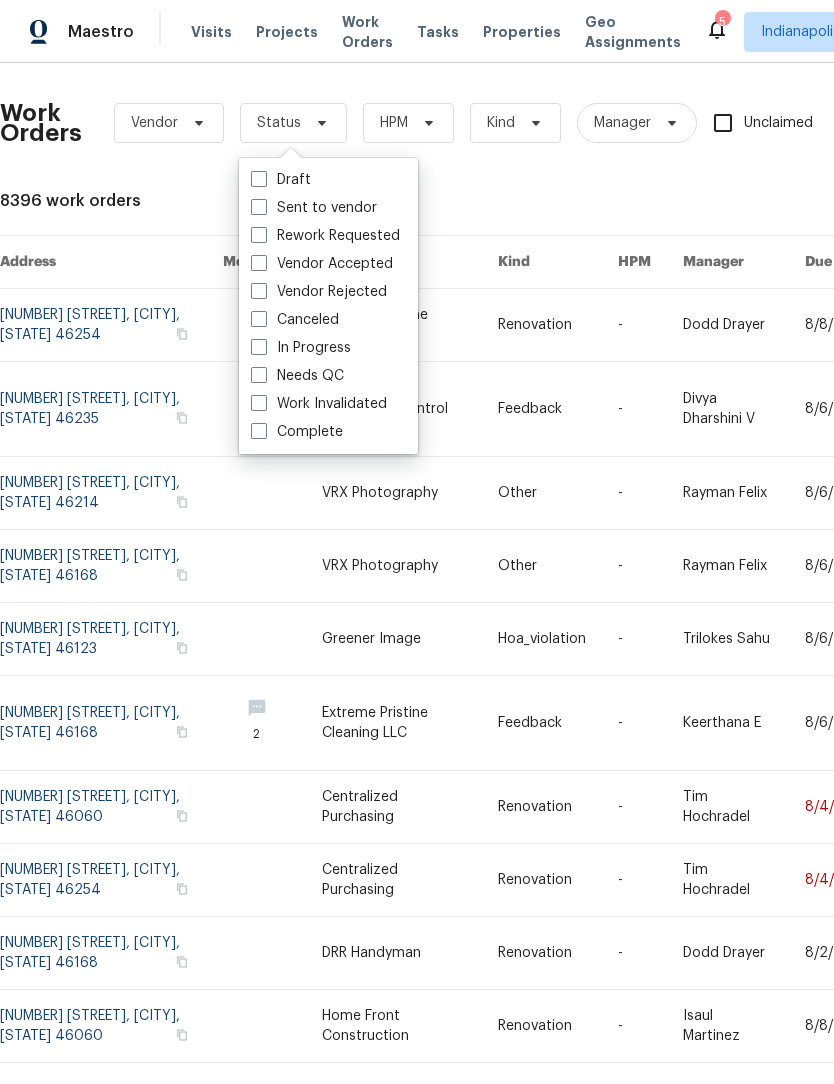 click at bounding box center [259, 375] 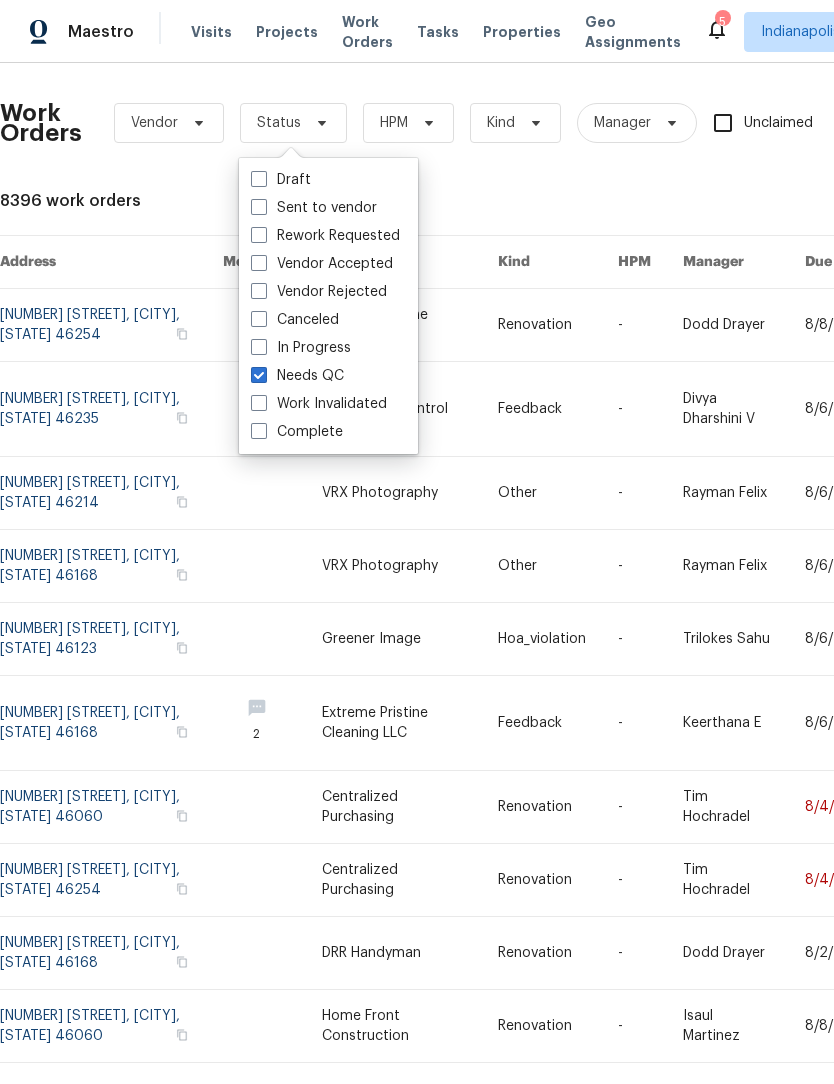 checkbox on "true" 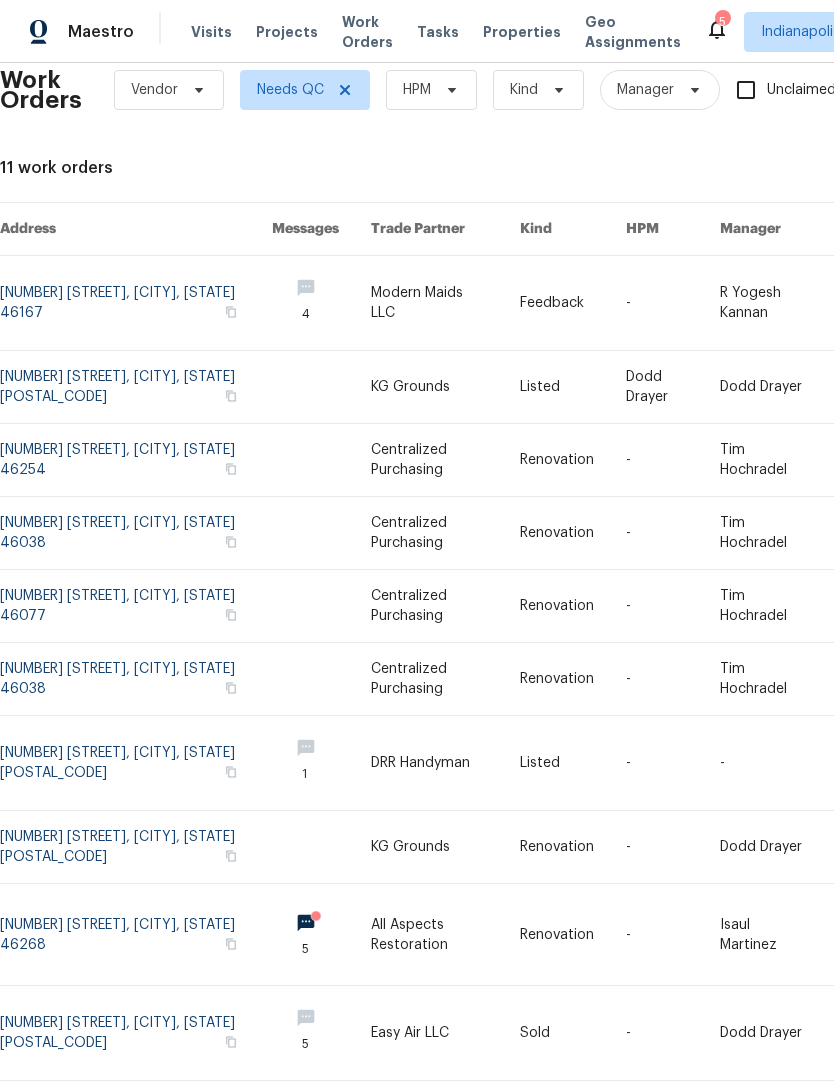 scroll, scrollTop: 32, scrollLeft: 0, axis: vertical 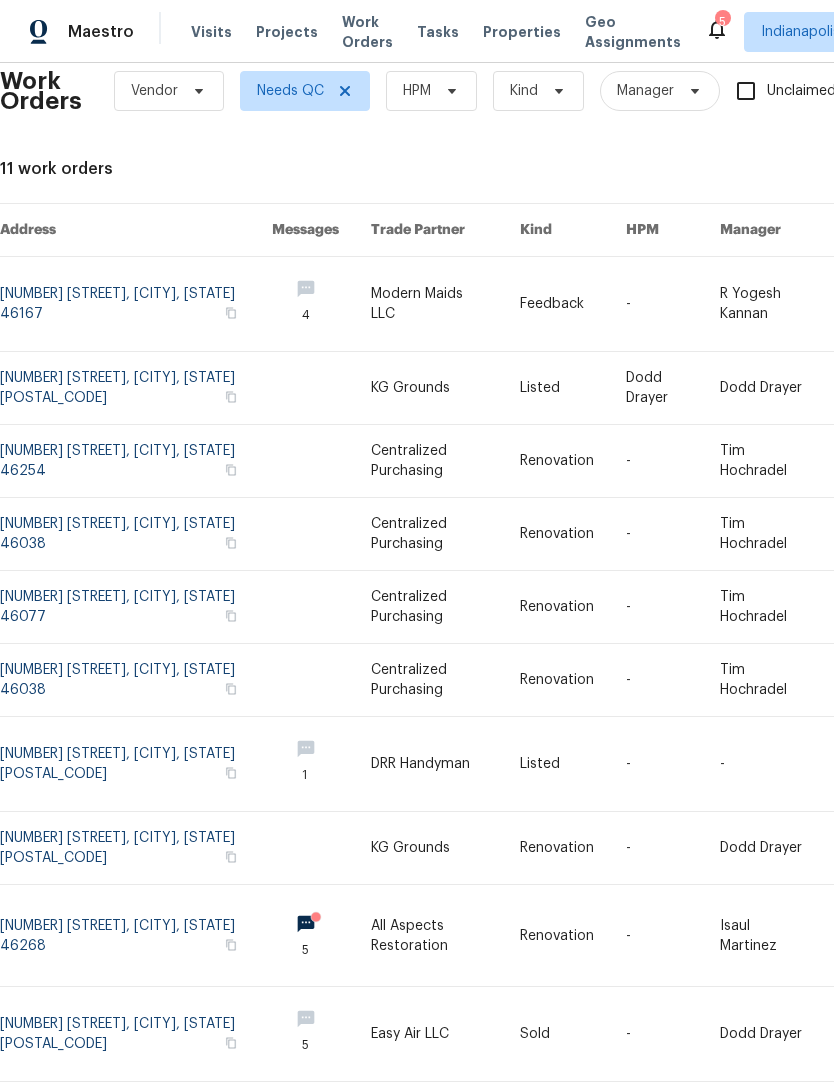 click at bounding box center (136, 935) 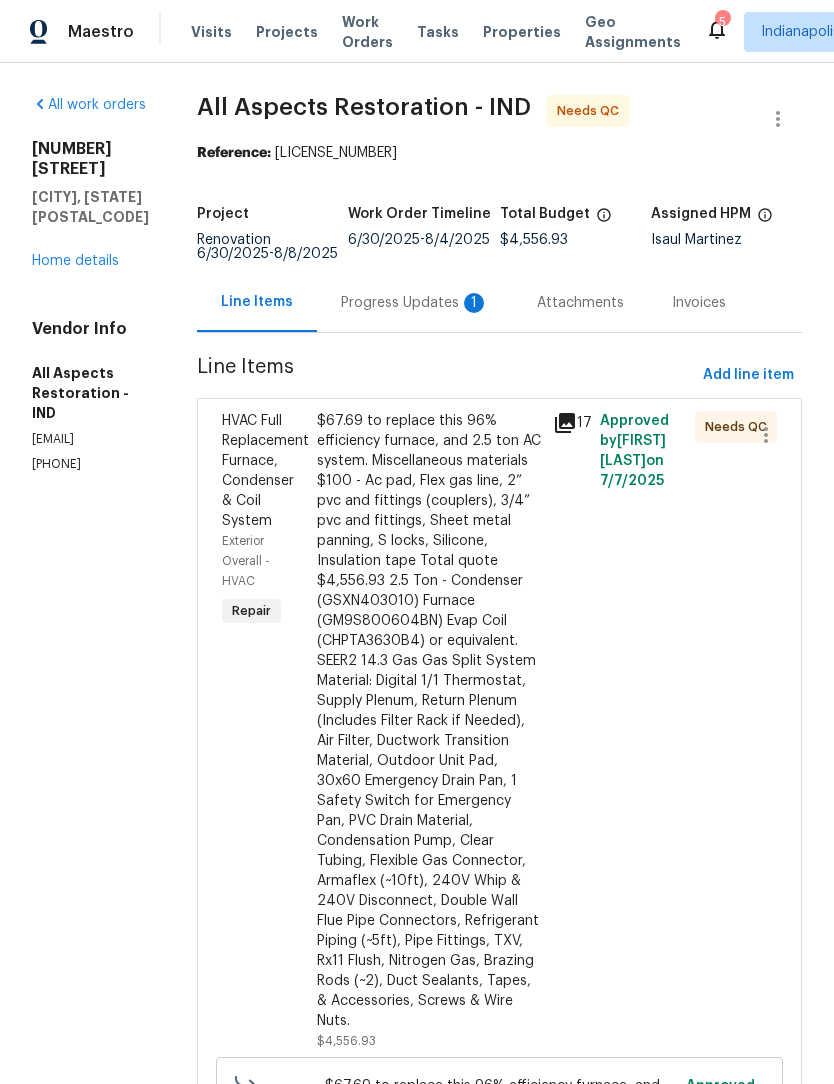 click on "Progress Updates 1" at bounding box center [415, 303] 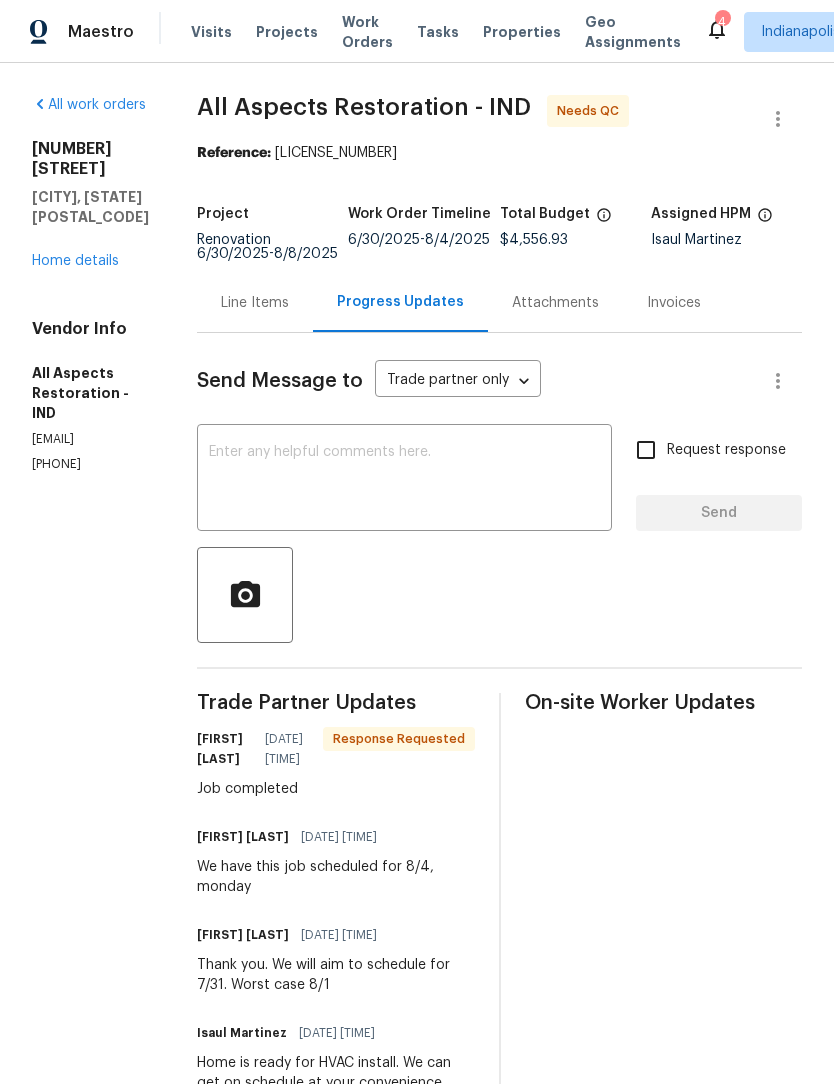 click on "Line Items" at bounding box center (255, 303) 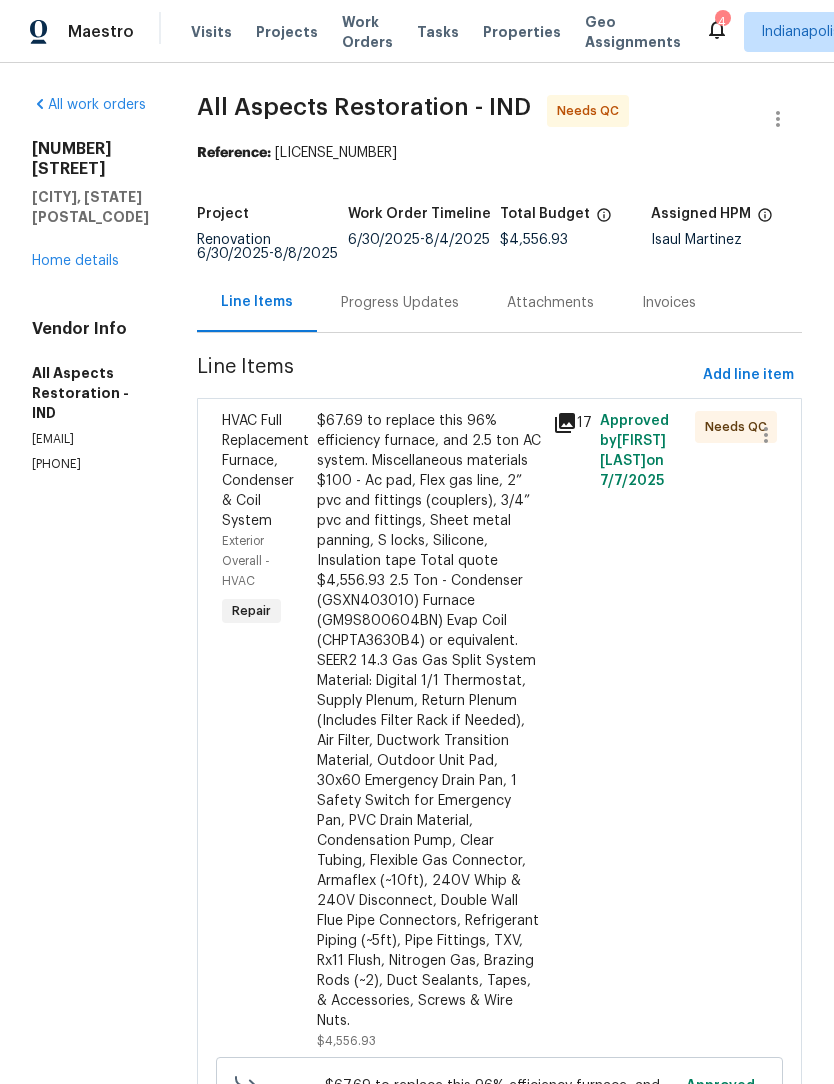 click on "$[PRICE] to replace this 96% efficiency furnace, and 2.5 ton AC system. Miscellaneous materials $[PRICE] - Ac pad, Flex gas line, 2” pvc and fittings (couplers), 3/4” pvc and fittings, Sheet metal panning, S locks, Silicone, Insulation tape Total quote $[PRICE]
2.5 Ton - Condenser ([ID]) Furnace ([ID]) Evap Coil ([ID]) or equivalent. SEER2 14.3  Gas Split System Material: Digital 1/1 Thermostat, Supply Plenum, Return Plenum (Includes Filter Rack if Needed), Air Filter, Ductwork Transition Material, Outdoor Unit Pad, 30x60 Emergency Drain Pan, 1 Safety Switch for Emergency Pan, PVC Drain Material, Condensation Pump, Clear Tubing, Flexible Gas Connector, Armaflex (~10ft), 240V Whip & 240V Disconnect, Double Wall Flue Pipe Connectors, Refrigerant Piping (~5ft), Pipe Fittings, TXV, Rx11 Flush, Nitrogen Gas, Brazing Rods (~2), Duct Sealants, Tapes, & Accessories, Screws & Wire Nuts." at bounding box center [429, 721] 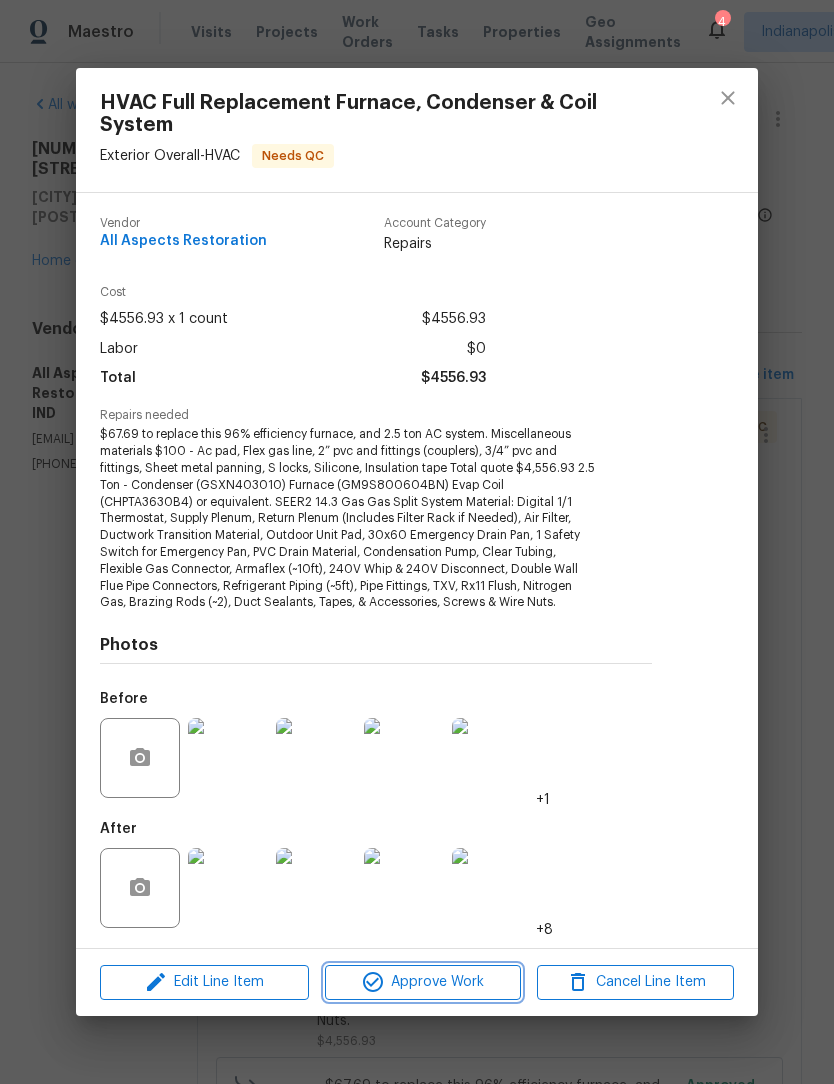 click on "Approve Work" at bounding box center [423, 982] 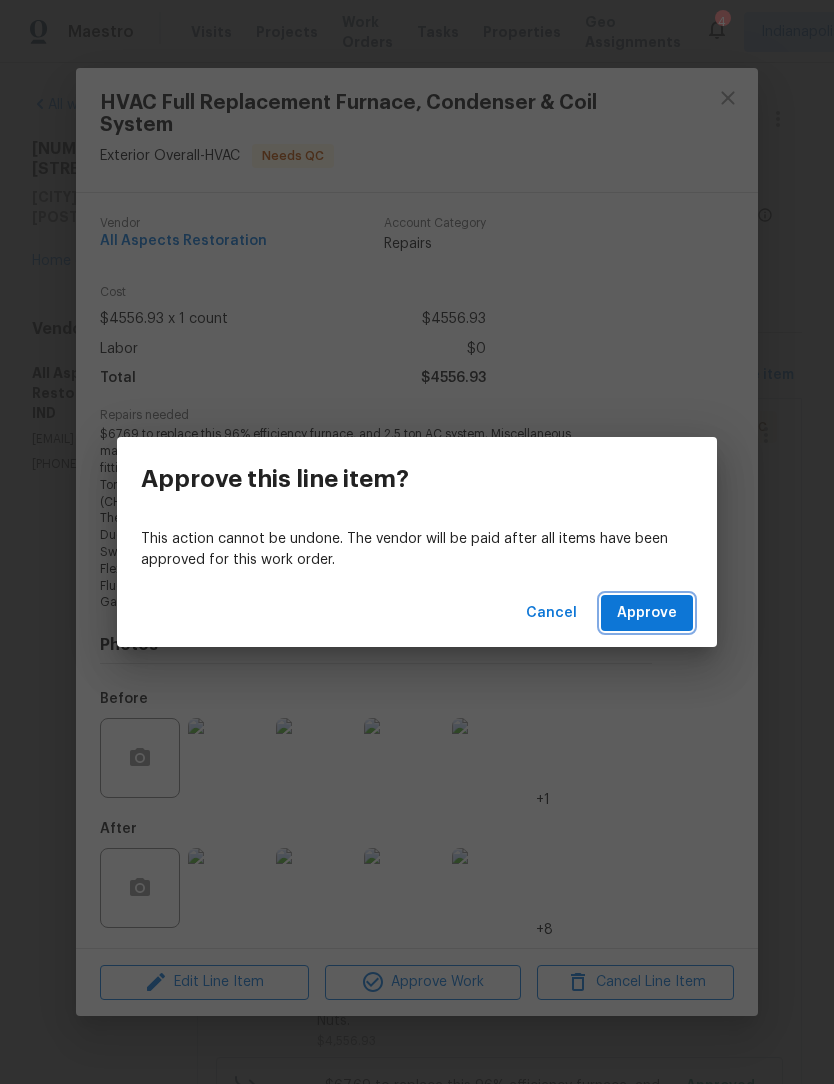 click on "Approve" at bounding box center [647, 613] 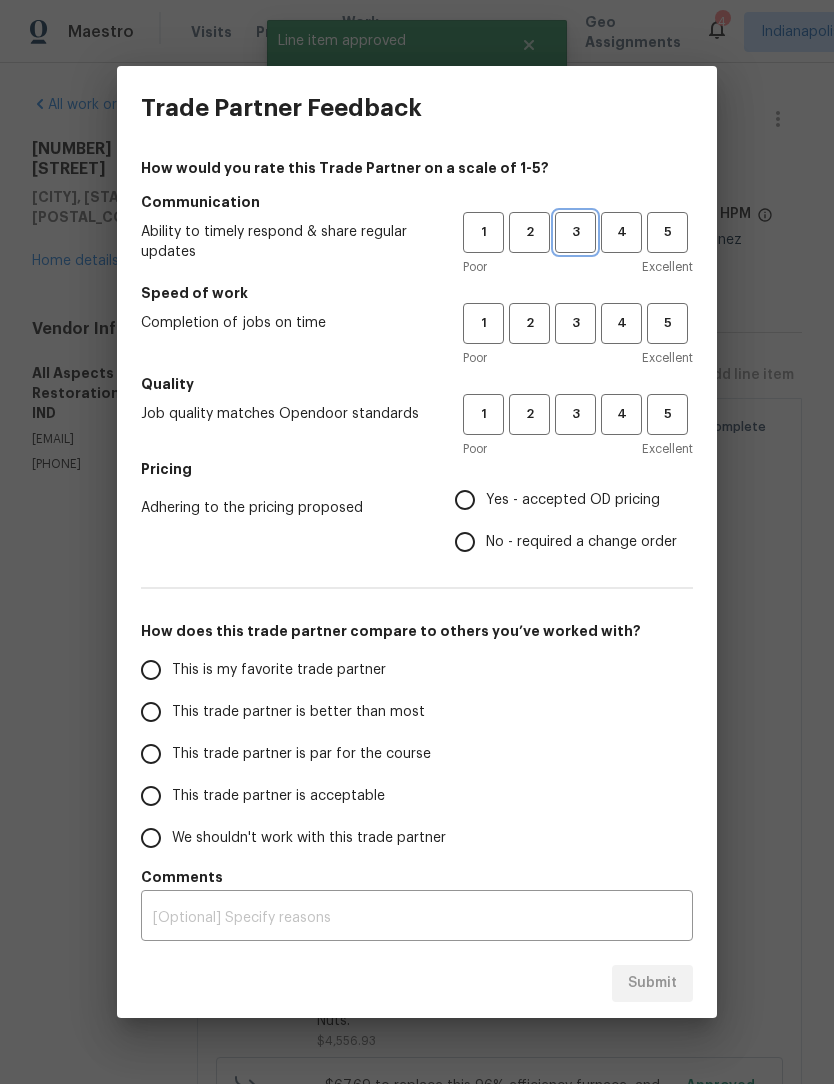 click on "3" at bounding box center [575, 232] 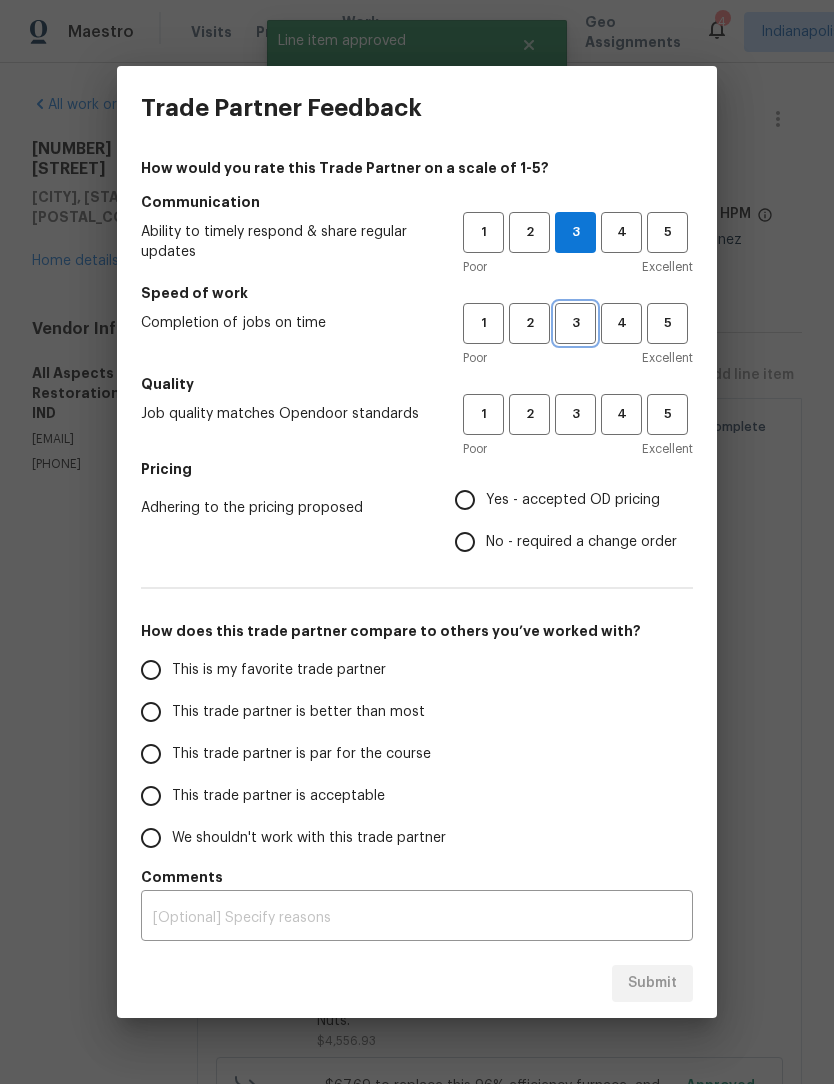 click on "3" at bounding box center (575, 323) 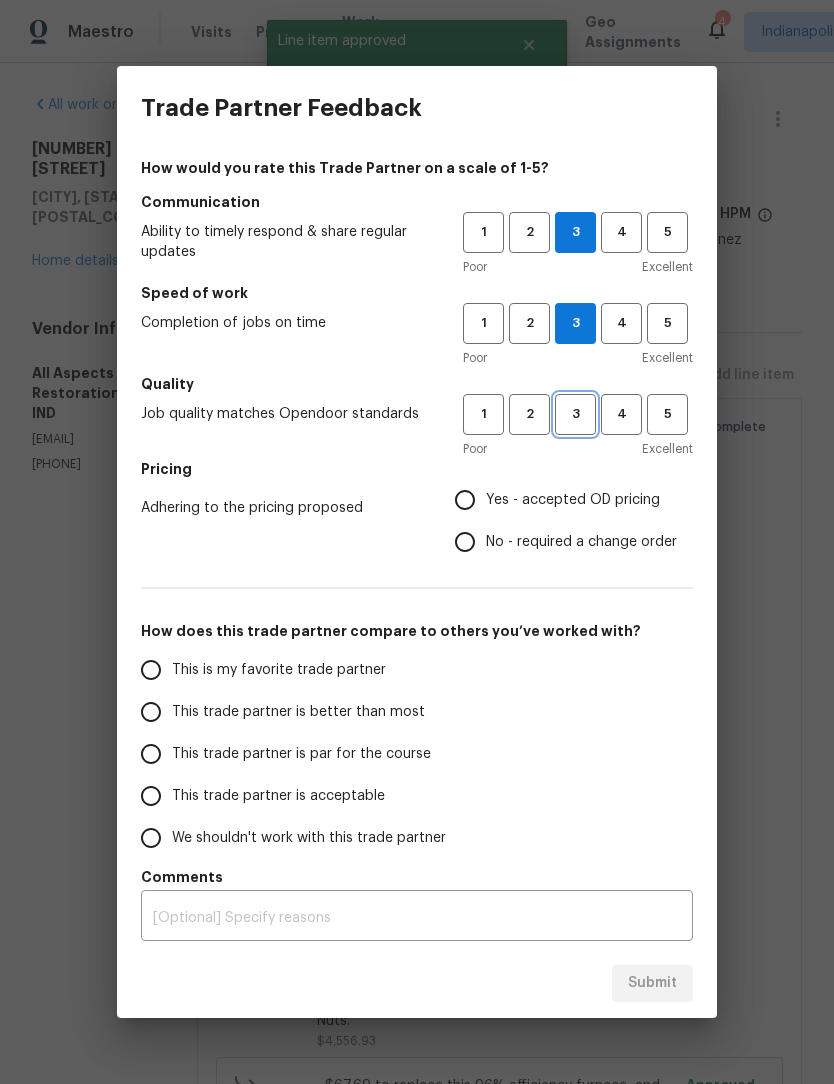 click on "3" at bounding box center [575, 414] 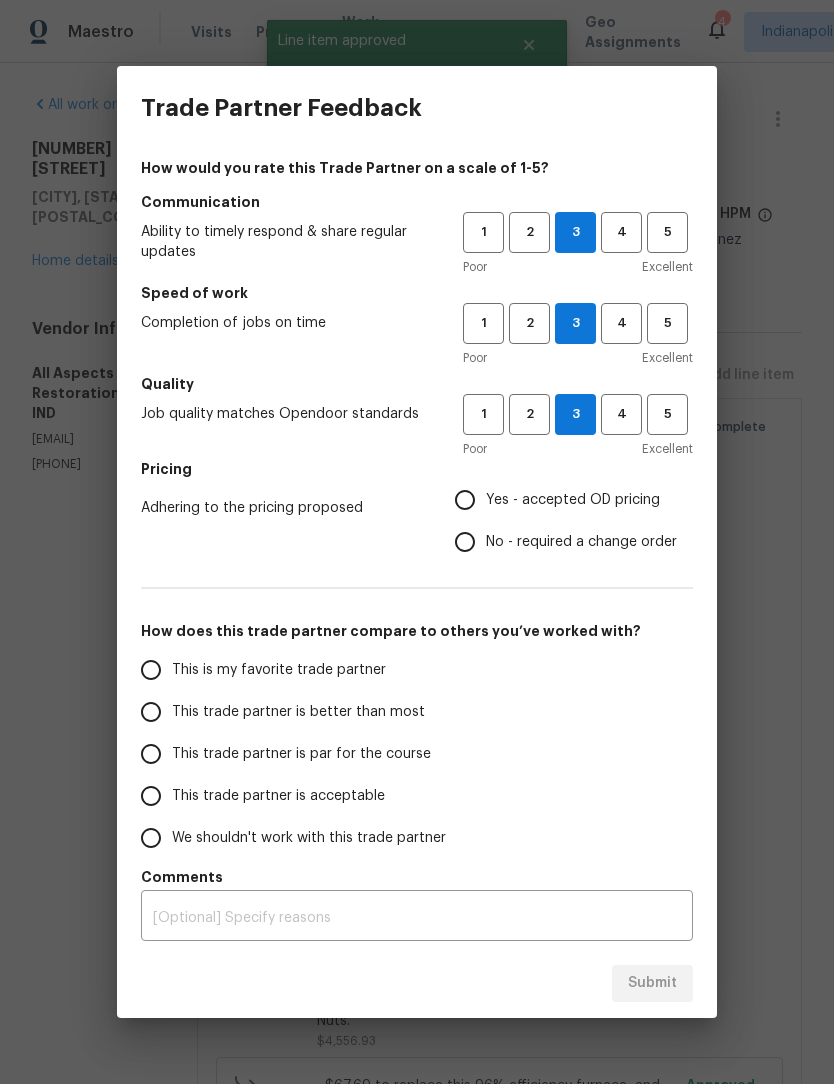 click on "Yes - accepted OD pricing" at bounding box center (465, 500) 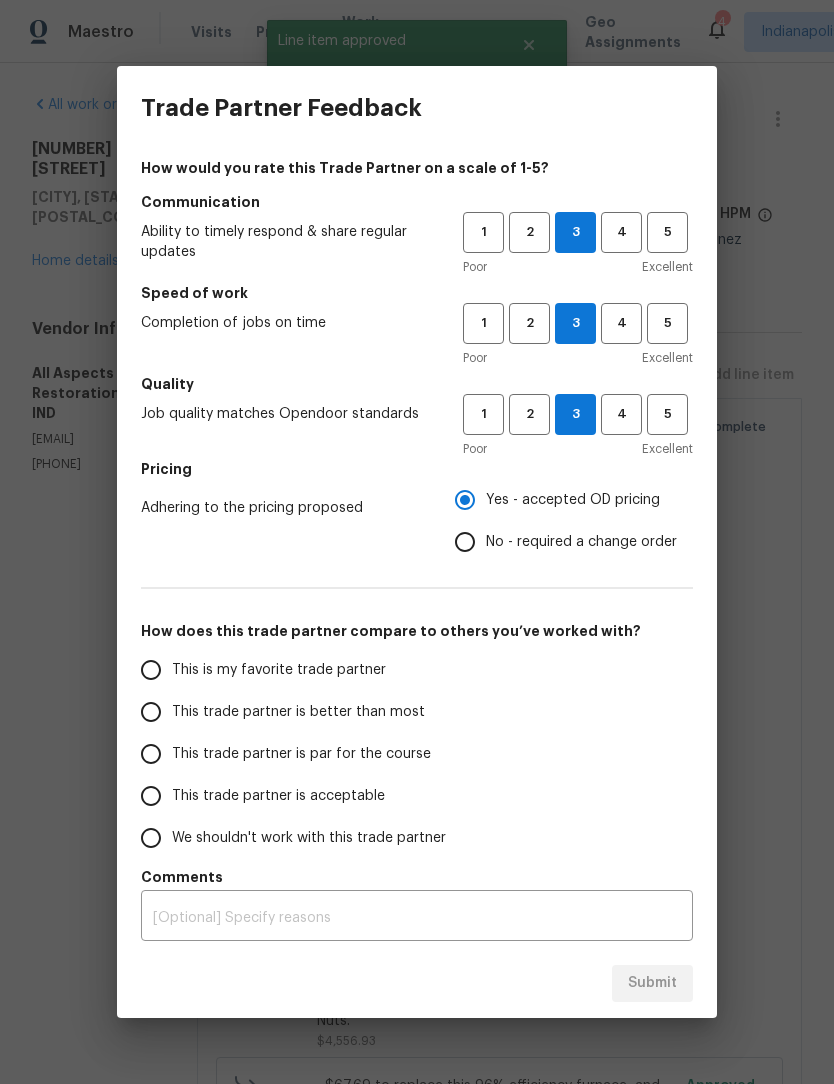 click on "This trade partner is better than most" at bounding box center [151, 712] 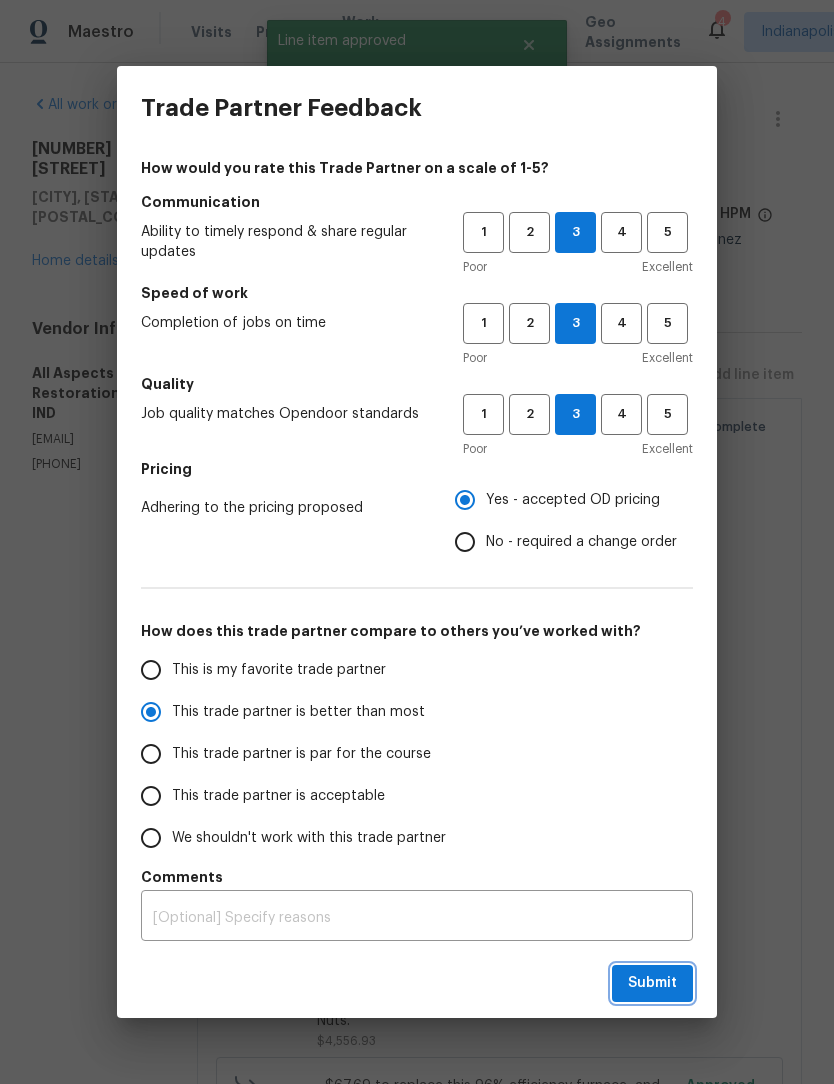 click on "Submit" at bounding box center [652, 983] 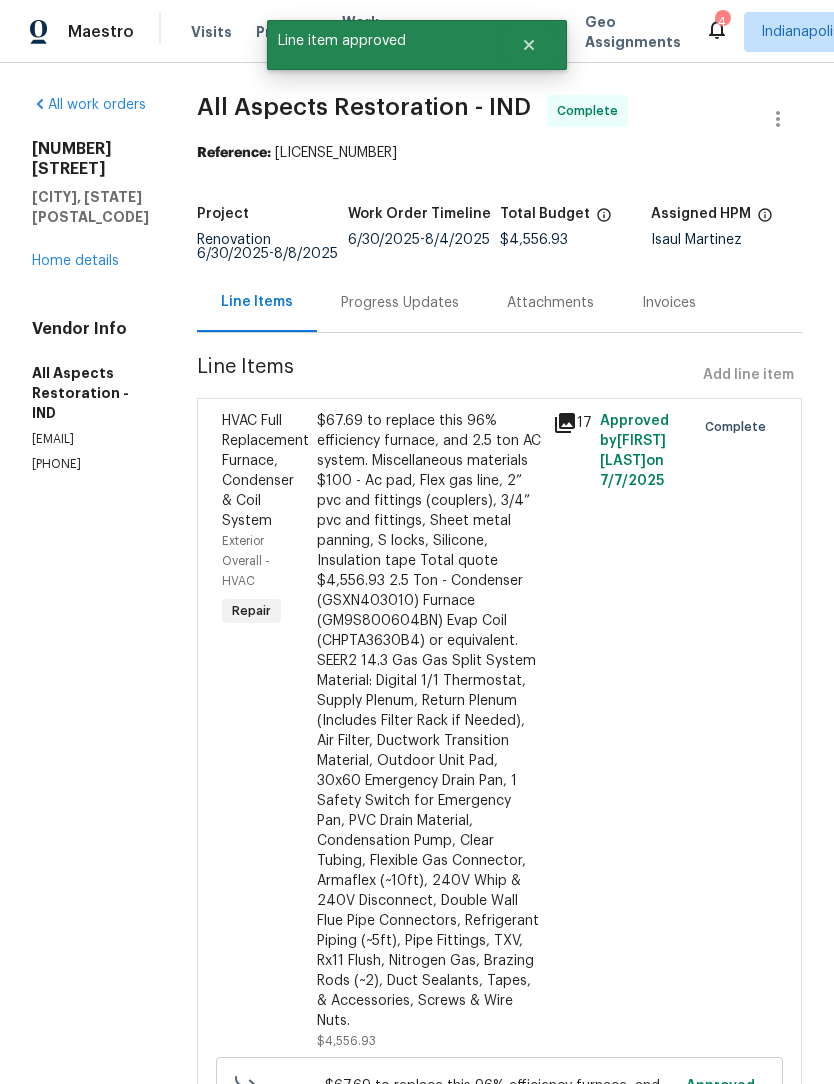 radio on "false" 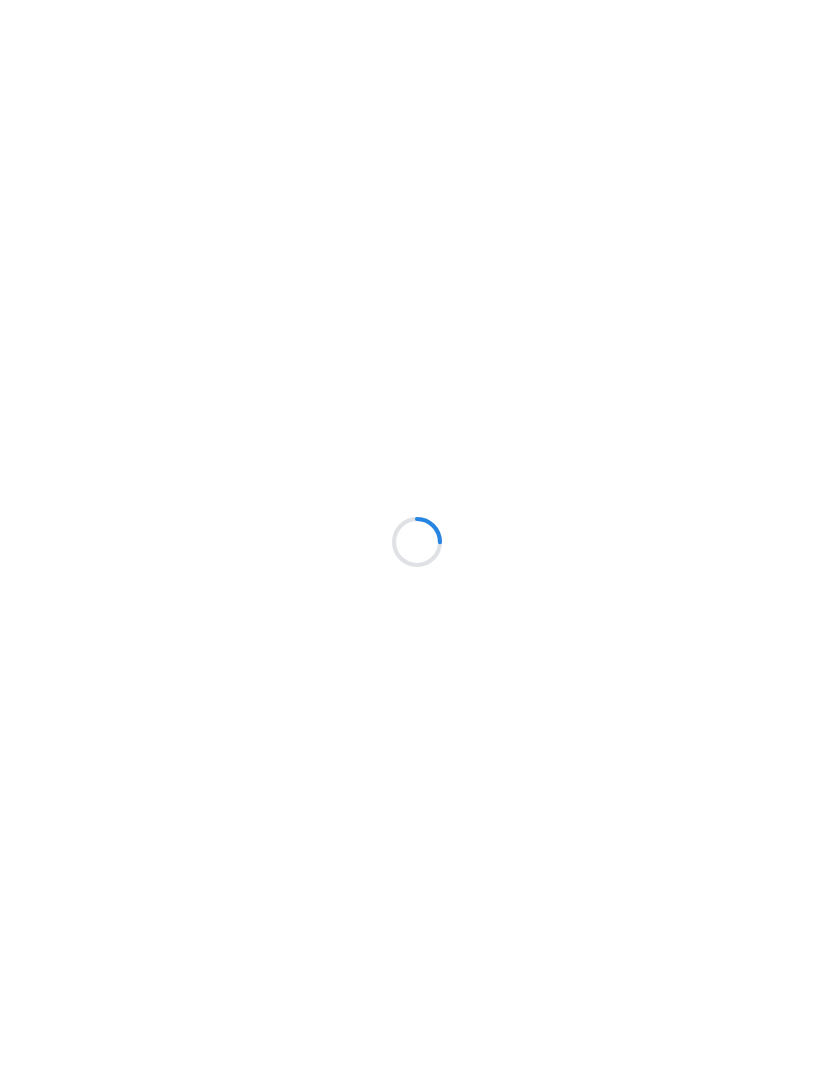 scroll, scrollTop: 0, scrollLeft: 0, axis: both 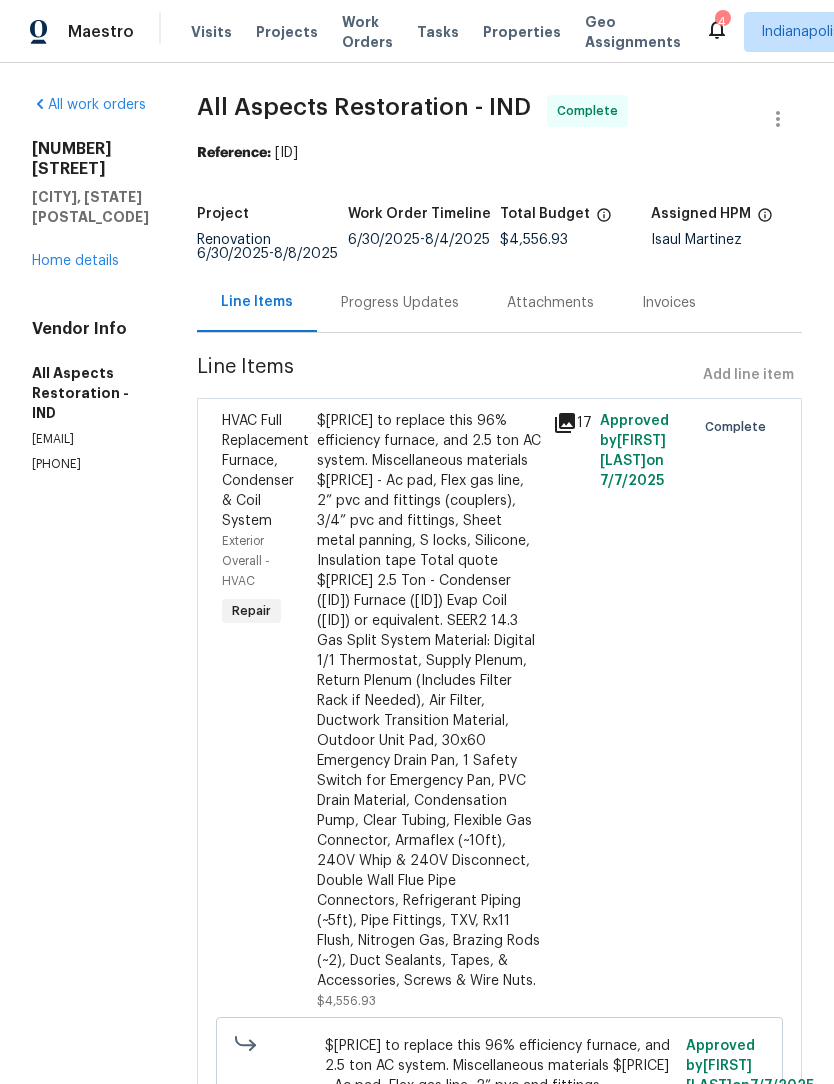 click on "Work Orders" at bounding box center [367, 32] 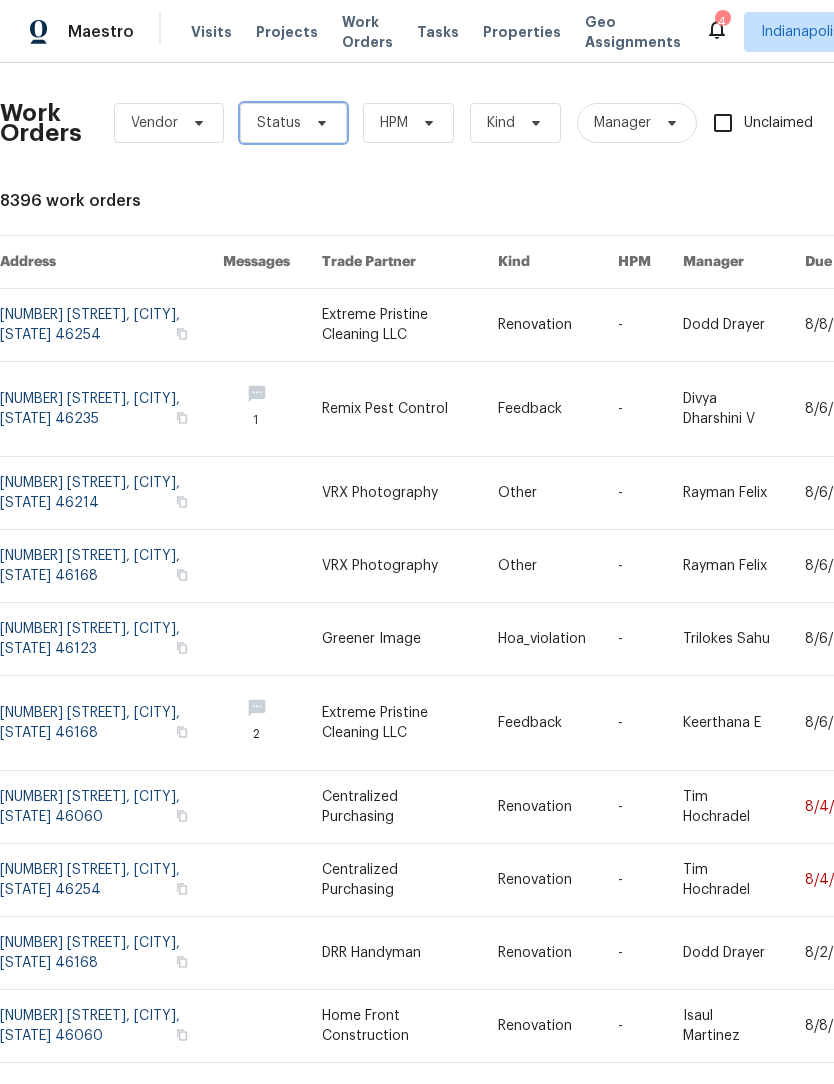 click on "Status" at bounding box center [279, 123] 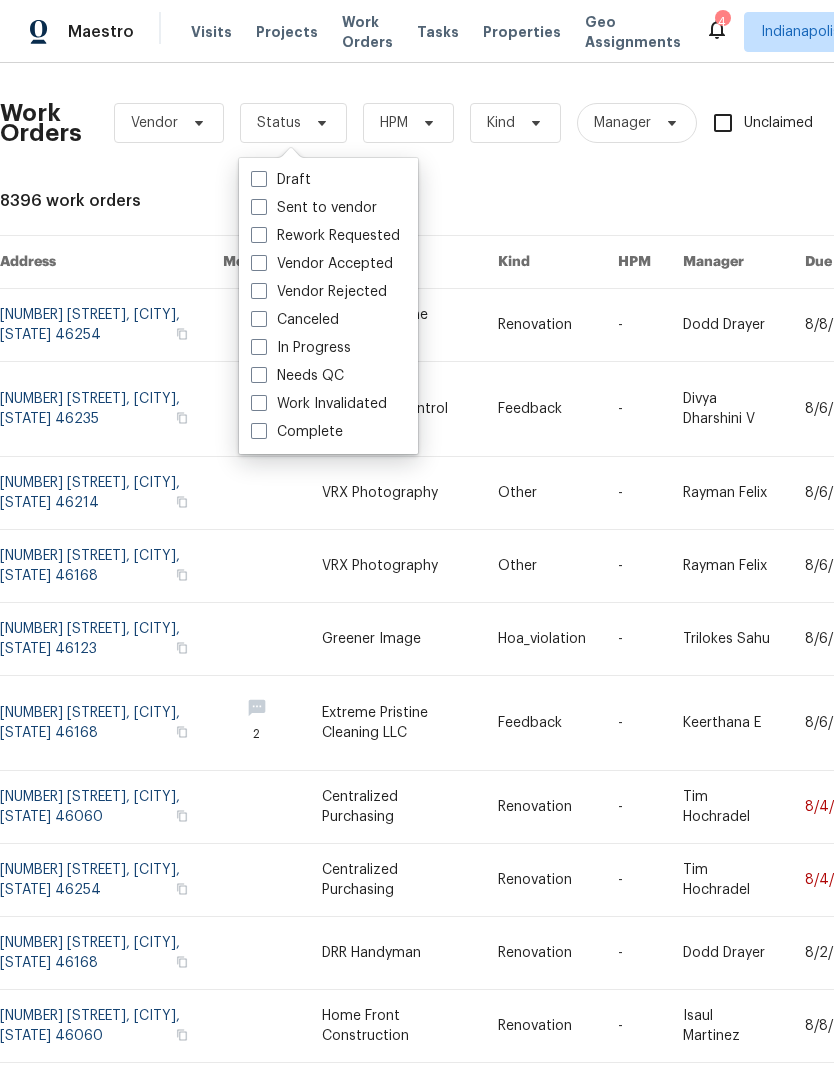 click at bounding box center (259, 375) 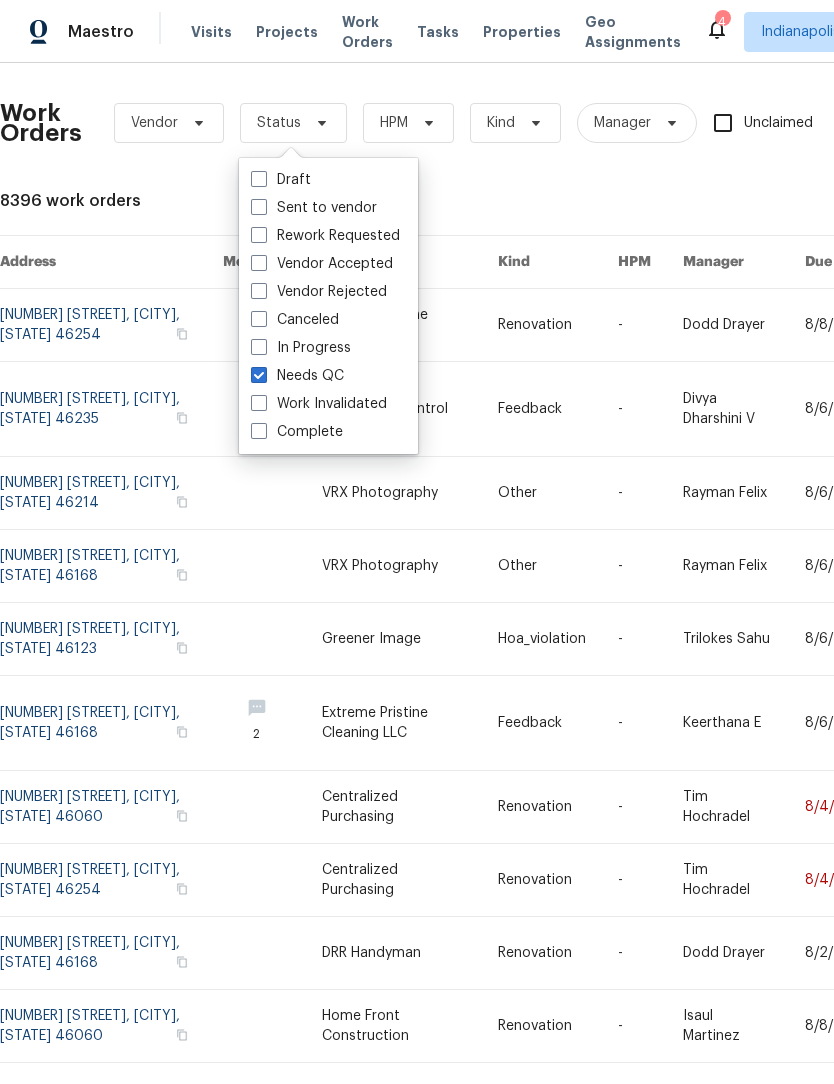 checkbox on "true" 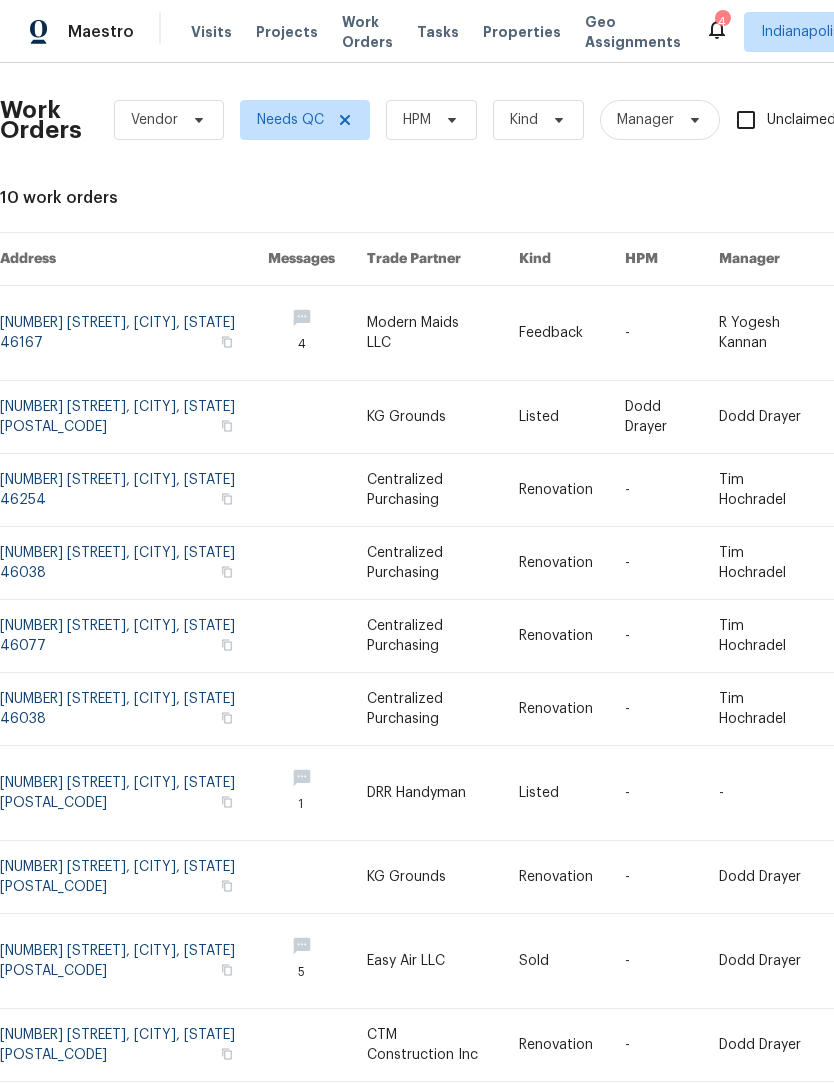 scroll, scrollTop: 3, scrollLeft: 0, axis: vertical 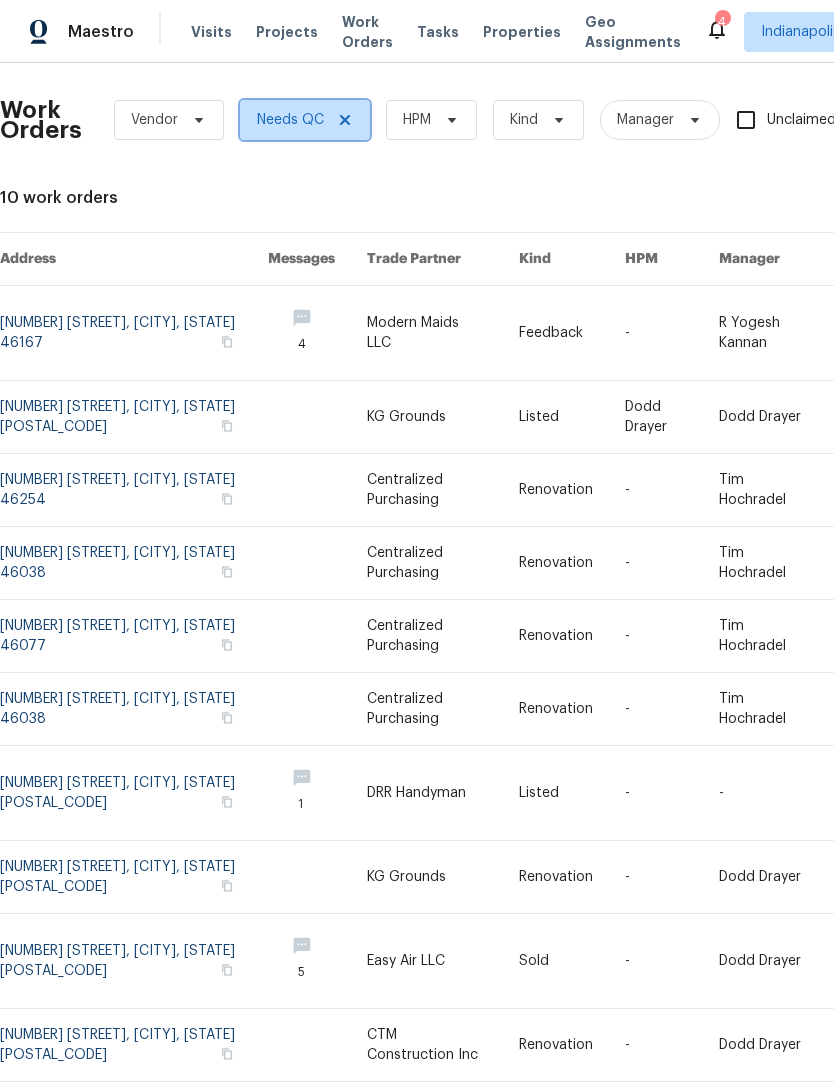 click 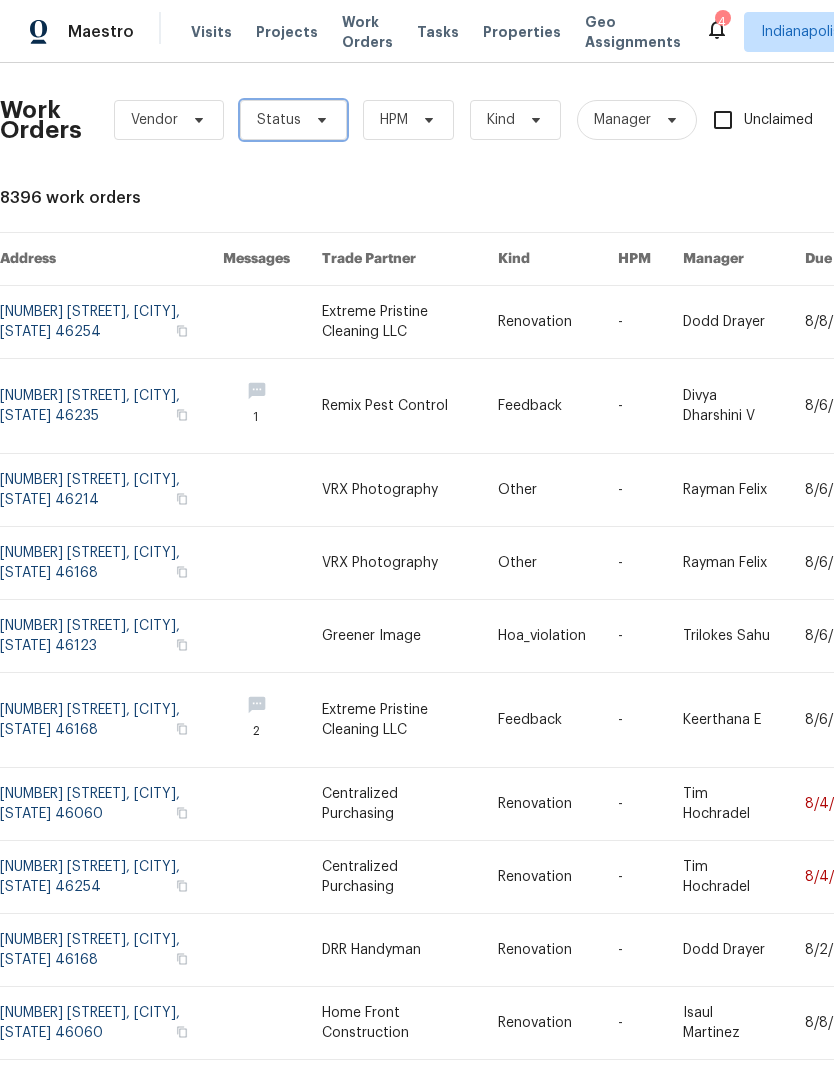 scroll, scrollTop: 1, scrollLeft: 0, axis: vertical 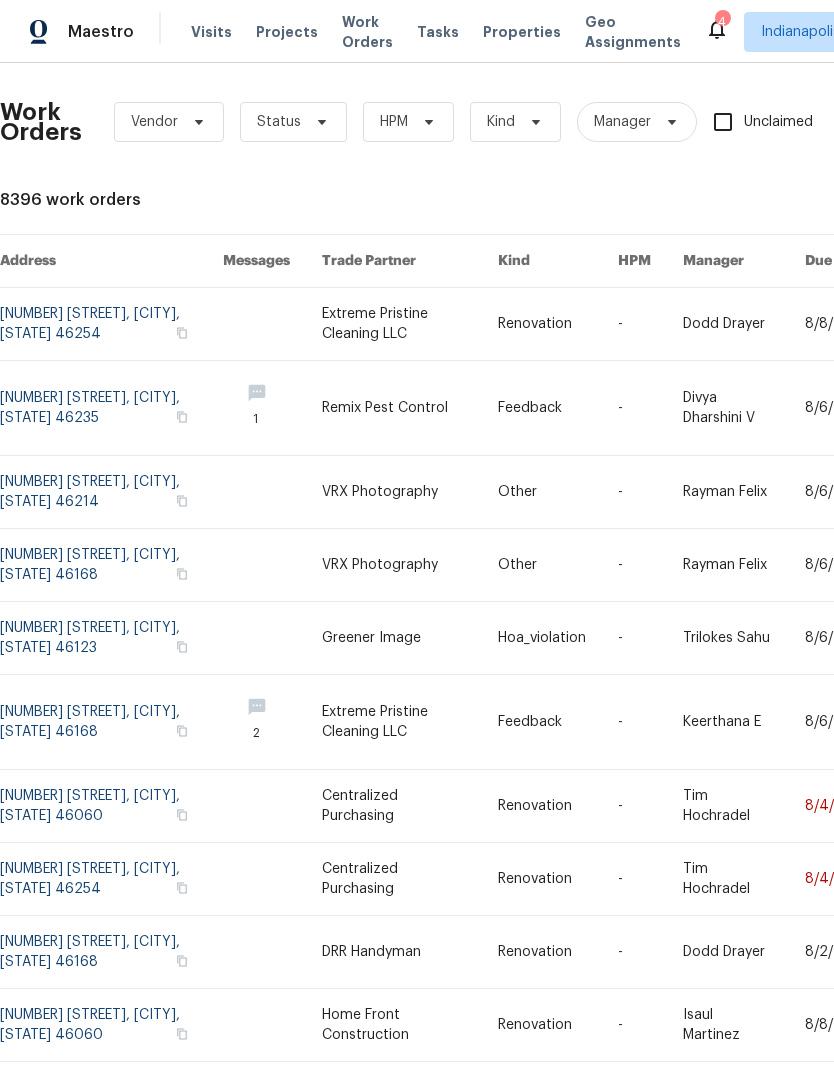 click on "Work Orders" at bounding box center (367, 32) 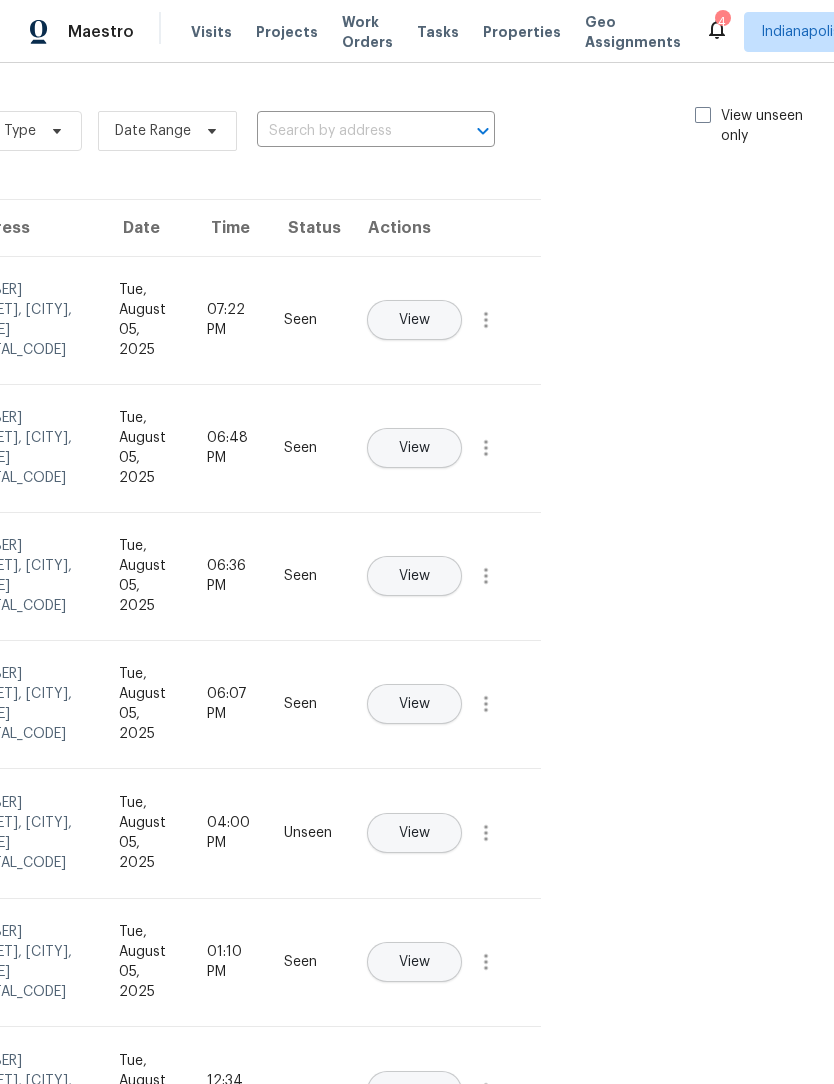 scroll, scrollTop: -1, scrollLeft: 231, axis: both 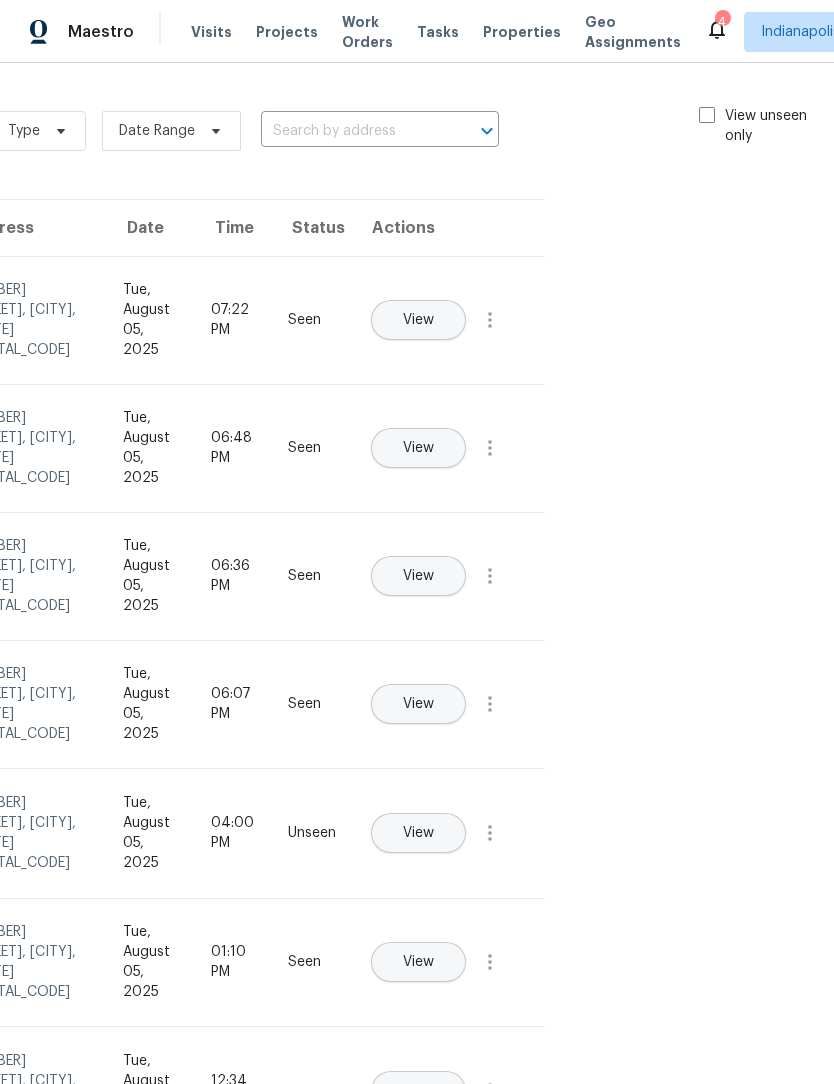 click at bounding box center (707, 115) 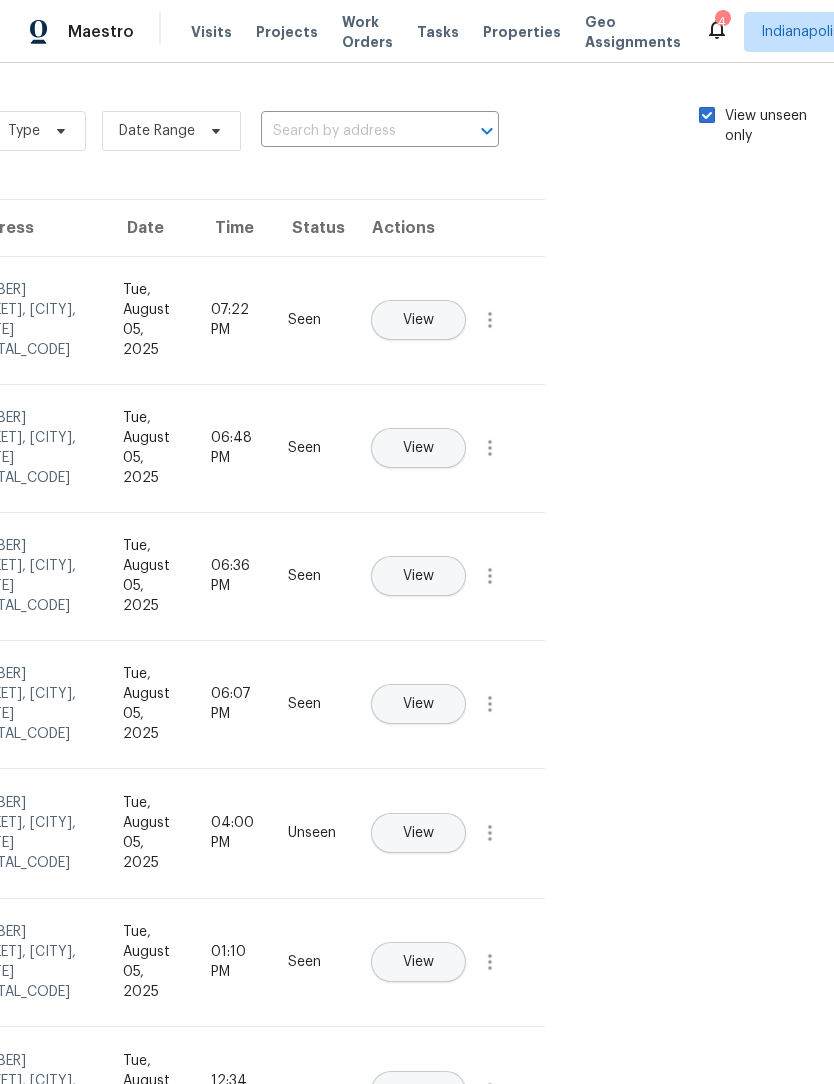checkbox on "true" 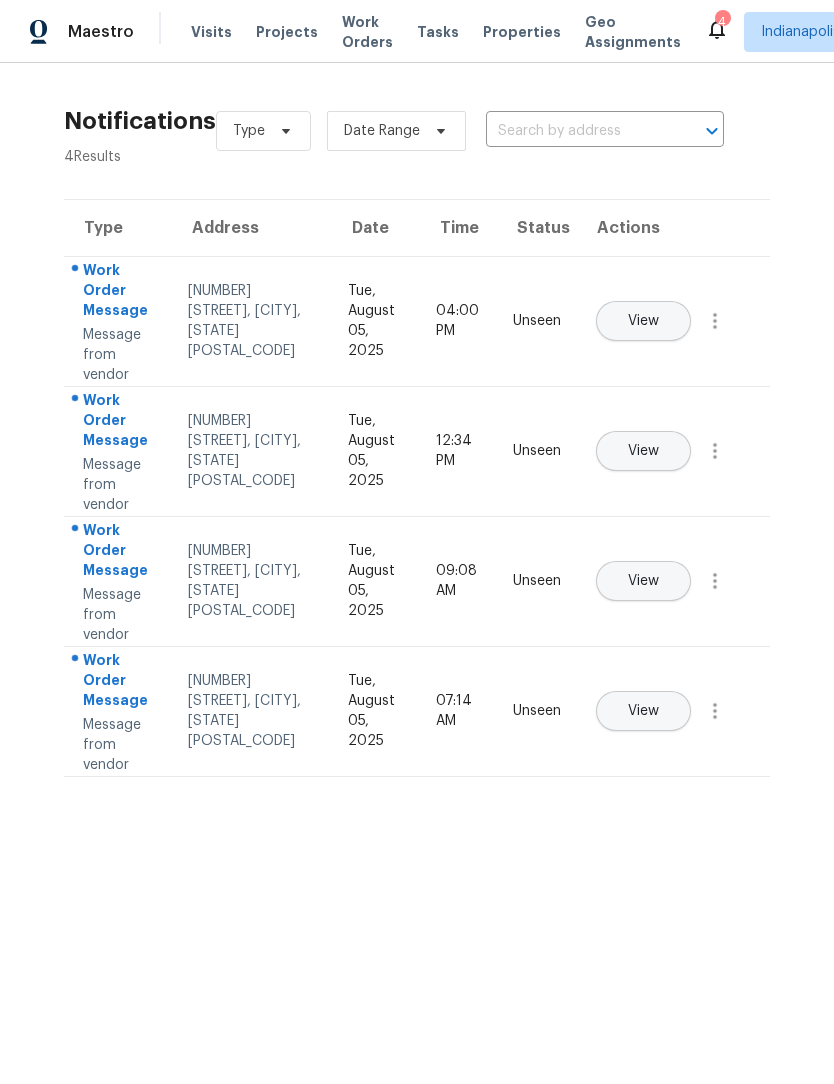scroll, scrollTop: 0, scrollLeft: 0, axis: both 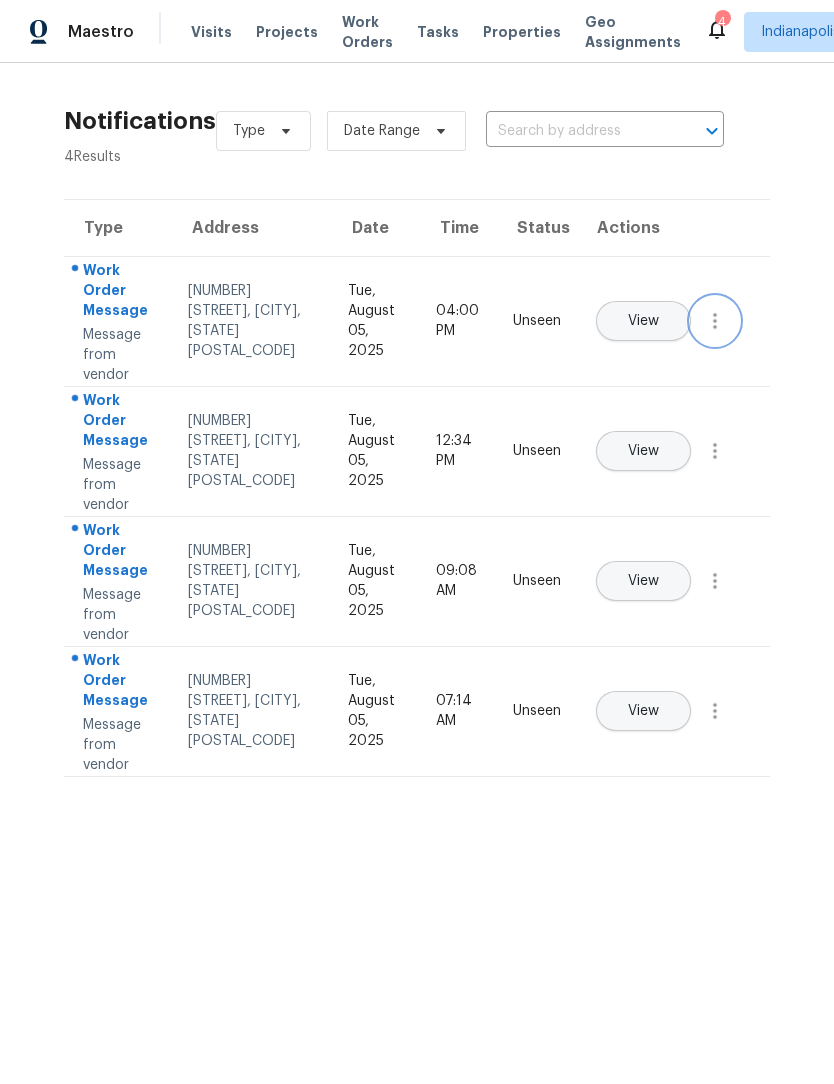 click 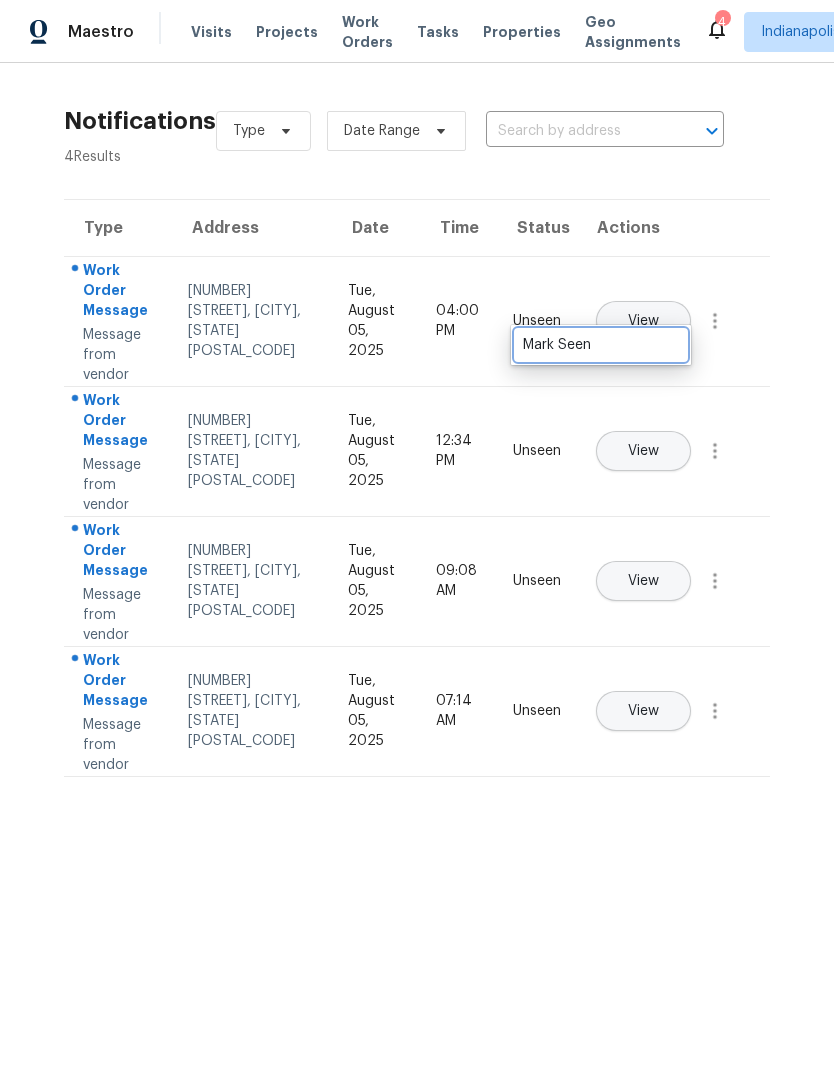 click on "Mark Seen" at bounding box center [601, 345] 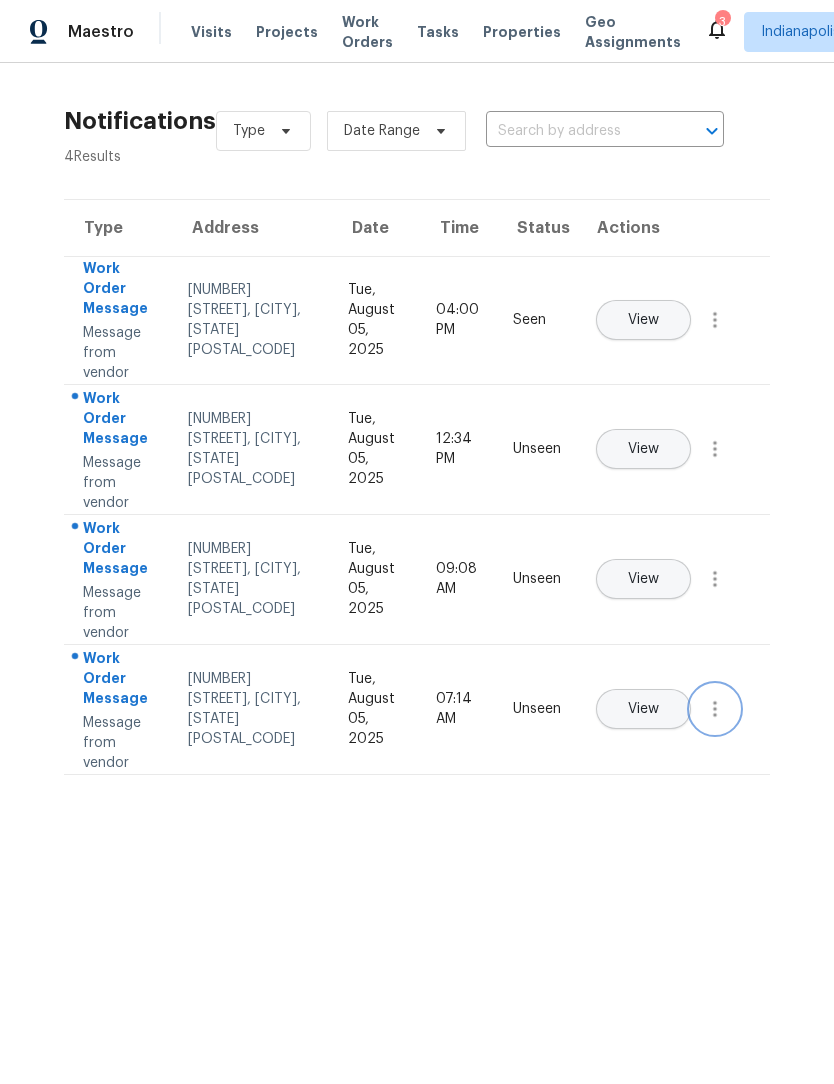 click 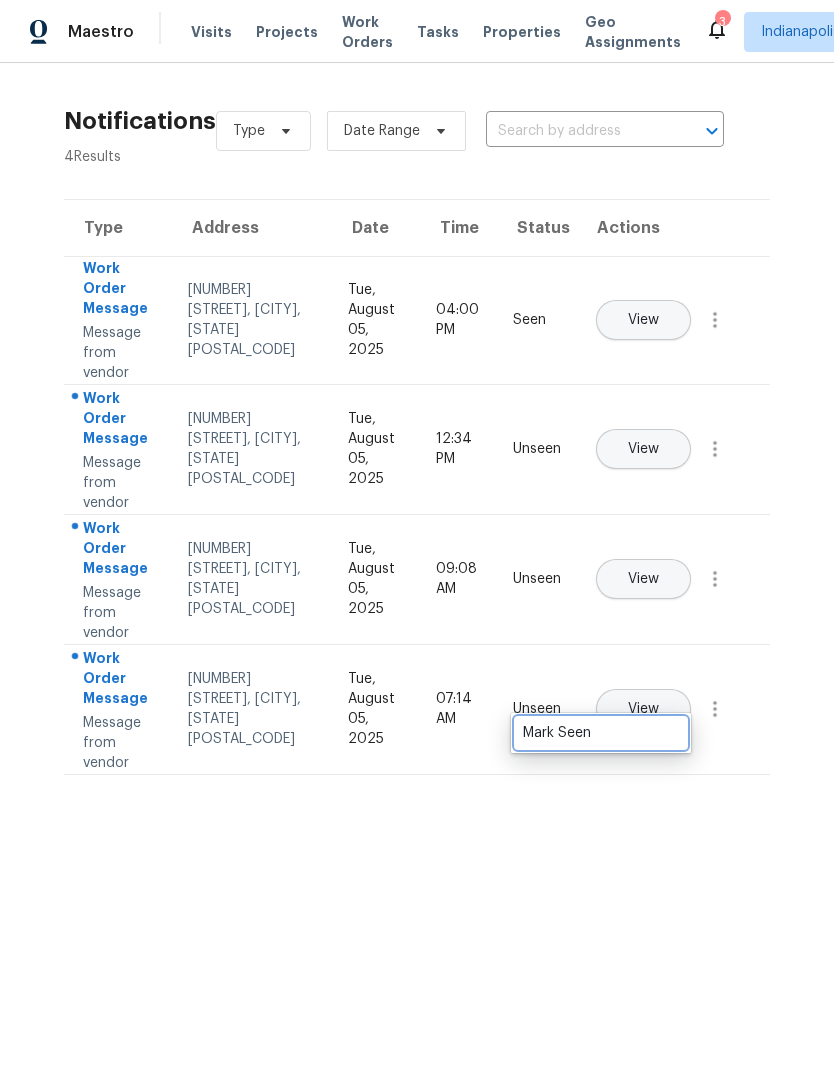 click on "Mark Seen" at bounding box center (601, 733) 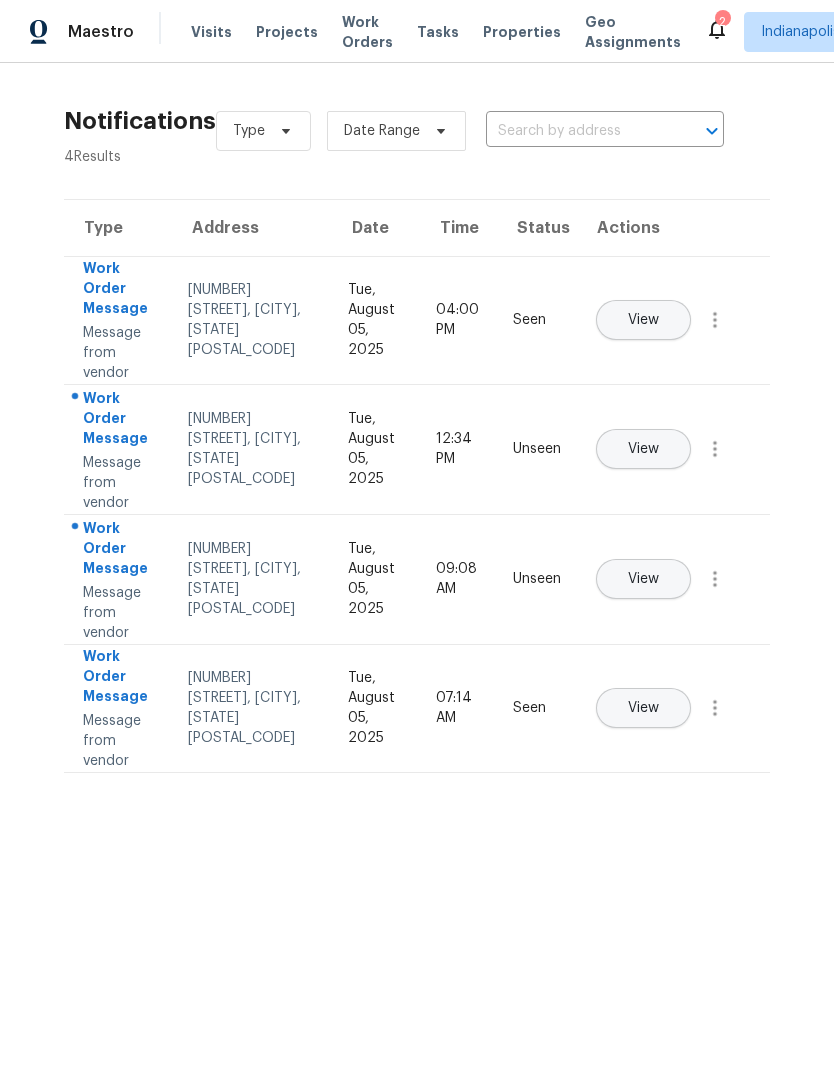 click on "View" at bounding box center [643, 579] 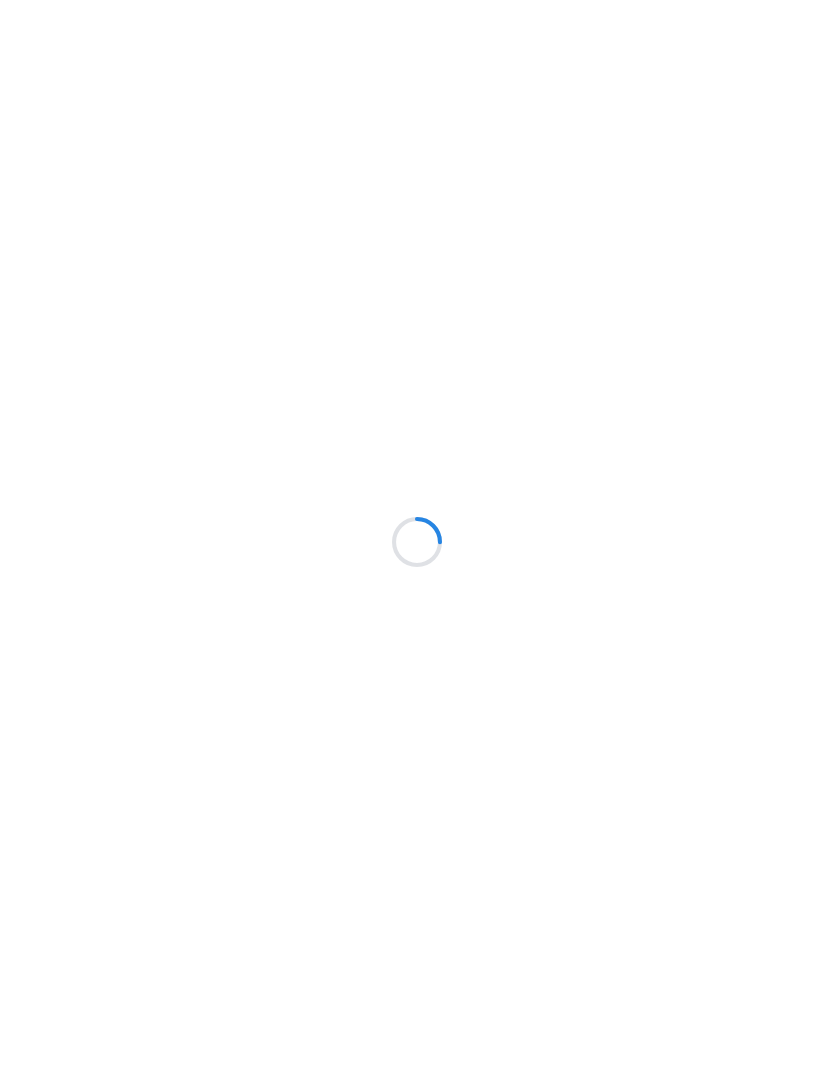 scroll, scrollTop: 0, scrollLeft: 0, axis: both 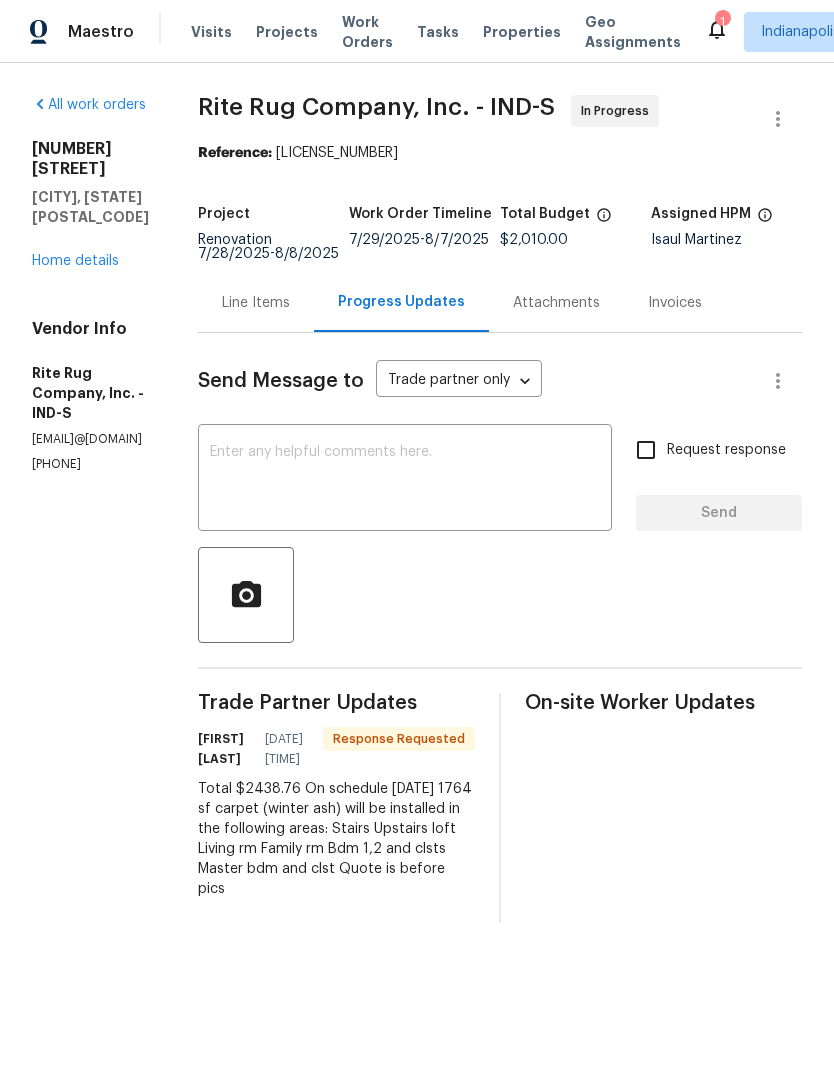 click on "Home details" at bounding box center (75, 261) 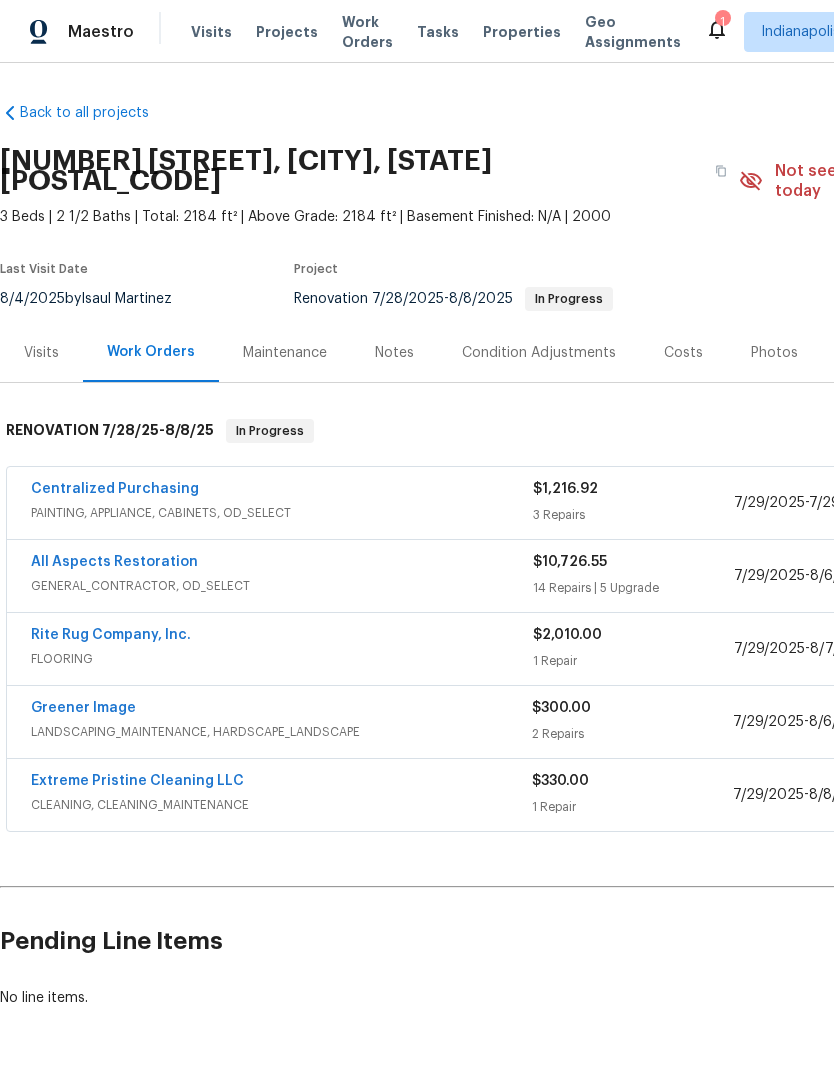 click on "All Aspects Restoration" at bounding box center [114, 562] 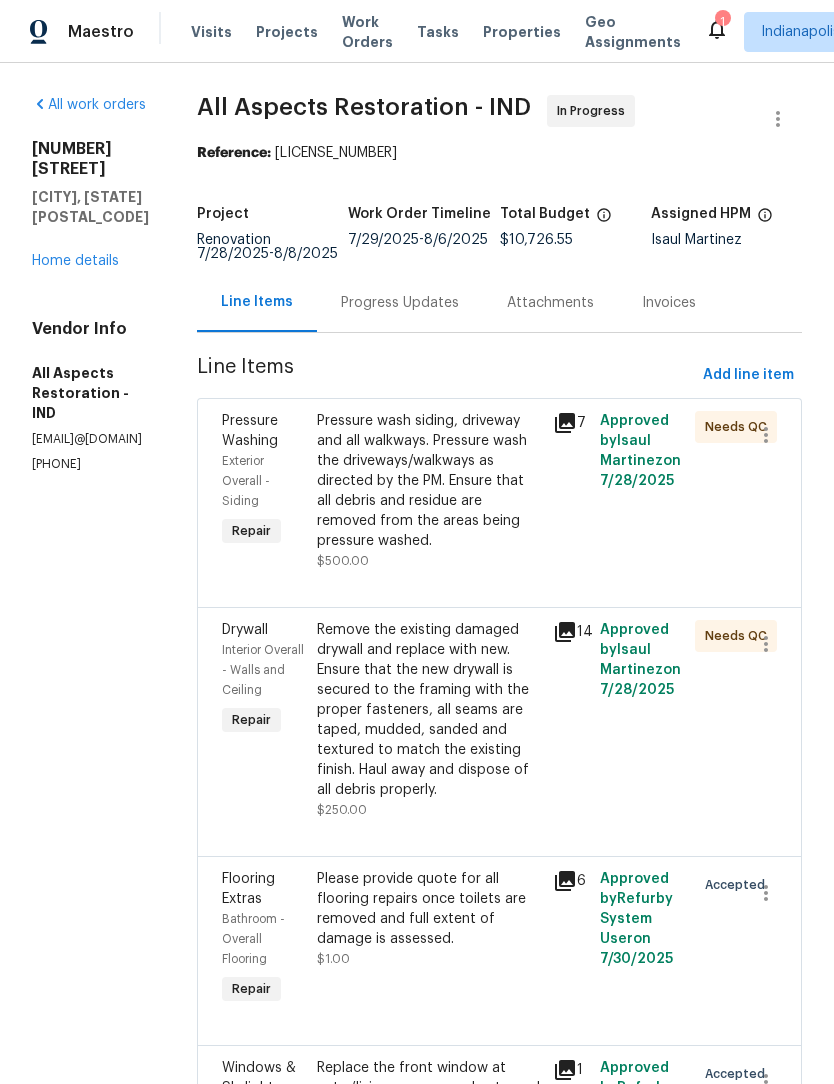 click on "Progress Updates" at bounding box center [400, 303] 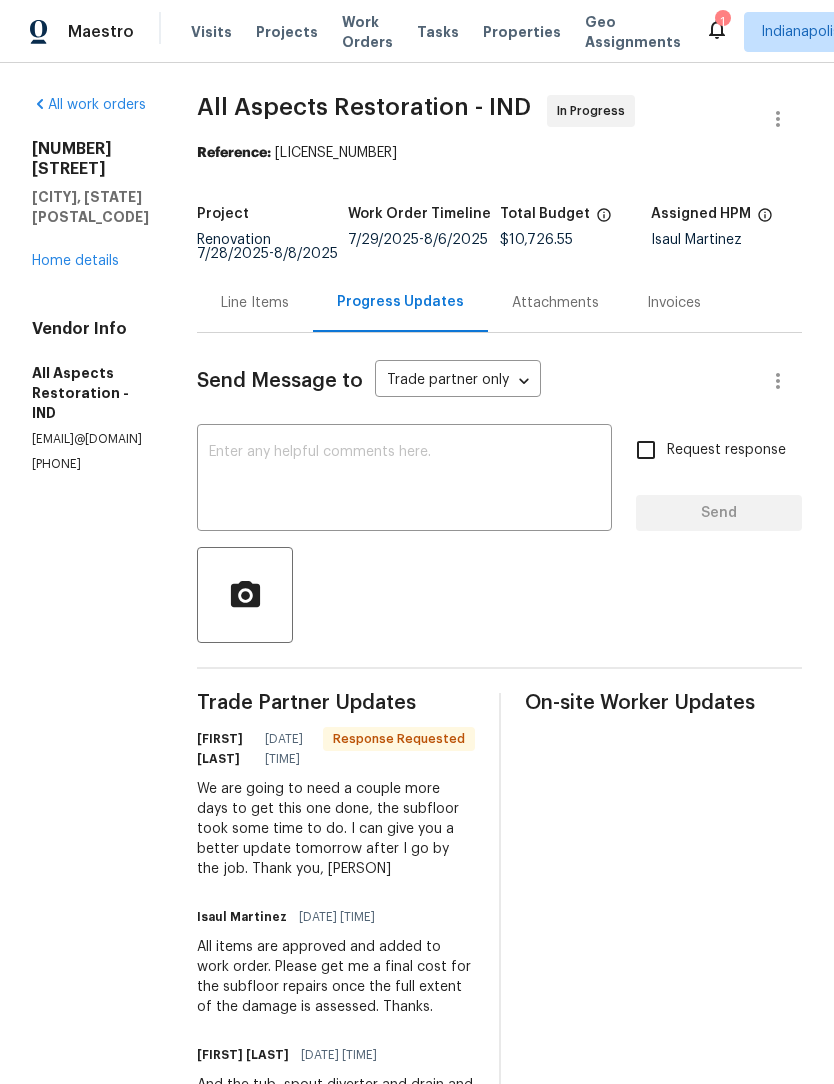 click at bounding box center (404, 480) 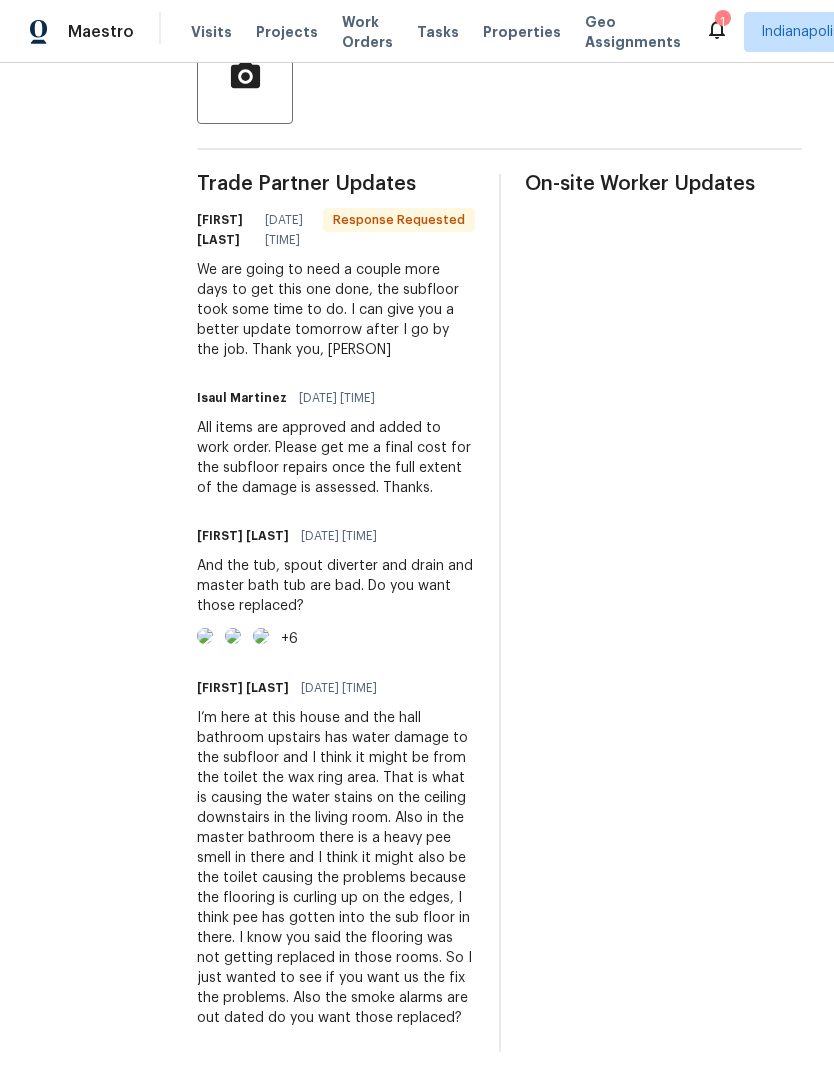 scroll, scrollTop: 0, scrollLeft: 0, axis: both 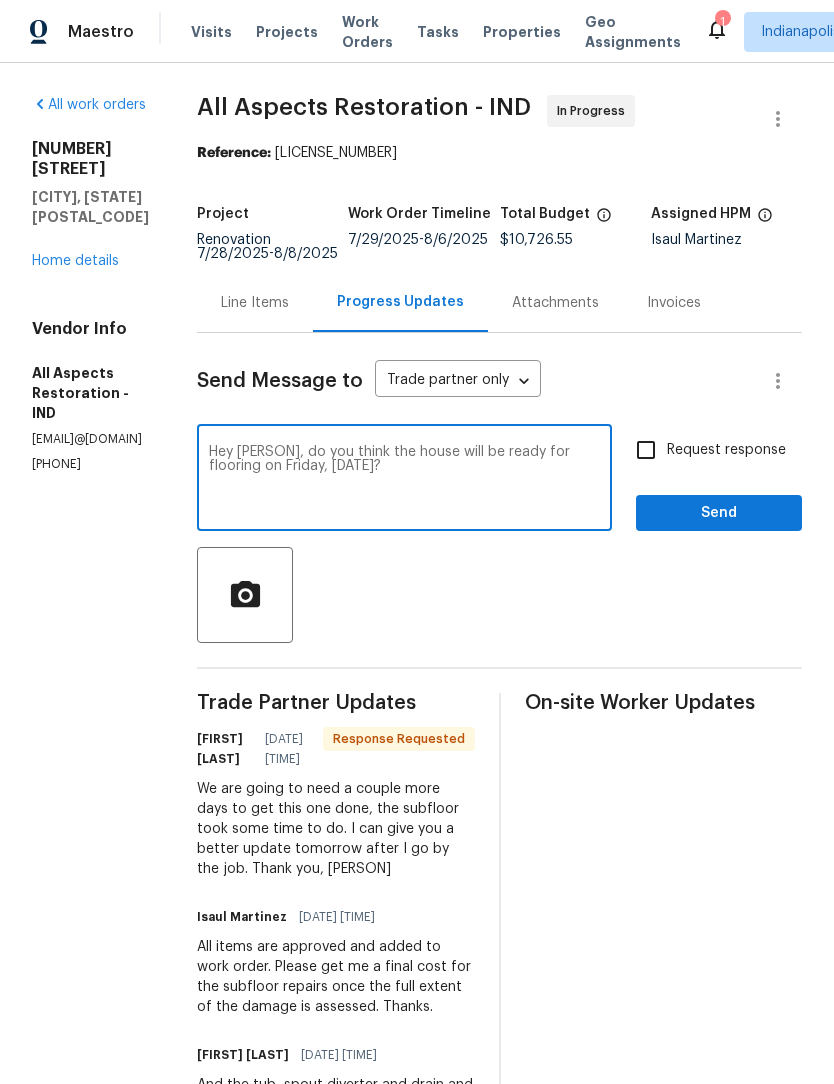 type on "Hey [PERSON], do you think the house will be ready for flooring on Friday, [DATE]?" 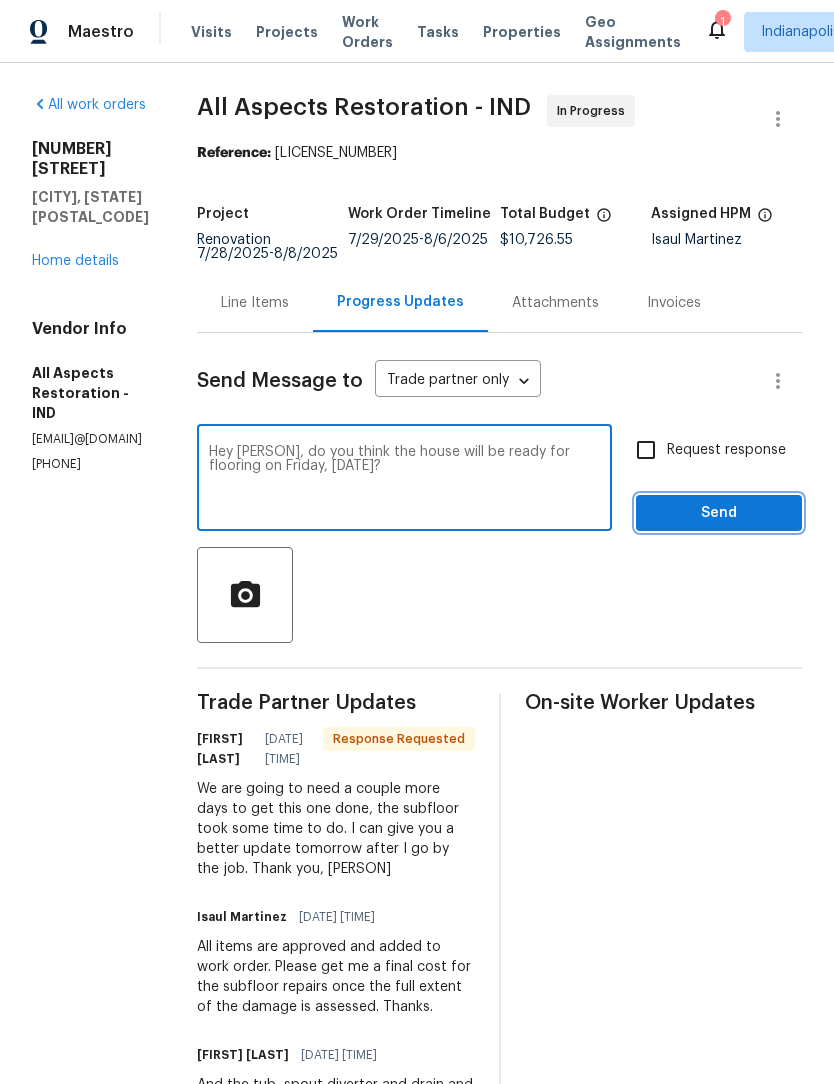 click on "Send" at bounding box center (719, 513) 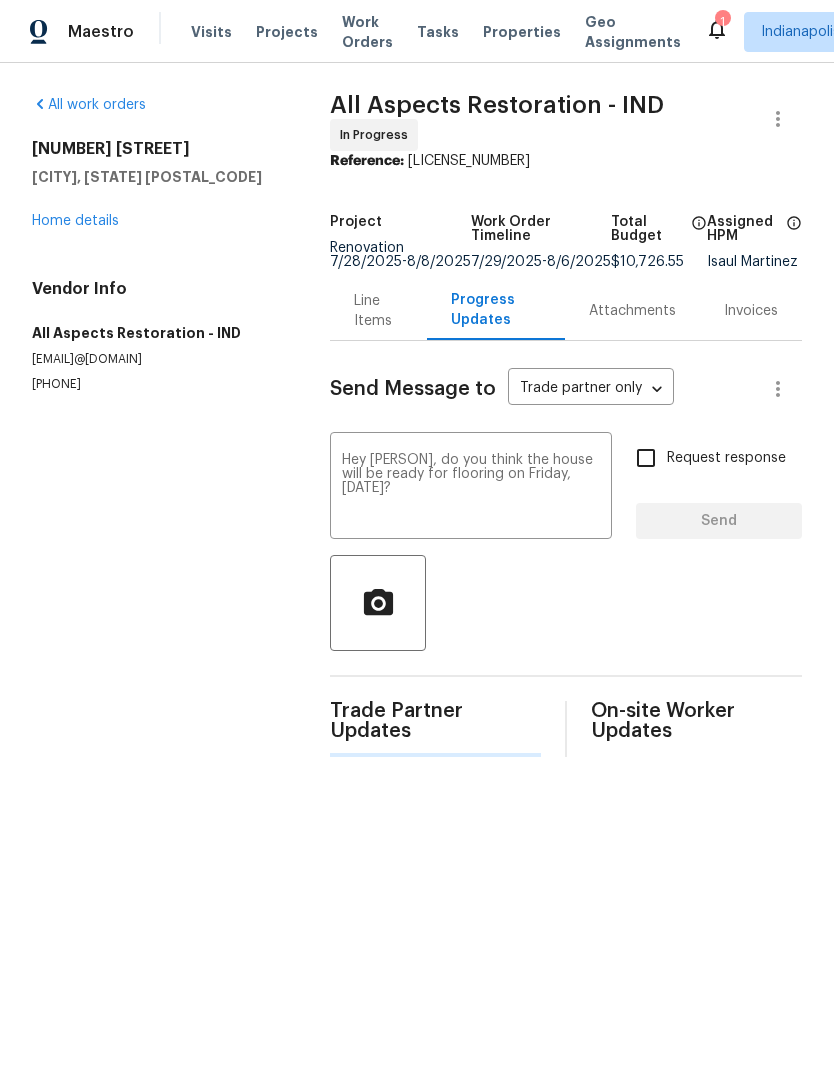 type 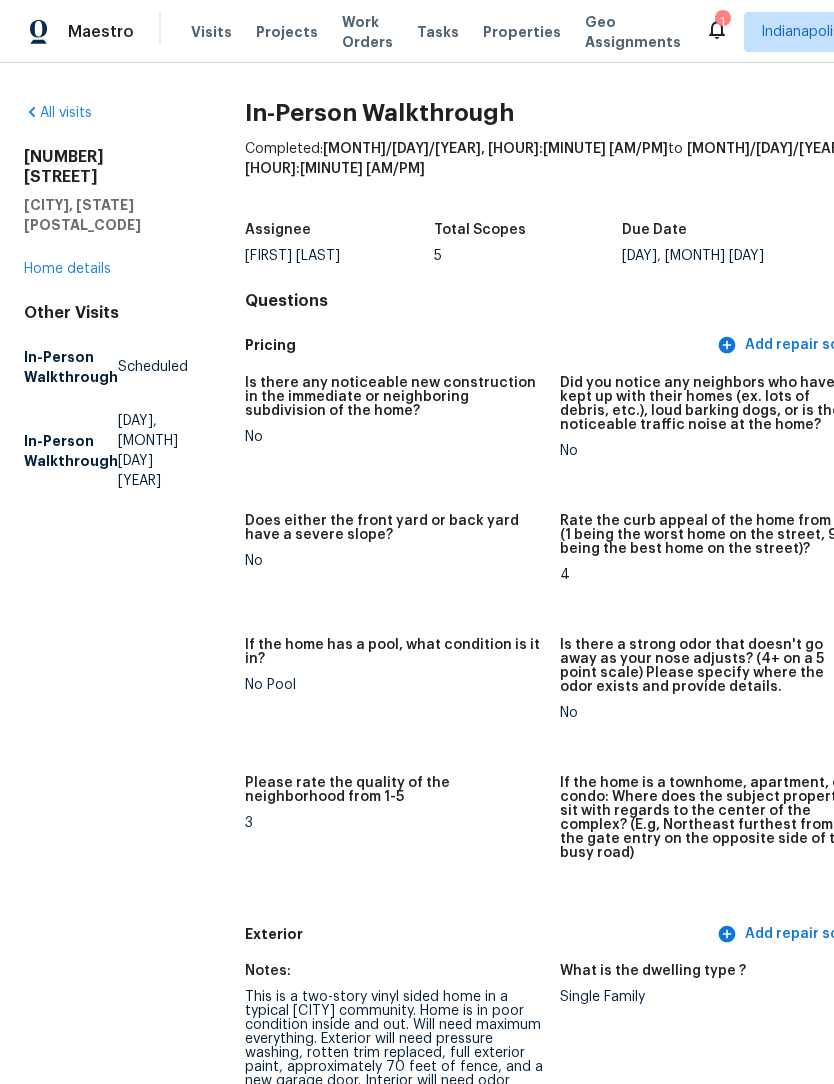 scroll, scrollTop: 0, scrollLeft: 0, axis: both 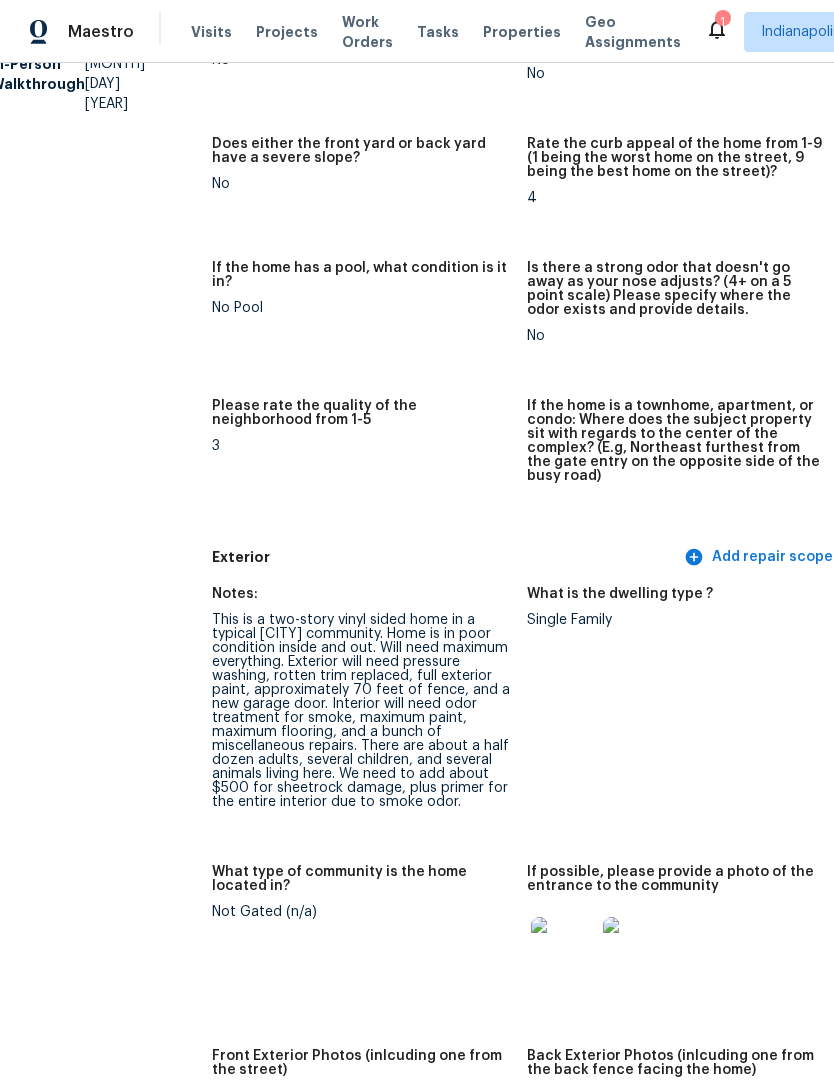 click on "All visits [NUMBER] [STREET] [CITY], [STATE] [POSTAL_CODE] Home details Other Visits In-Person Walkthrough Scheduled In-Person Walkthrough [DAY], [MONTH] [DAY] [YEAR] In-Person Walkthrough Completed:  [MONTH]/[DAY]/[YEAR], [HOUR]:[MINUTE] [AM/PM]  to   [MONTH]/[DAY]/[YEAR], [HOUR]:[MINUTE] [AM/PM] Assignee [FIRST] [LAST] Total Scopes 5 Due Date [DAY], [MONTH] [DAY] Questions Pricing Add repair scope Is there any noticeable new construction in the immediate or neighboring subdivision of the home? No Did you notice any neighbors who haven't kept up with their homes (ex. lots of debris, etc.), loud barking dogs, or is there noticeable traffic noise at the home? No Does either the front yard or back yard have a severe slope? No Rate the curb appeal of the home from 1-9 (1 being the worst home on the street, 9 being the best home on the street)? 4 If the home has a pool, what condition is it in? No Pool Is there a strong odor that doesn't go away as your nose adjusts? (4+ on a 5 point scale) Please specify where the odor exists and provide details. No 3 Exterior Add repair scope Notes:  +3 Sewer" at bounding box center (384, 2967) 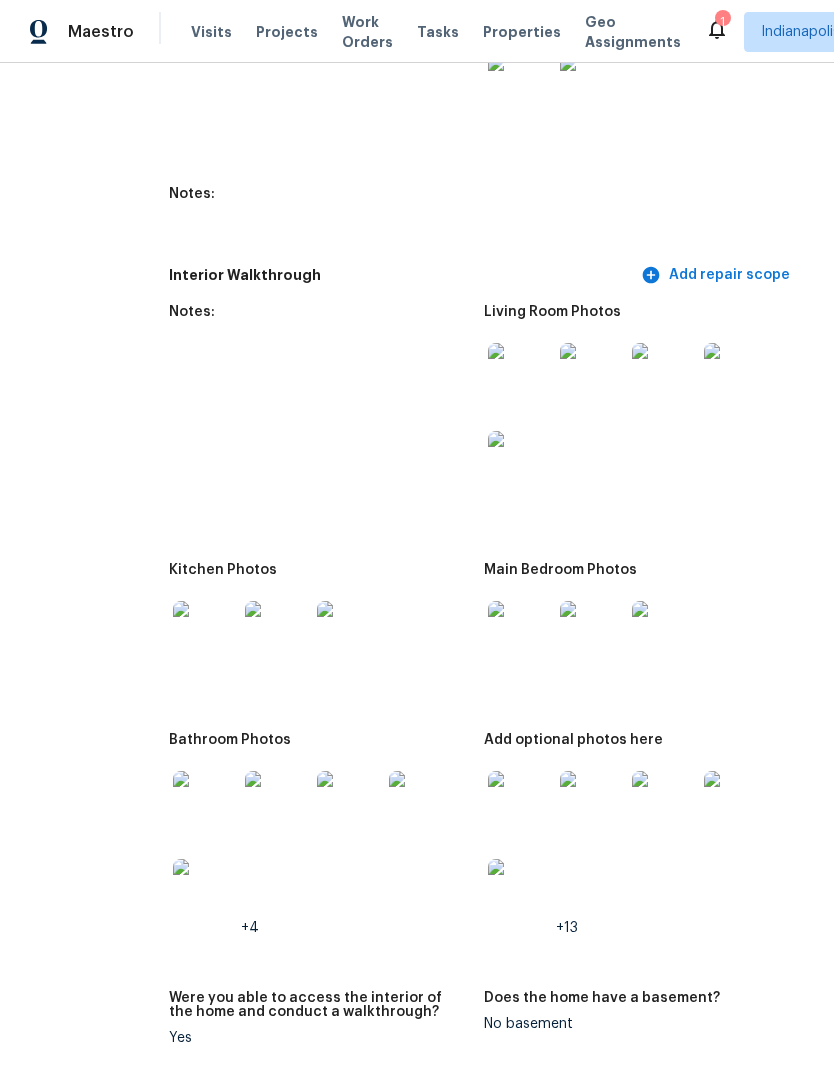 scroll, scrollTop: 2740, scrollLeft: 76, axis: both 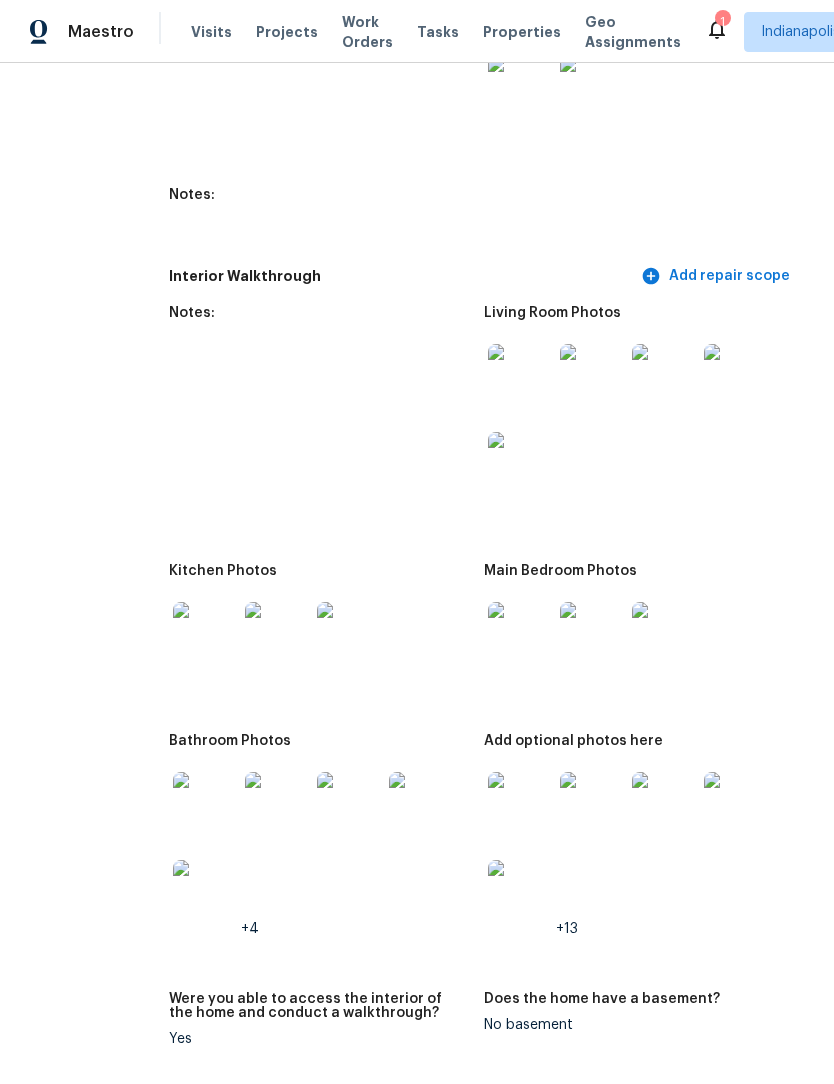 click at bounding box center (520, 376) 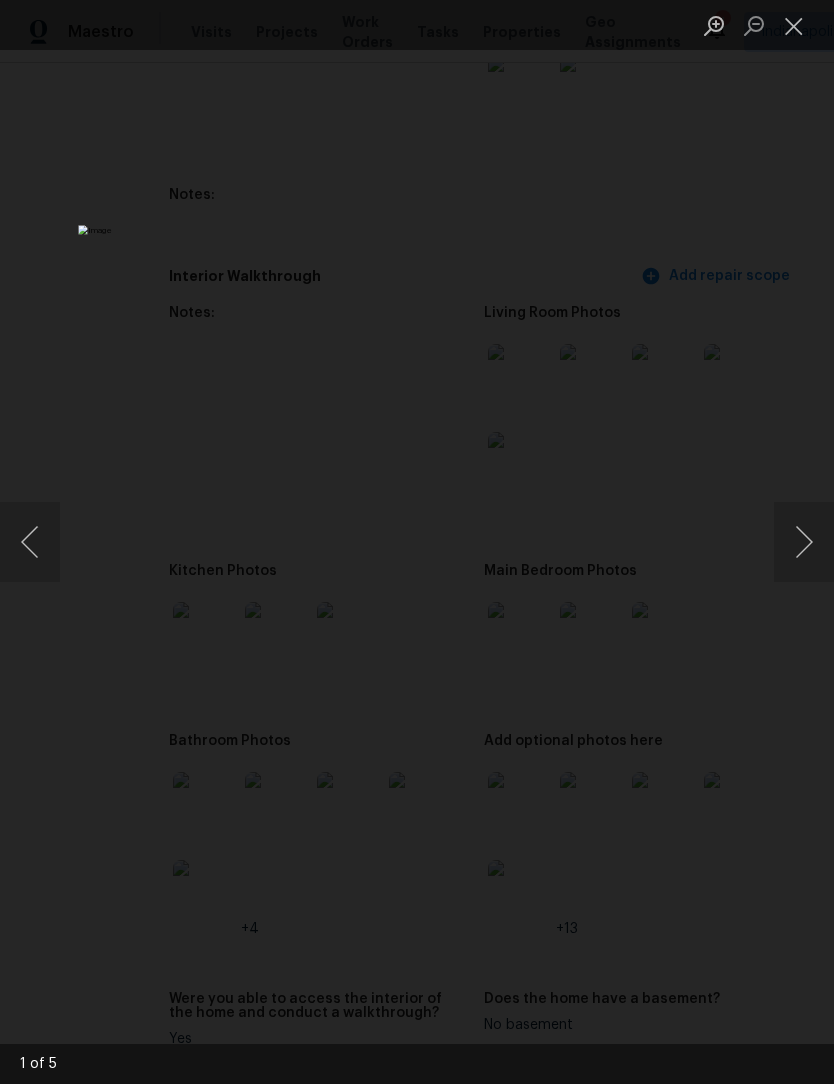 click at bounding box center (804, 542) 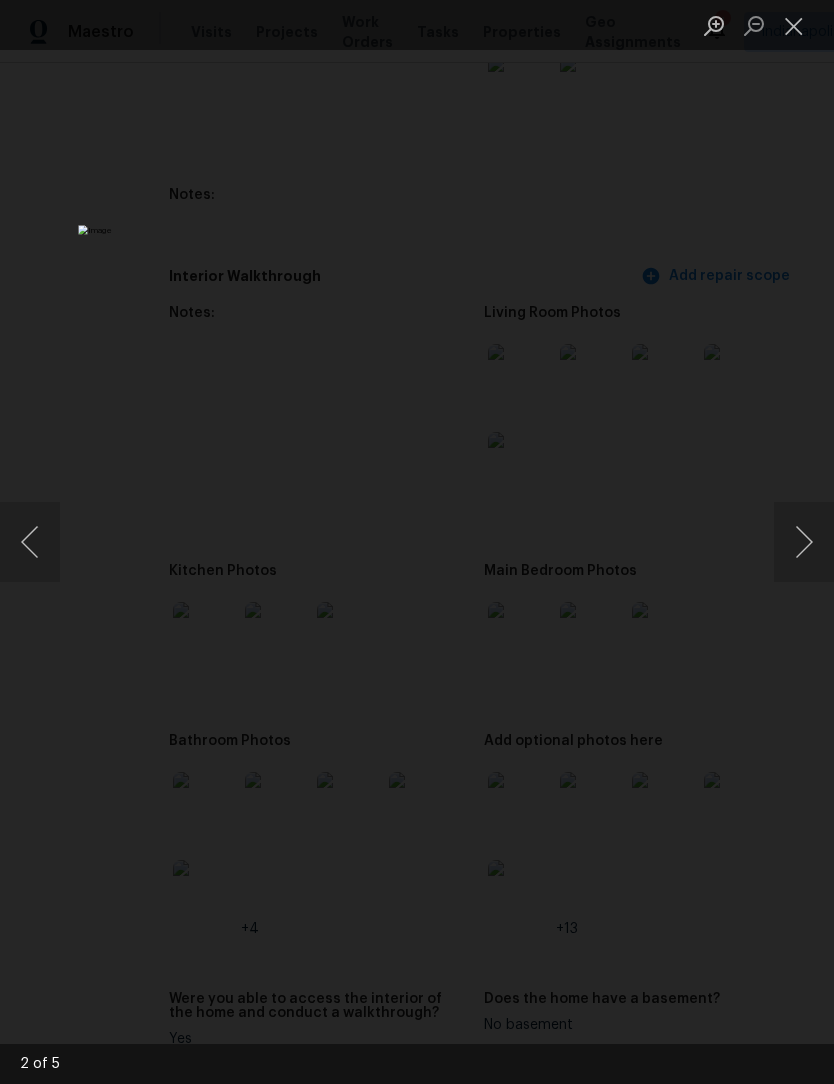 click at bounding box center (804, 542) 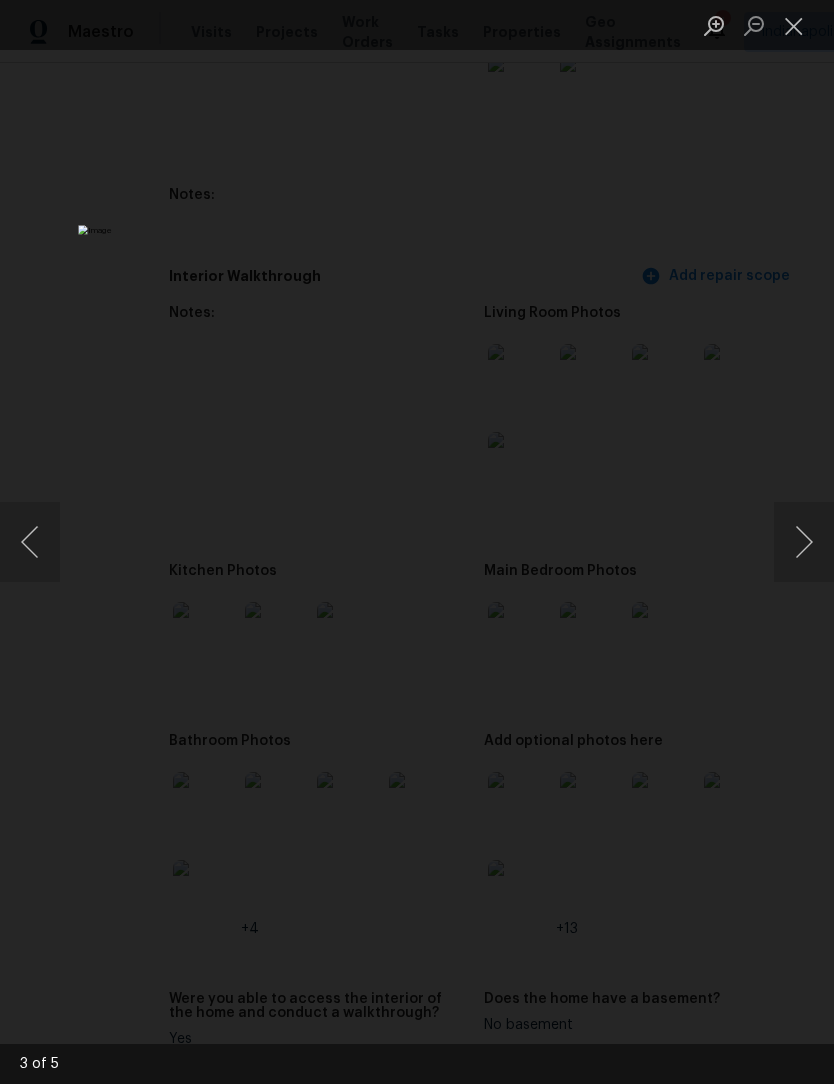 click at bounding box center [804, 542] 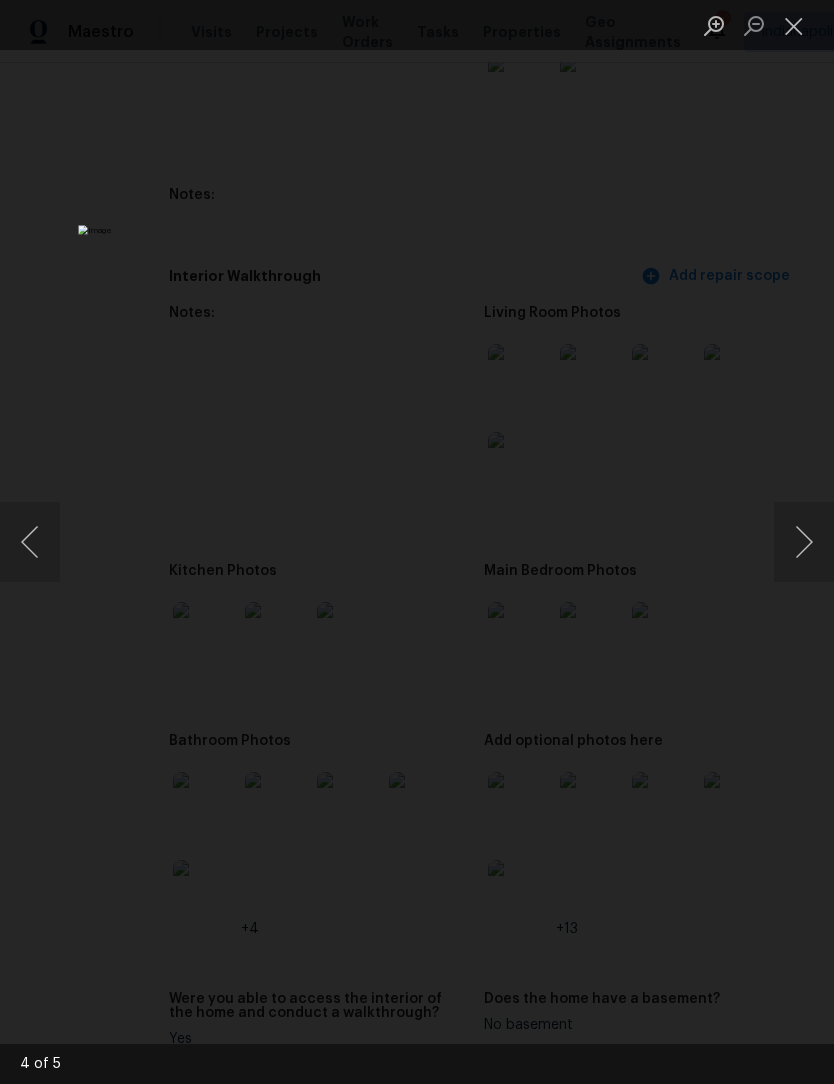 click at bounding box center [804, 542] 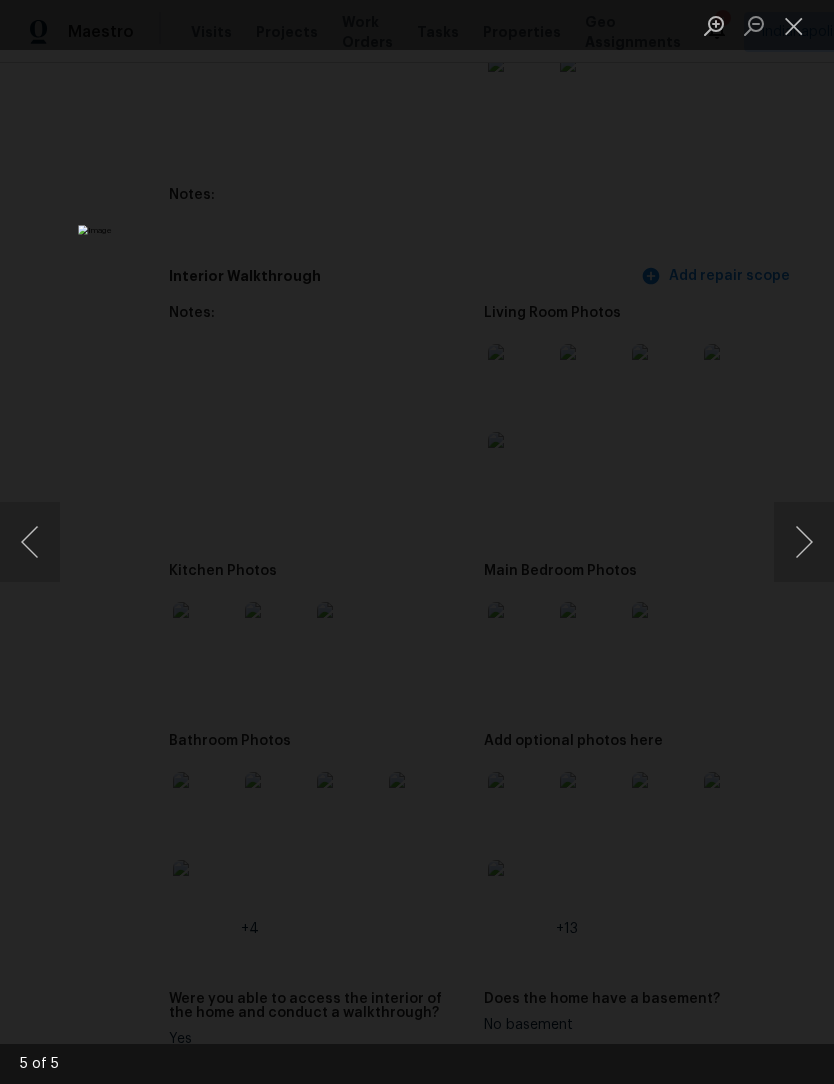 click at bounding box center [764, 25] 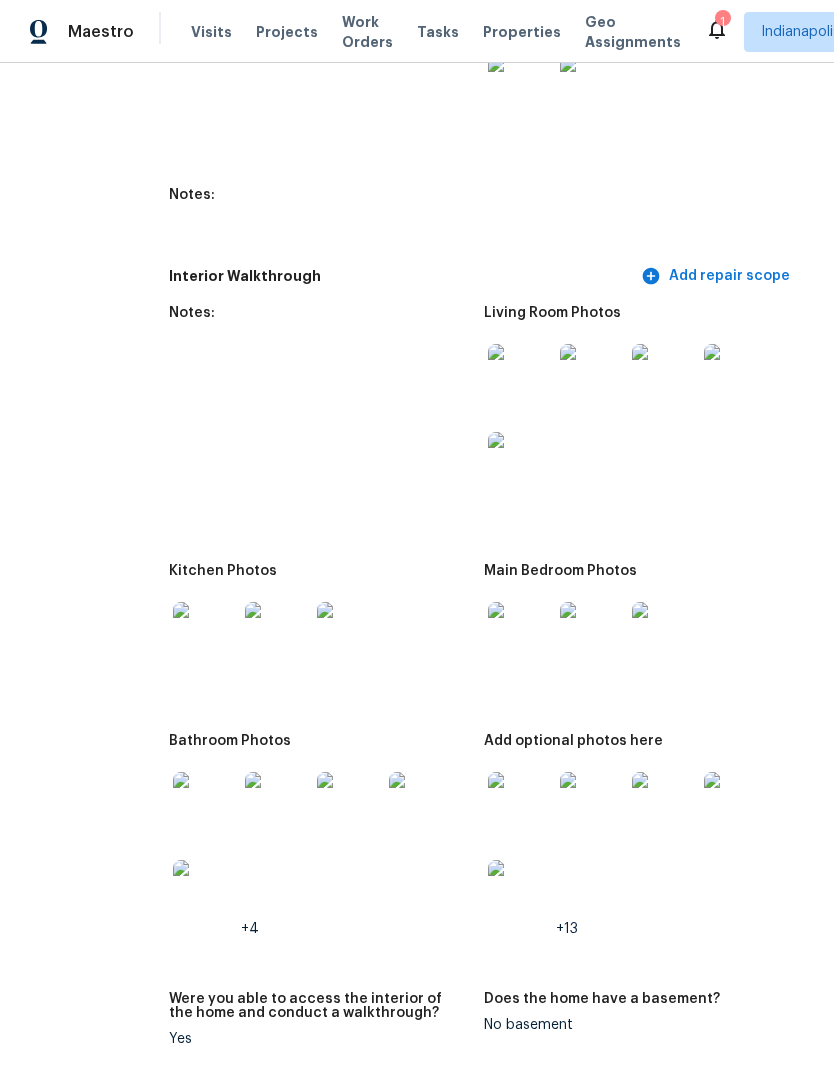 click at bounding box center (205, 634) 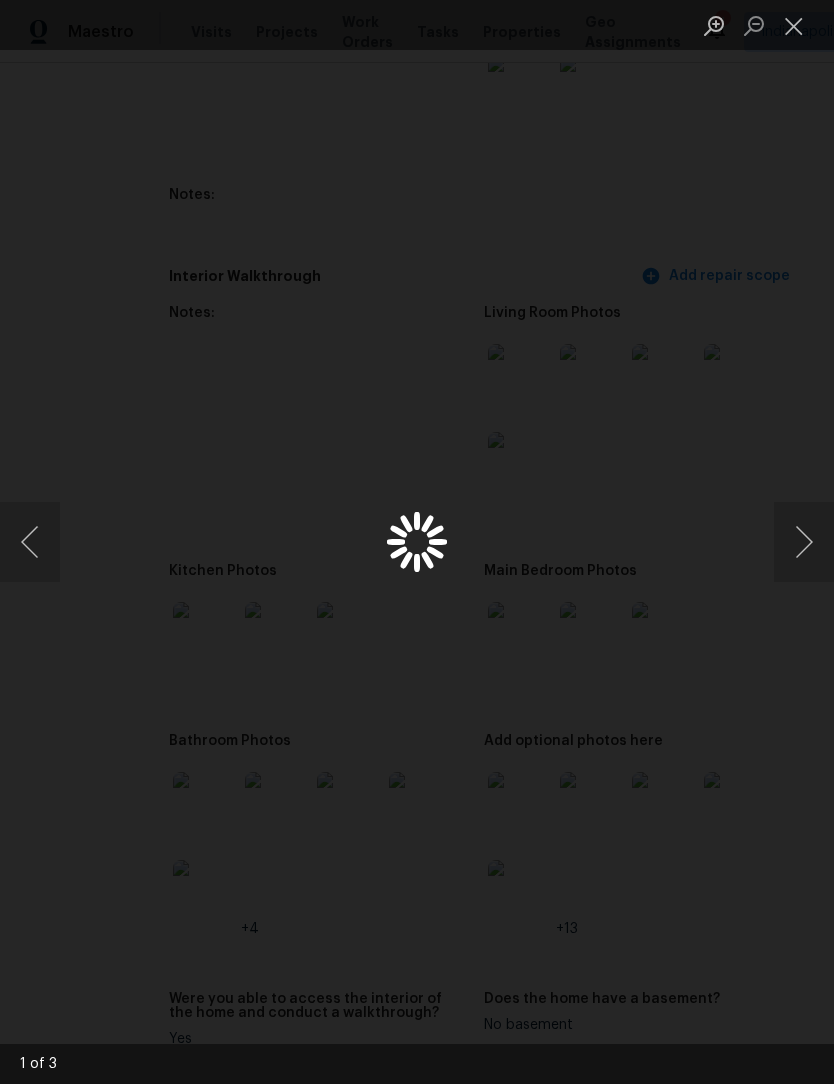 click at bounding box center [794, 25] 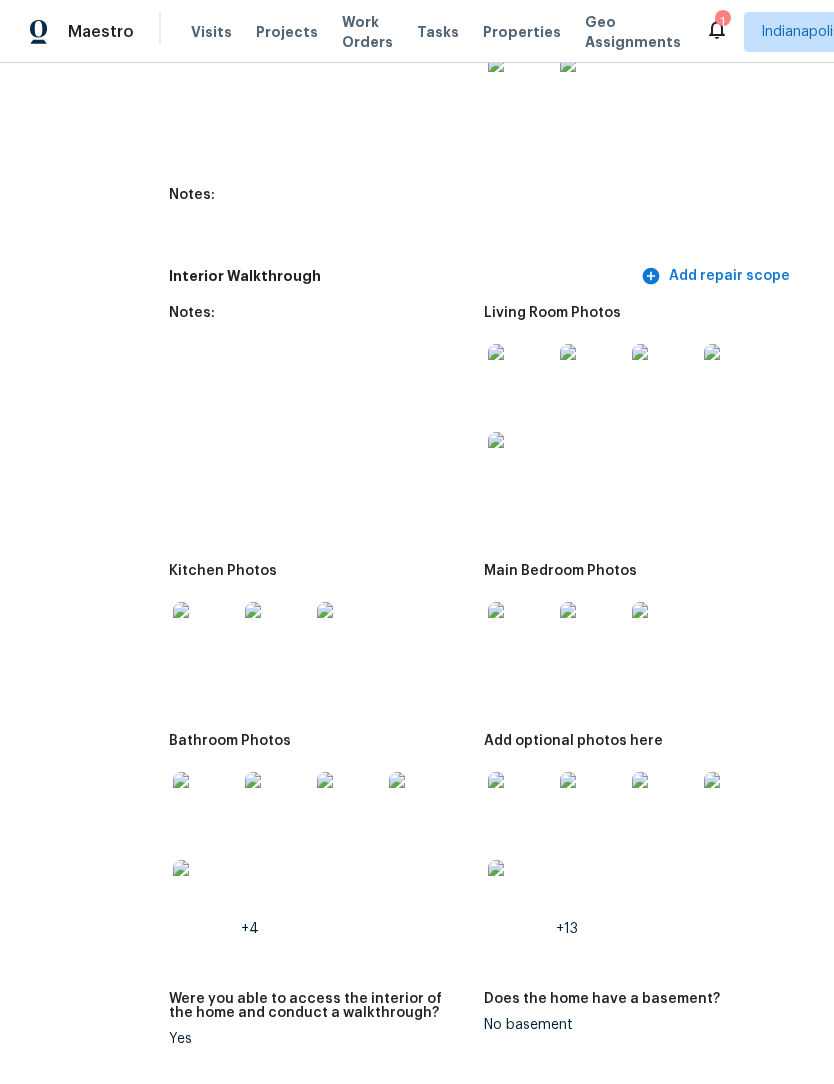 click at bounding box center [205, 634] 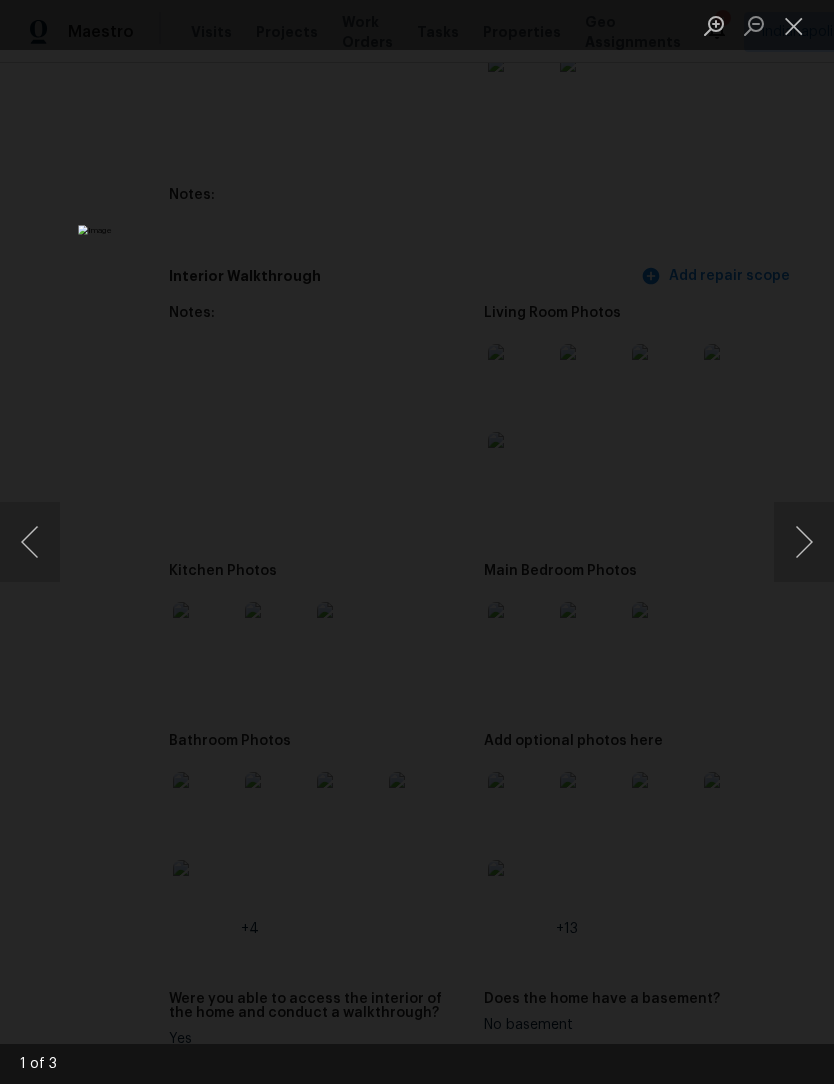 click at bounding box center (804, 542) 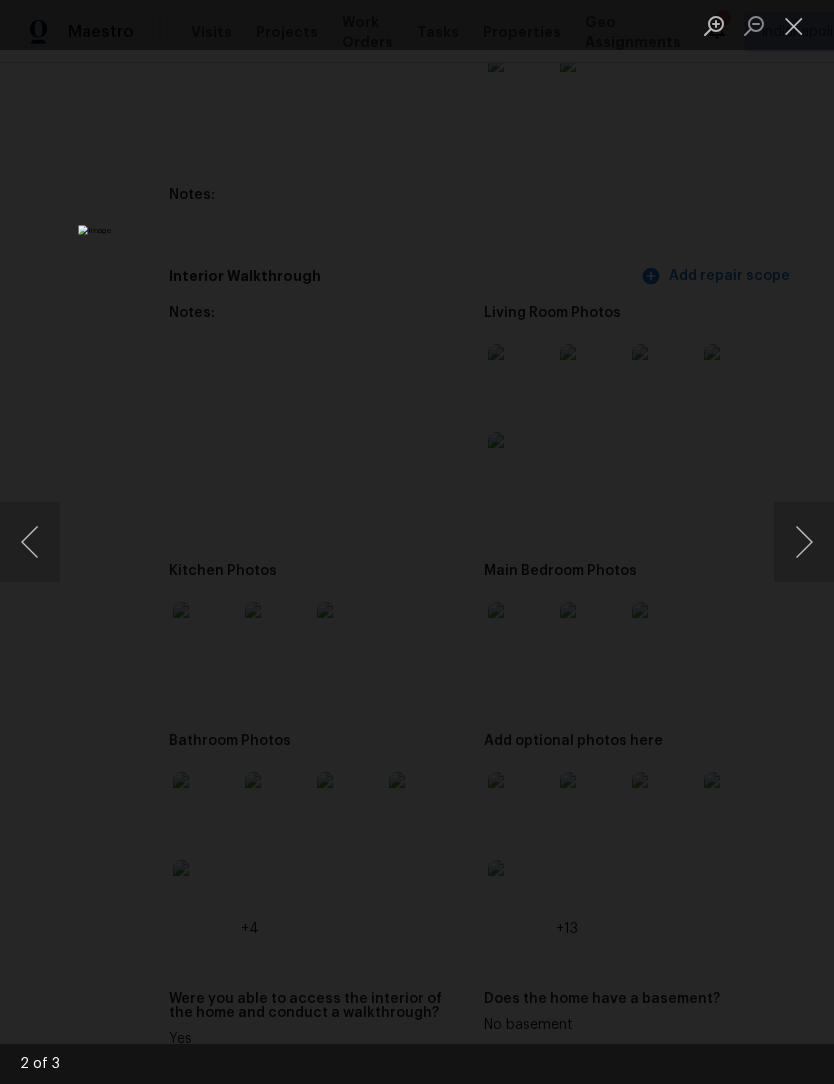 click at bounding box center [804, 542] 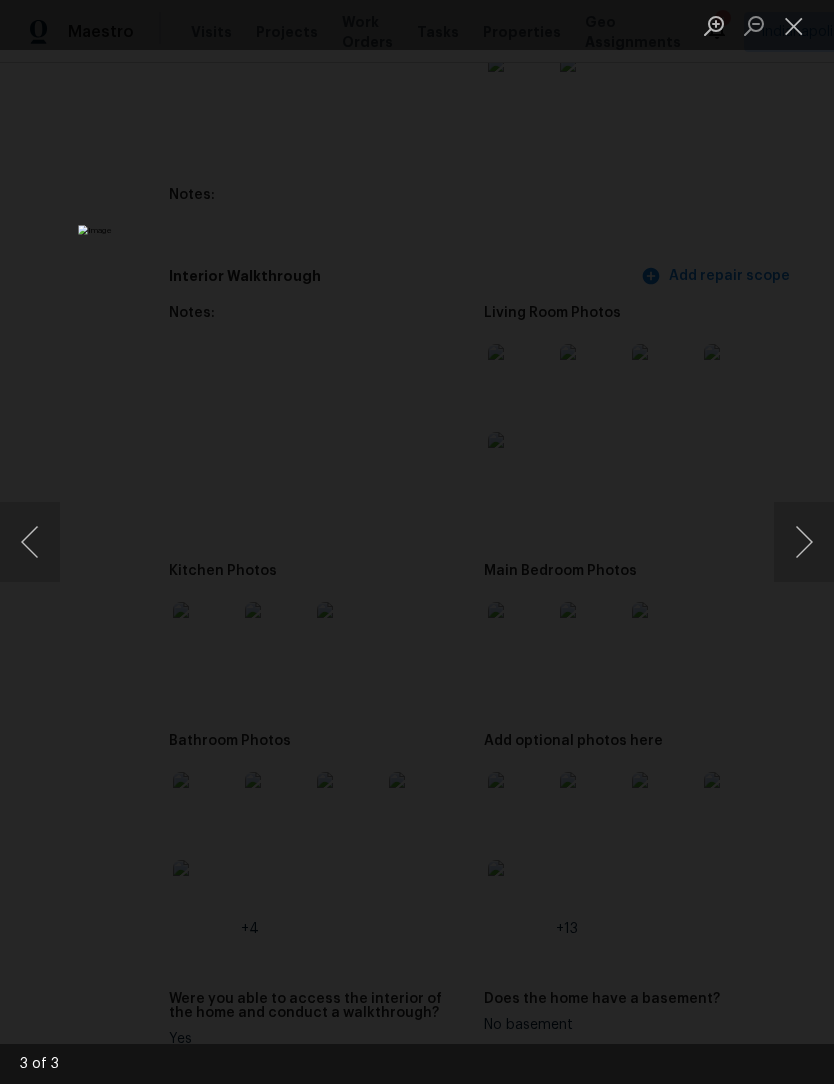 click at bounding box center (794, 25) 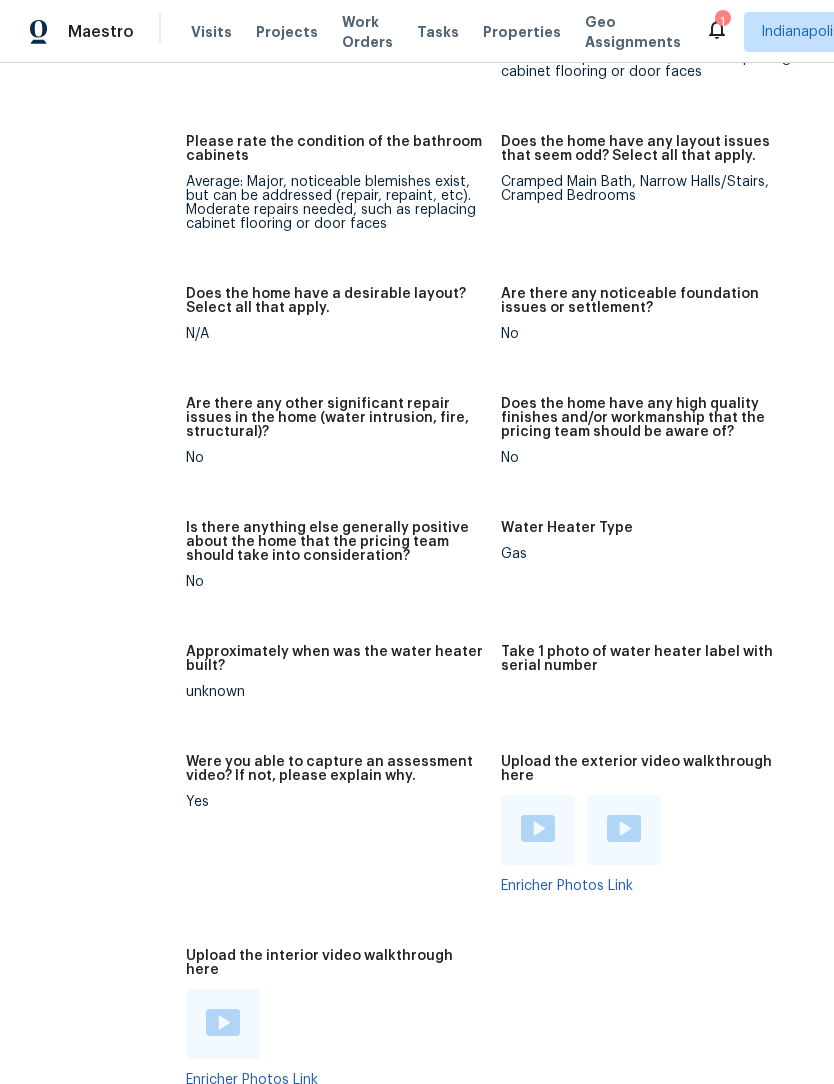 scroll, scrollTop: 4095, scrollLeft: 59, axis: both 